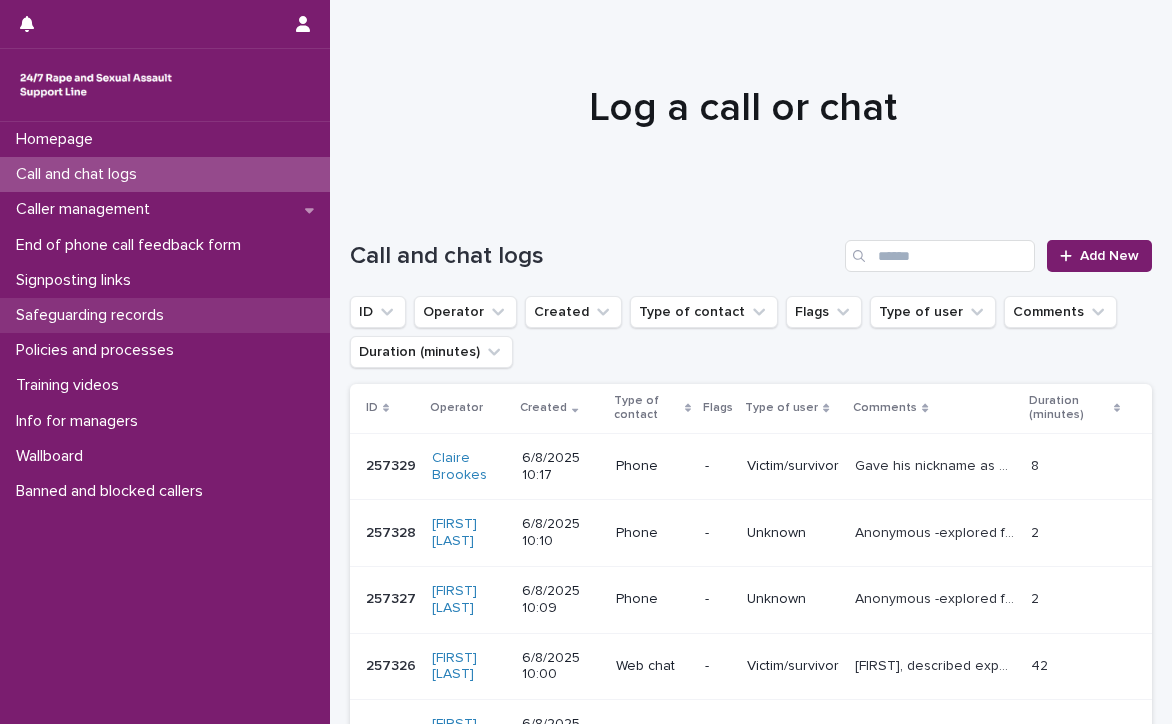 scroll, scrollTop: 0, scrollLeft: 0, axis: both 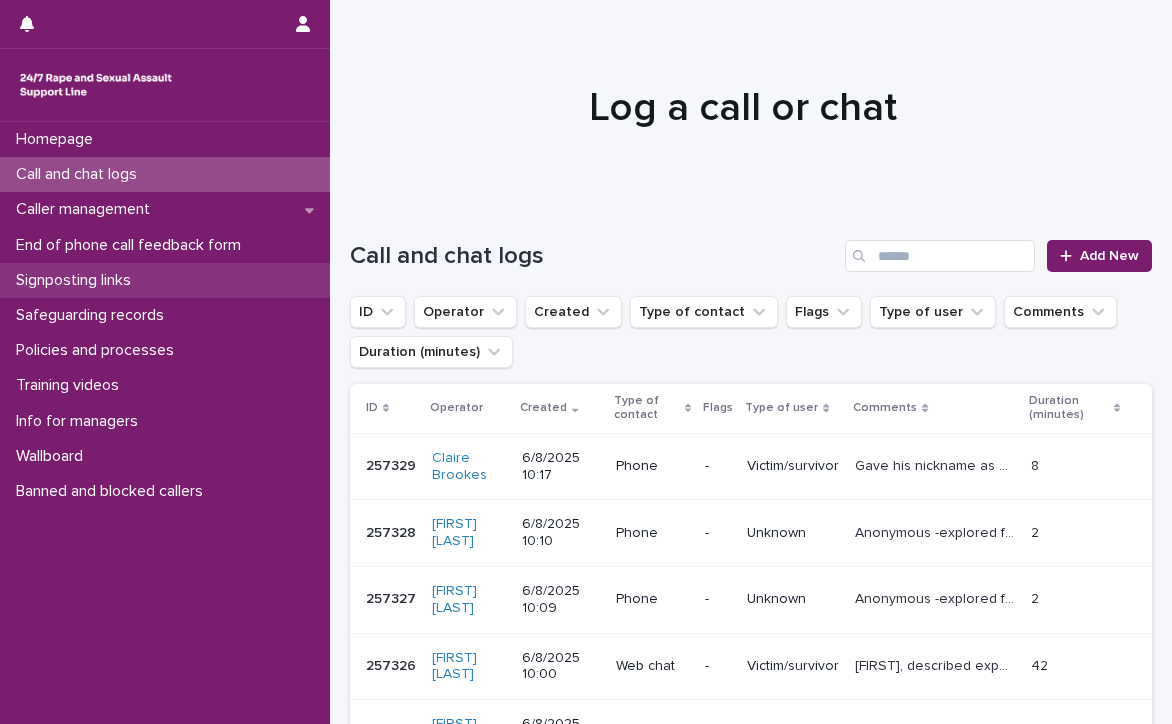 click on "Signposting links" at bounding box center (77, 280) 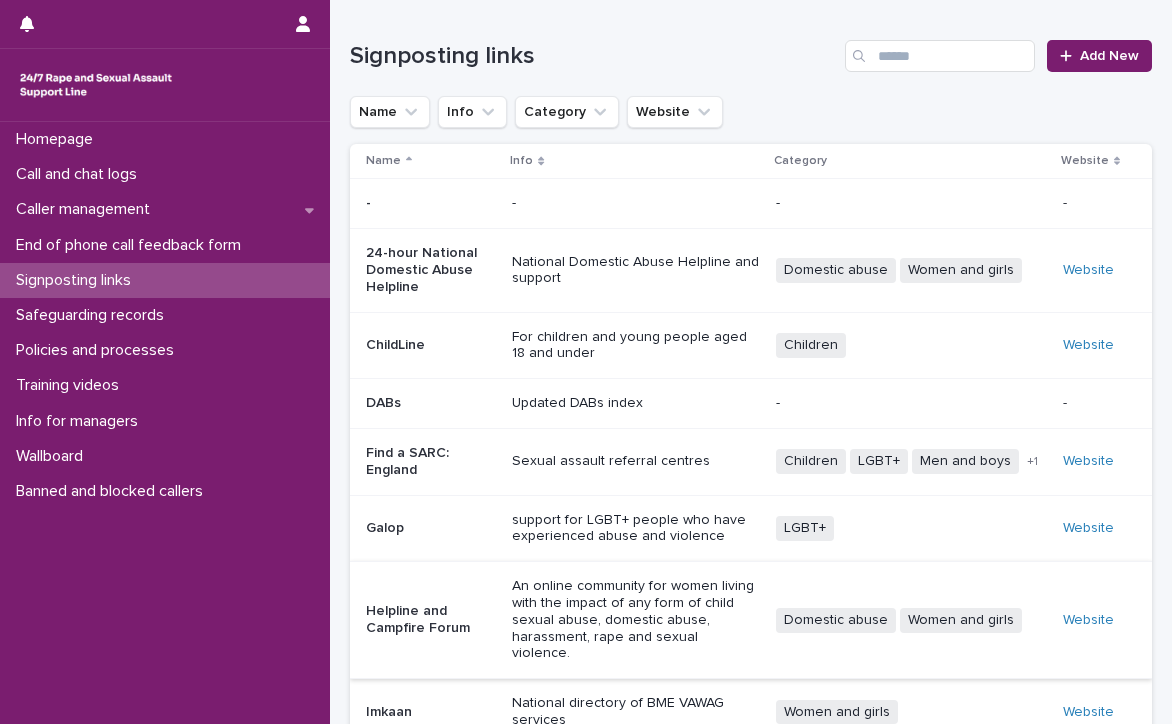 scroll, scrollTop: 345, scrollLeft: 0, axis: vertical 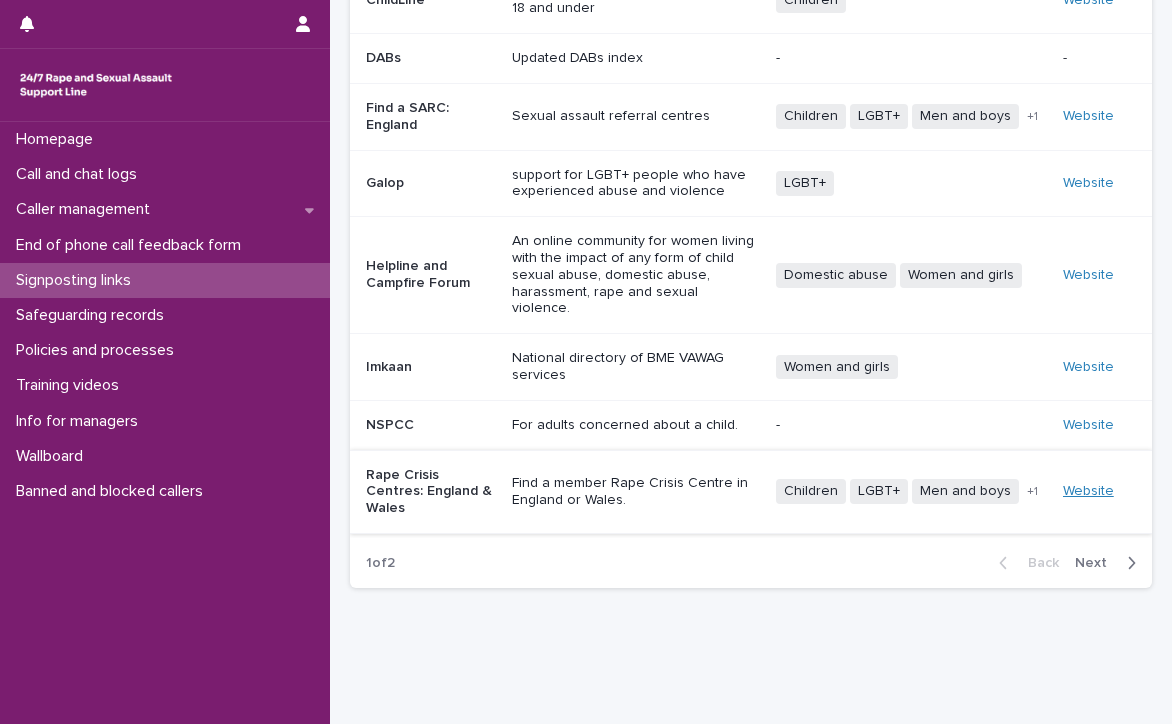 click on "Website" at bounding box center [1088, 491] 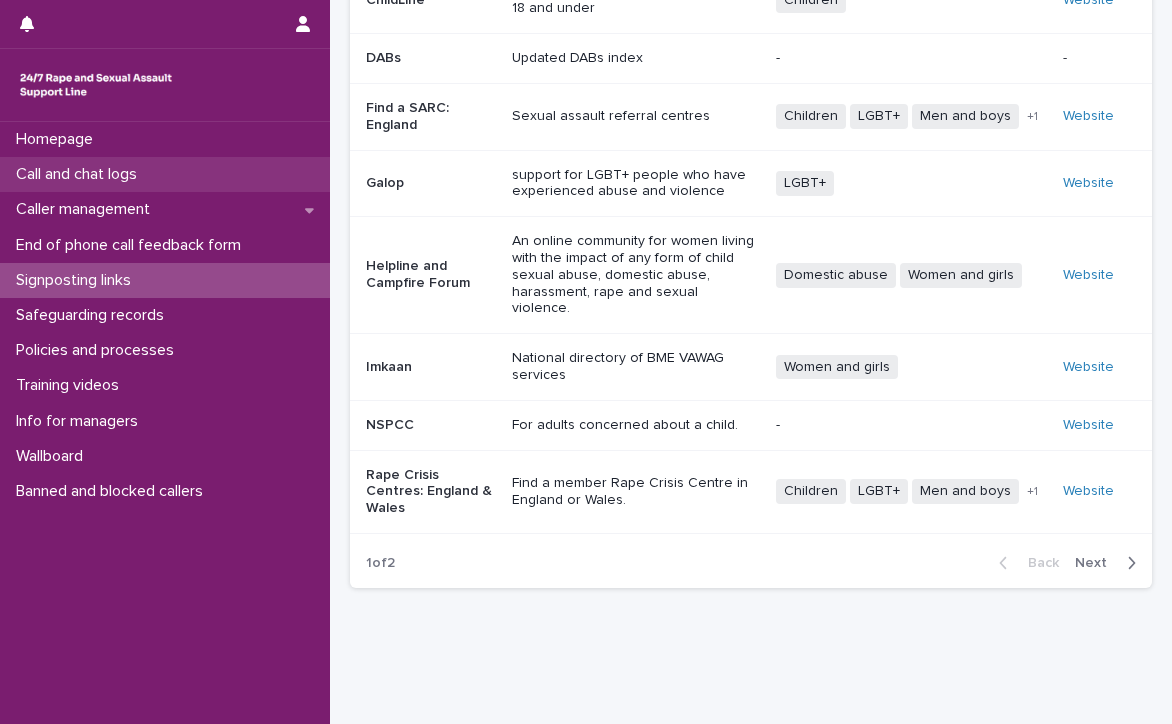 click on "Call and chat logs" at bounding box center [80, 174] 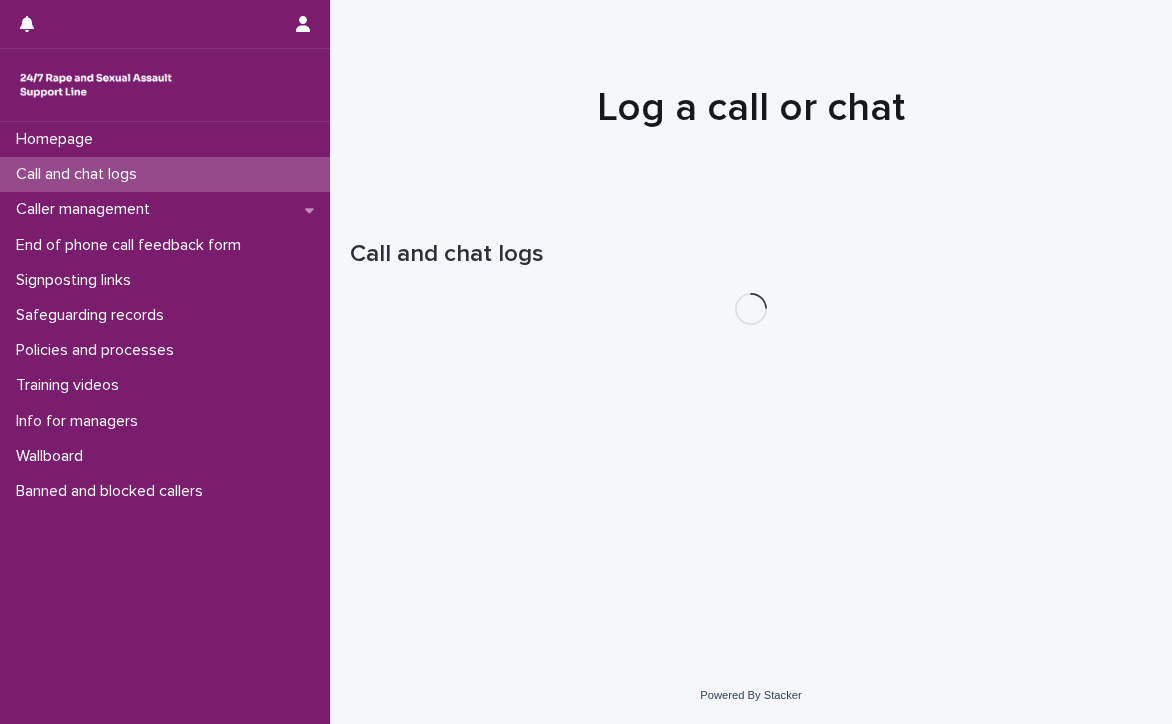 scroll, scrollTop: 0, scrollLeft: 0, axis: both 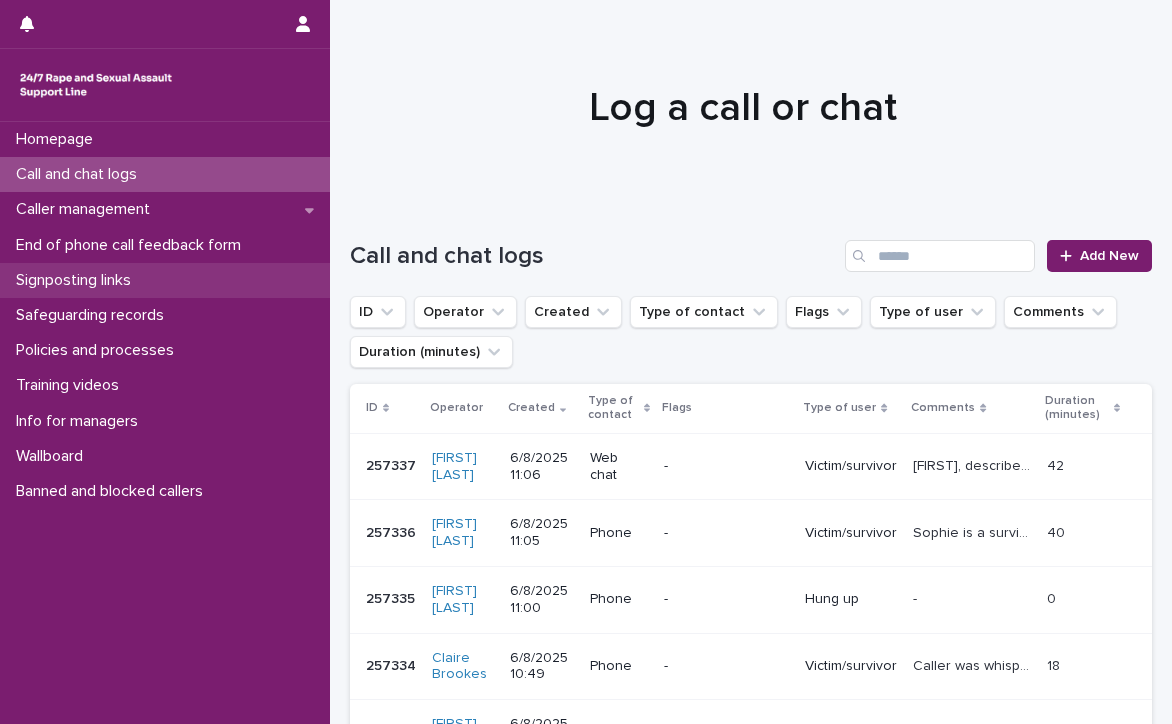 click on "Signposting links" at bounding box center [77, 280] 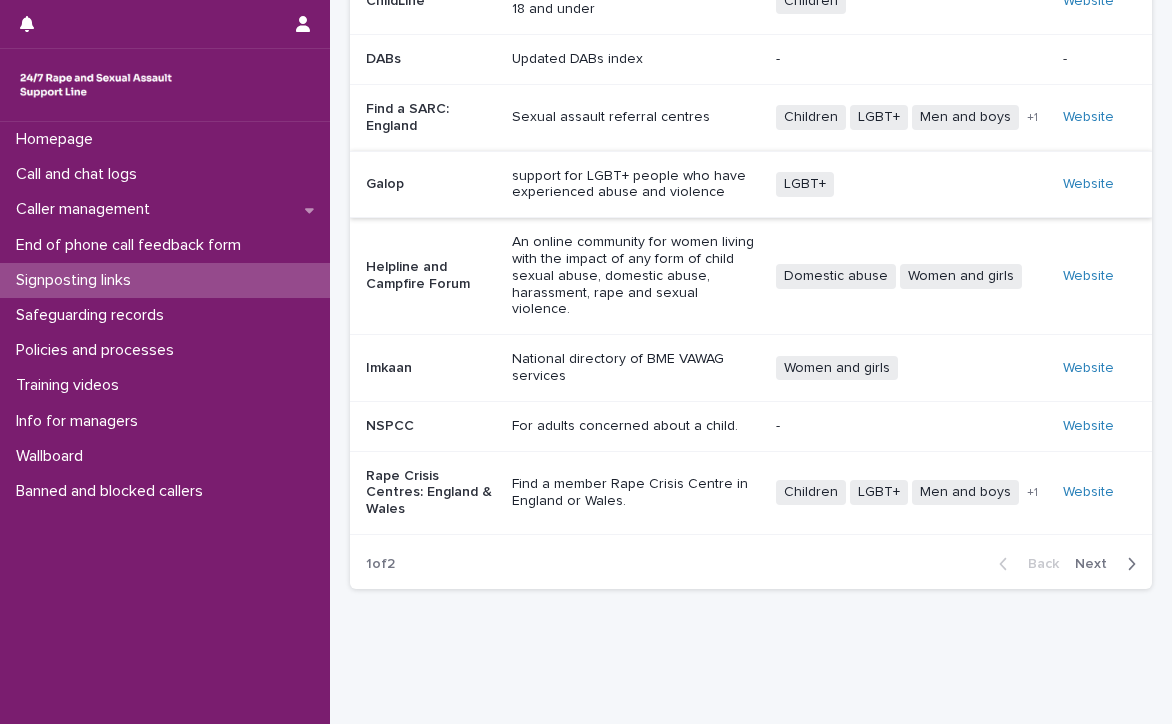 scroll, scrollTop: 345, scrollLeft: 0, axis: vertical 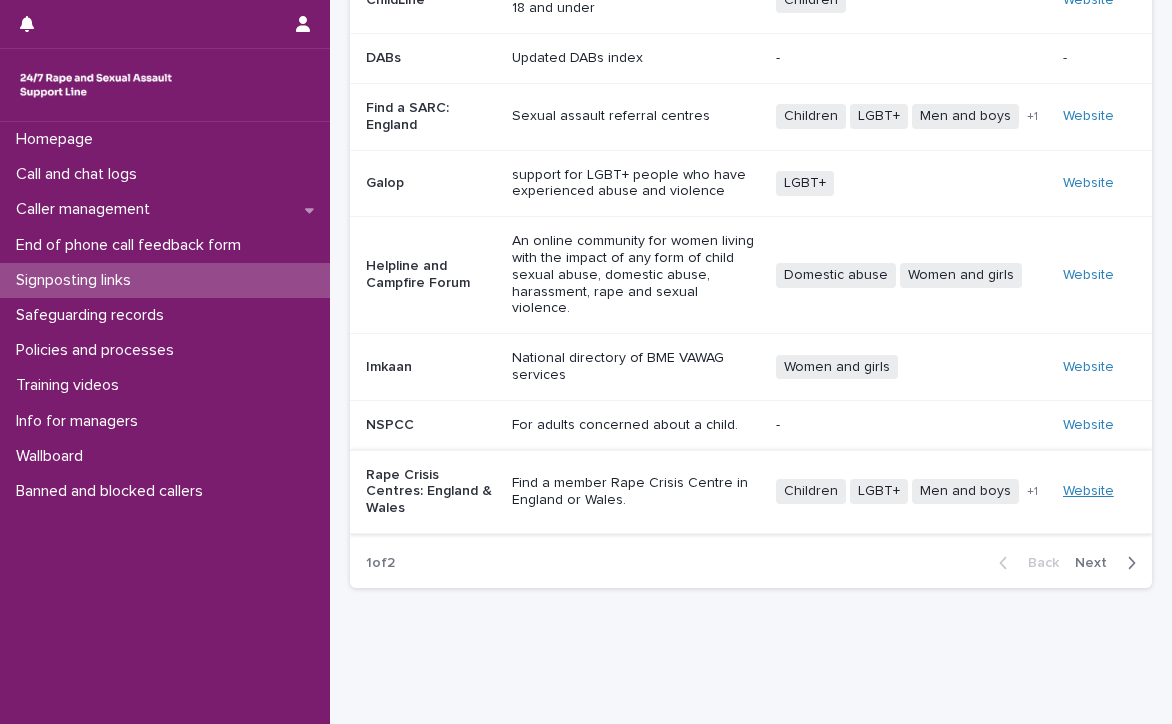 click on "Website" at bounding box center [1088, 491] 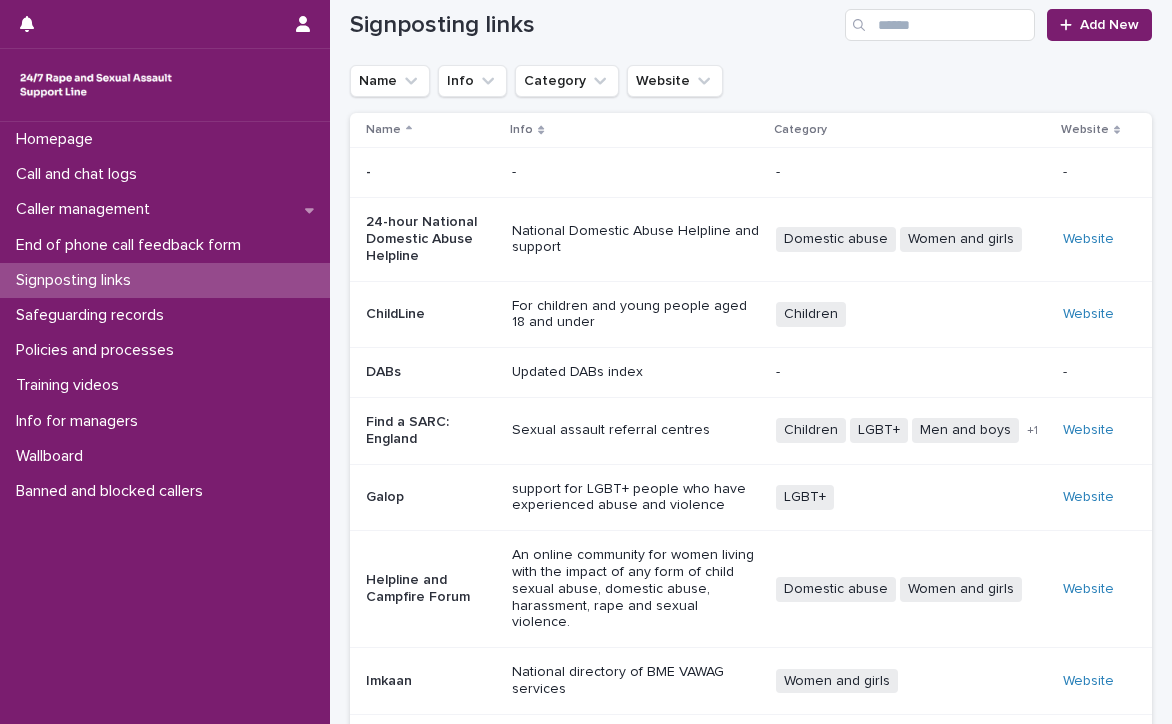scroll, scrollTop: 0, scrollLeft: 0, axis: both 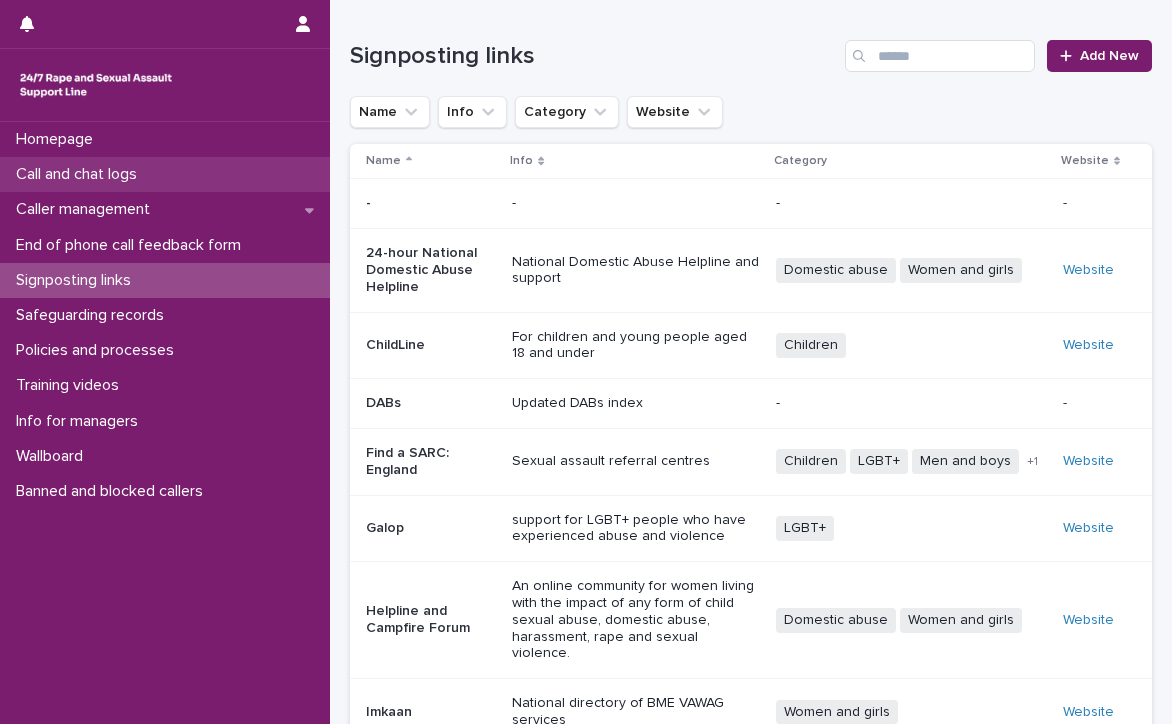 click on "Call and chat logs" at bounding box center (165, 174) 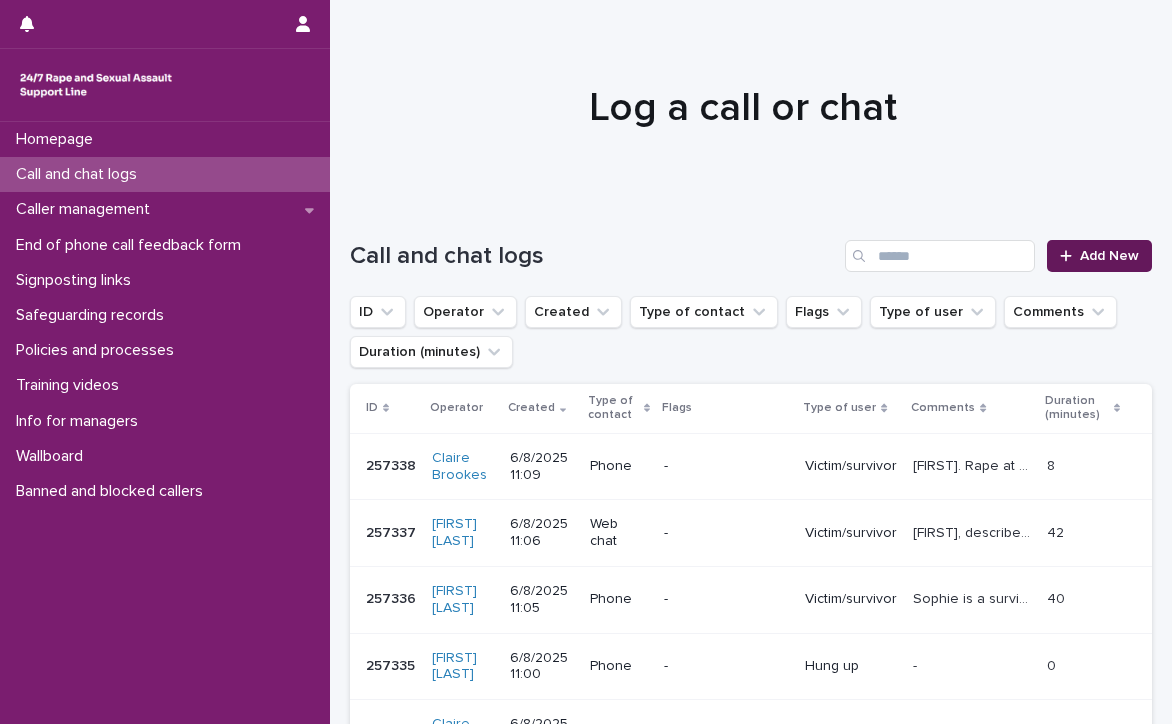 click on "Add New" at bounding box center [1109, 256] 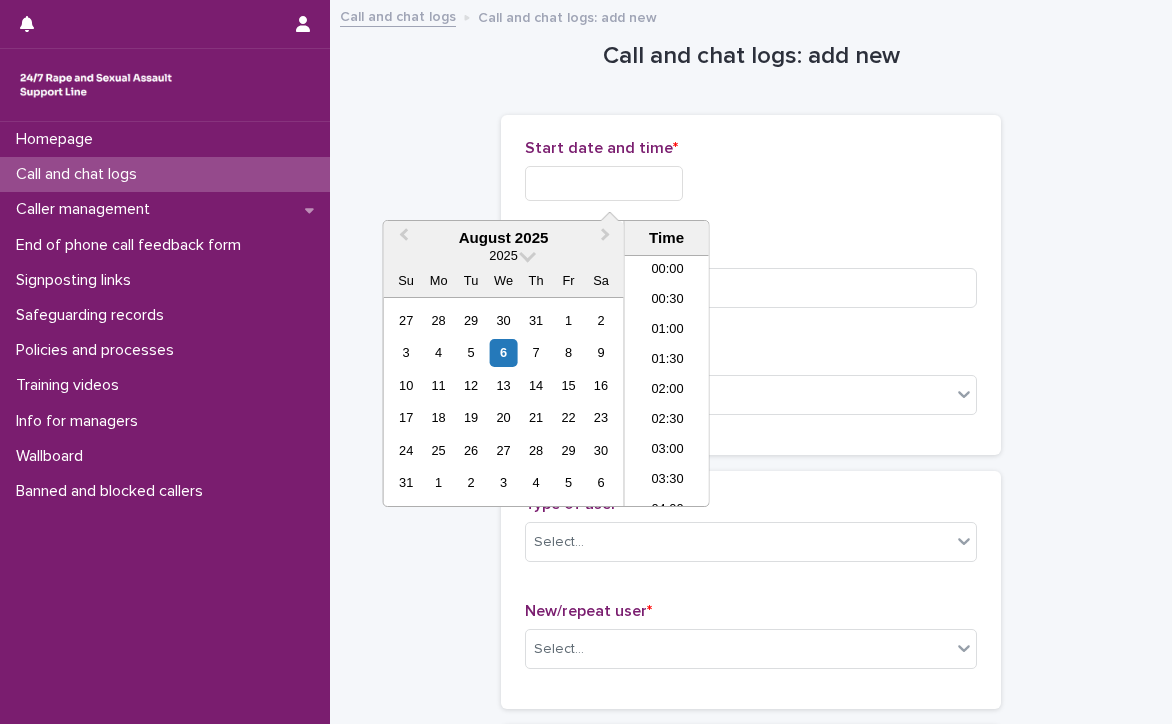 scroll, scrollTop: 550, scrollLeft: 0, axis: vertical 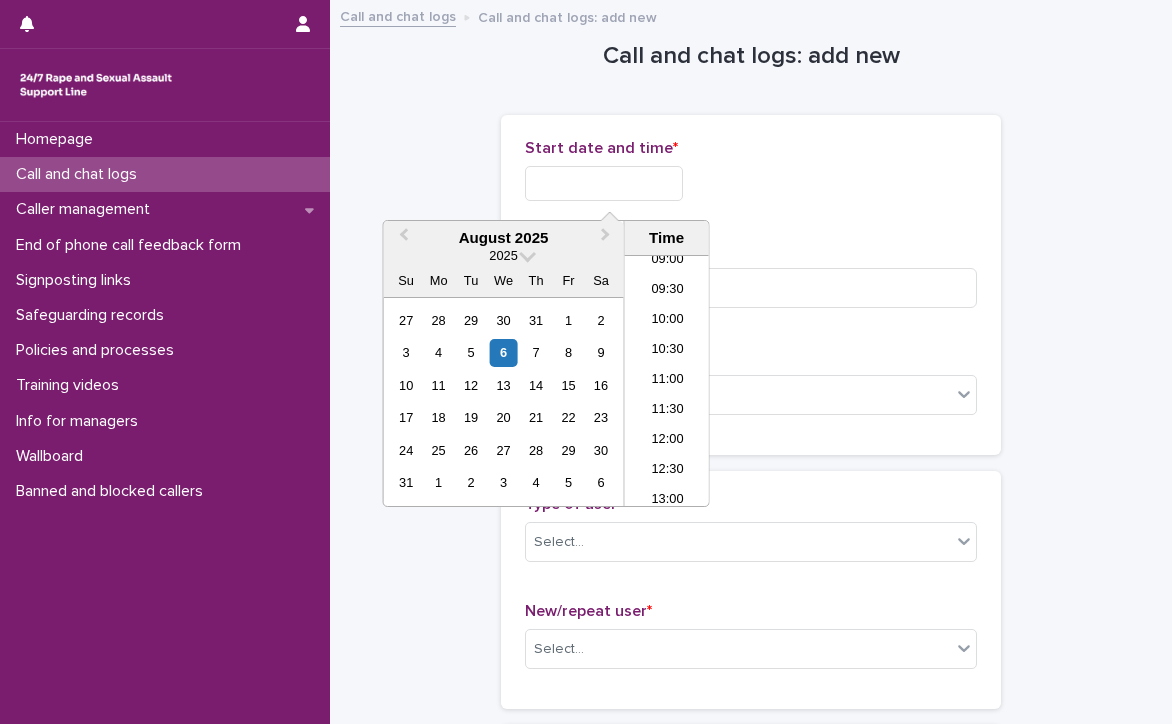 click at bounding box center (604, 183) 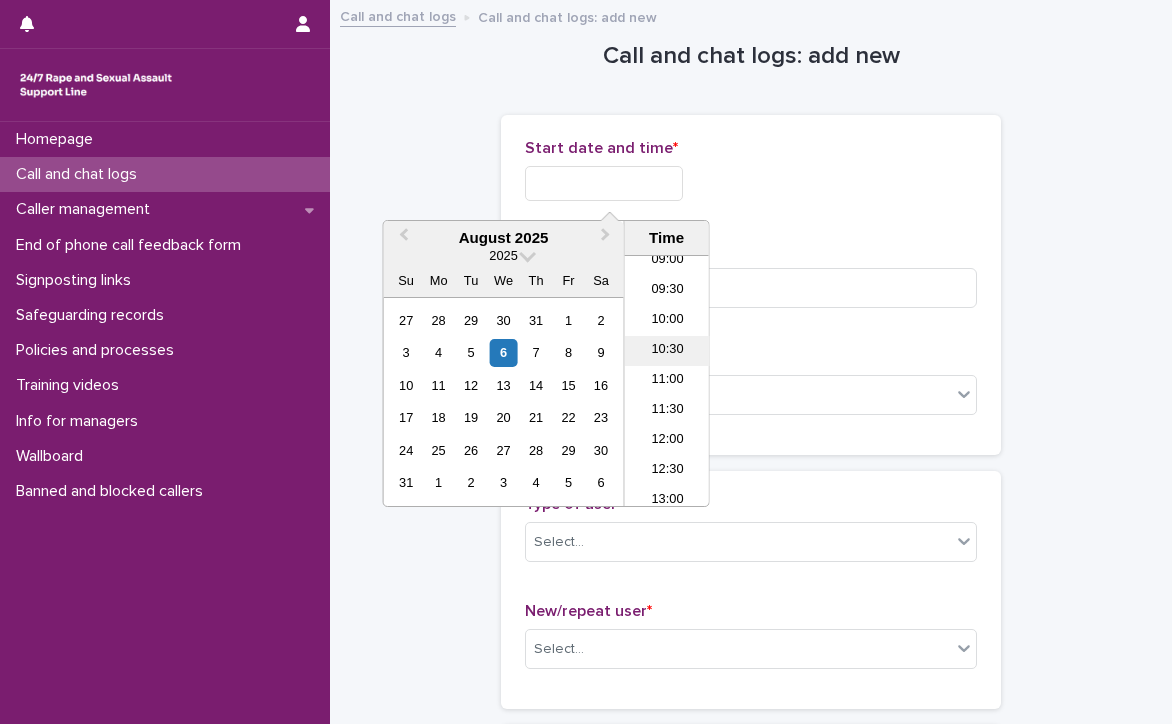 click on "10:30" at bounding box center (667, 351) 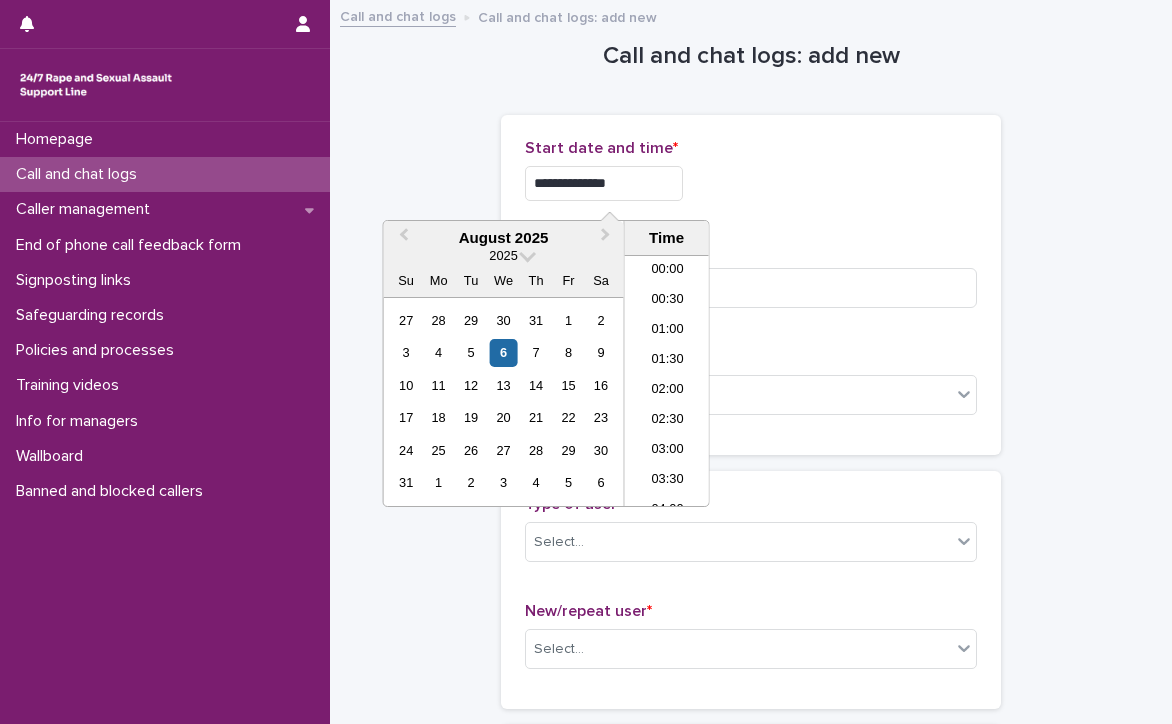 click on "**********" at bounding box center [604, 183] 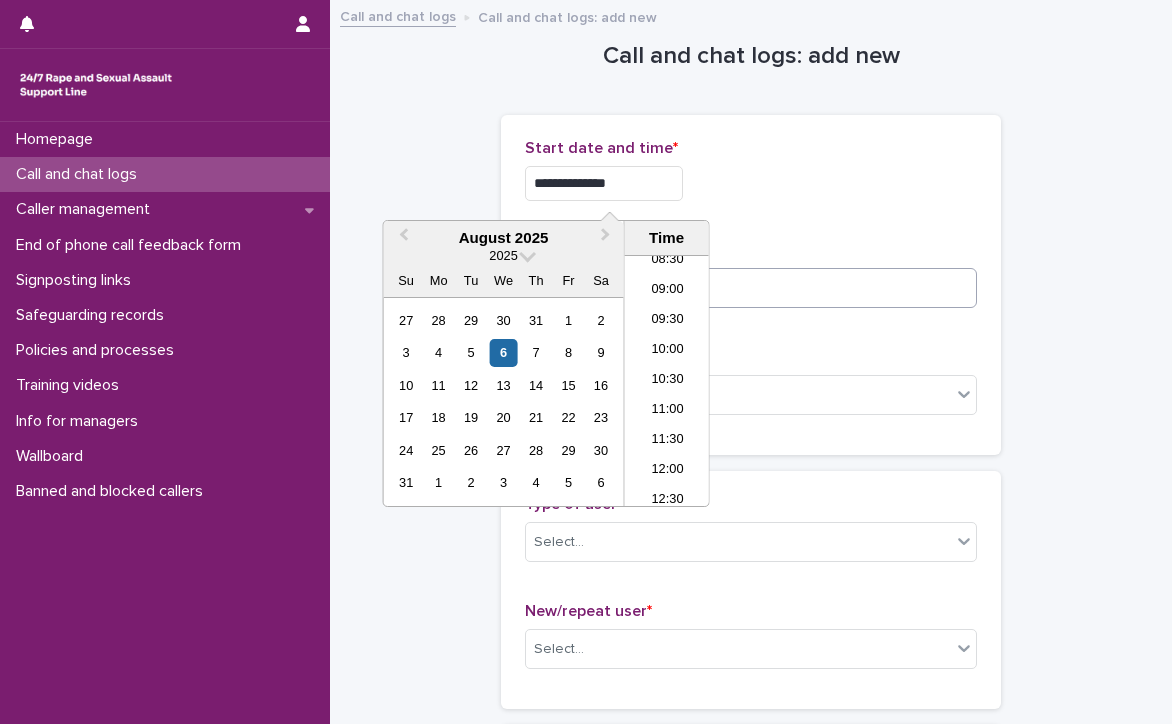 type on "**********" 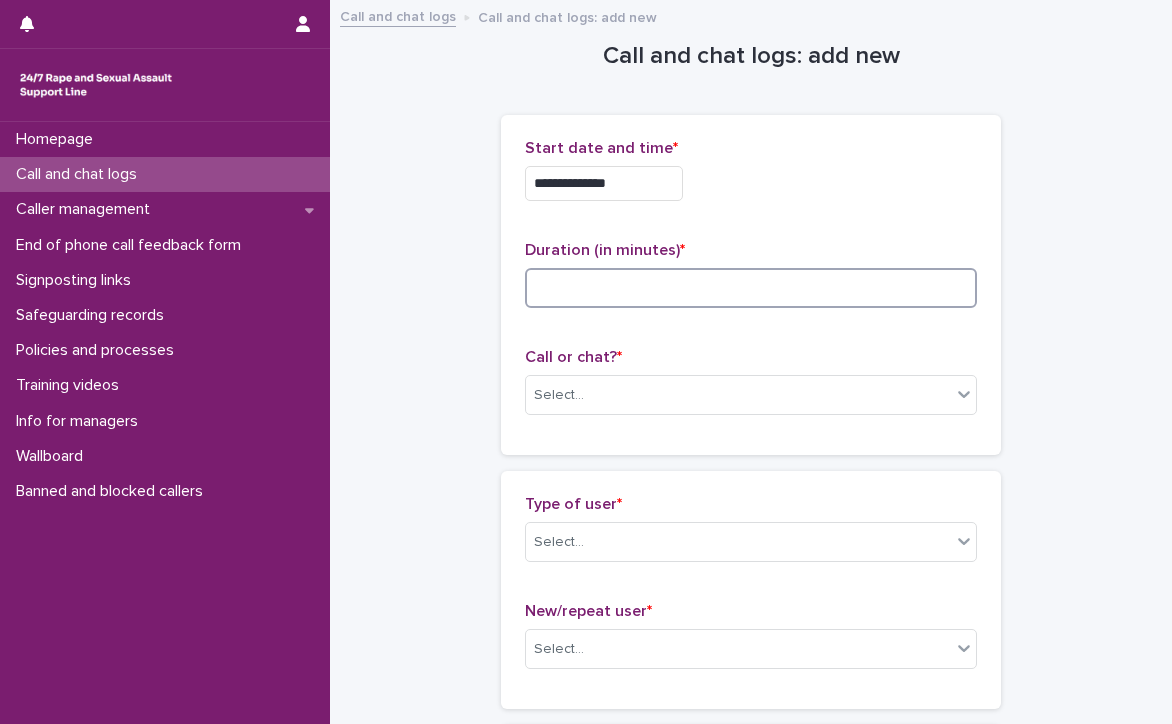 click at bounding box center (751, 288) 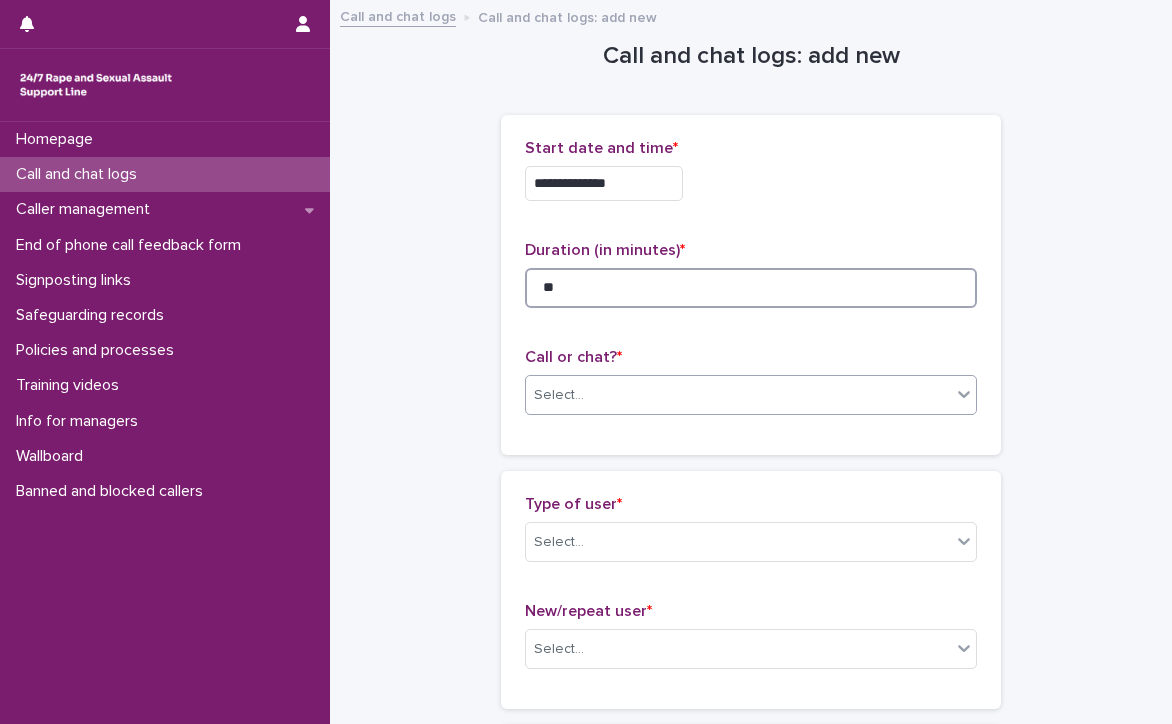 type on "**" 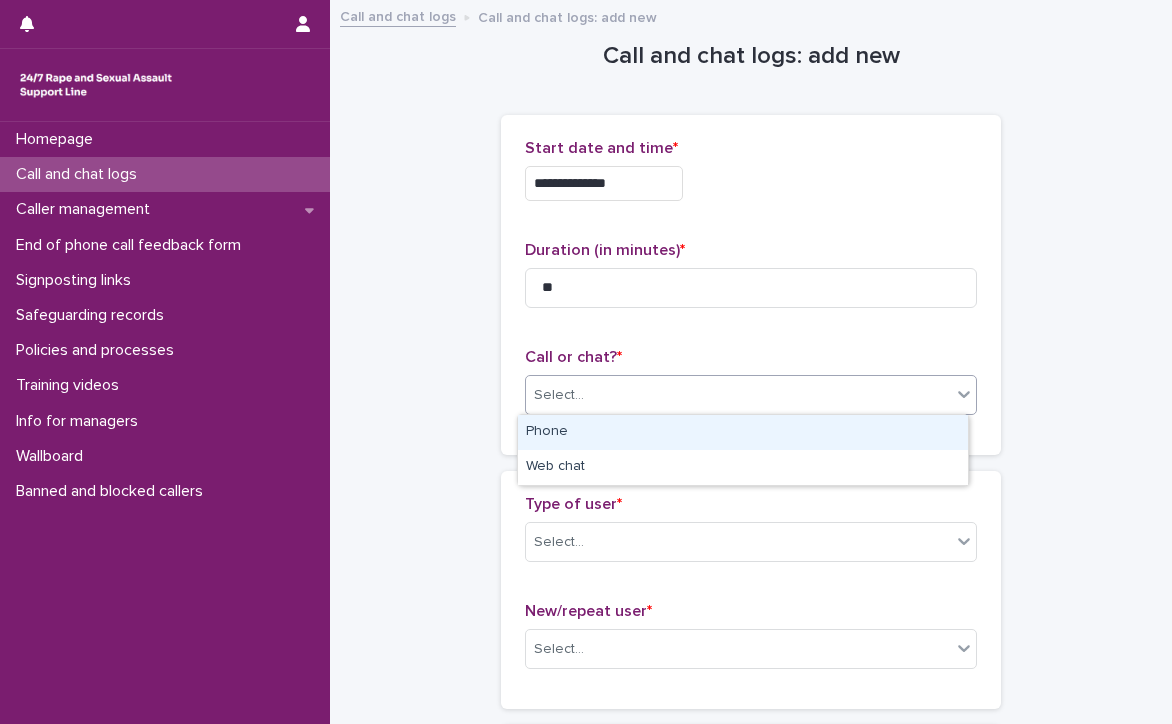 click on "Select..." at bounding box center (738, 395) 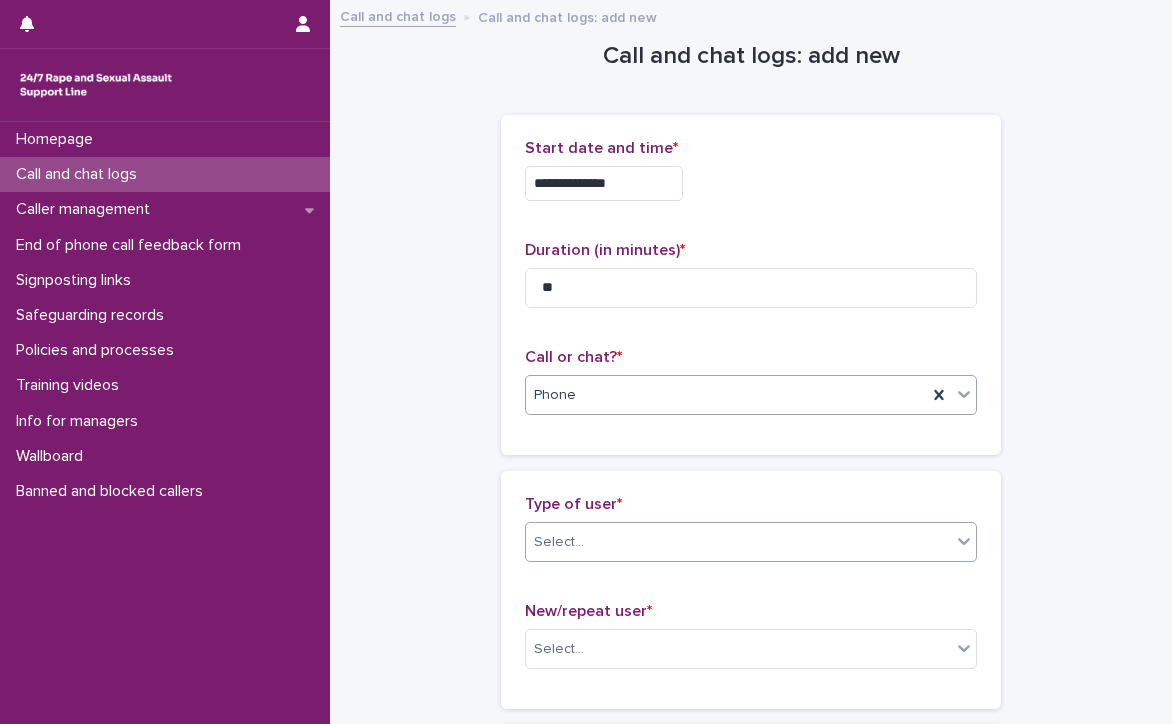 click on "Select..." at bounding box center (738, 542) 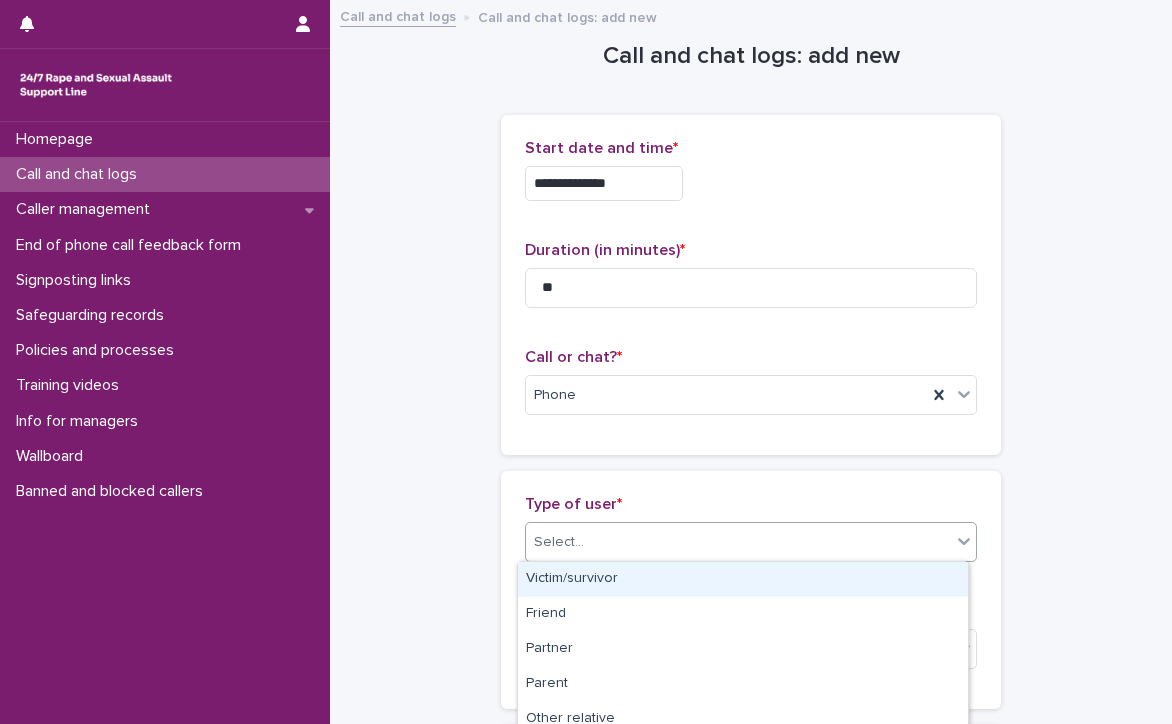 click on "Victim/survivor" at bounding box center [743, 579] 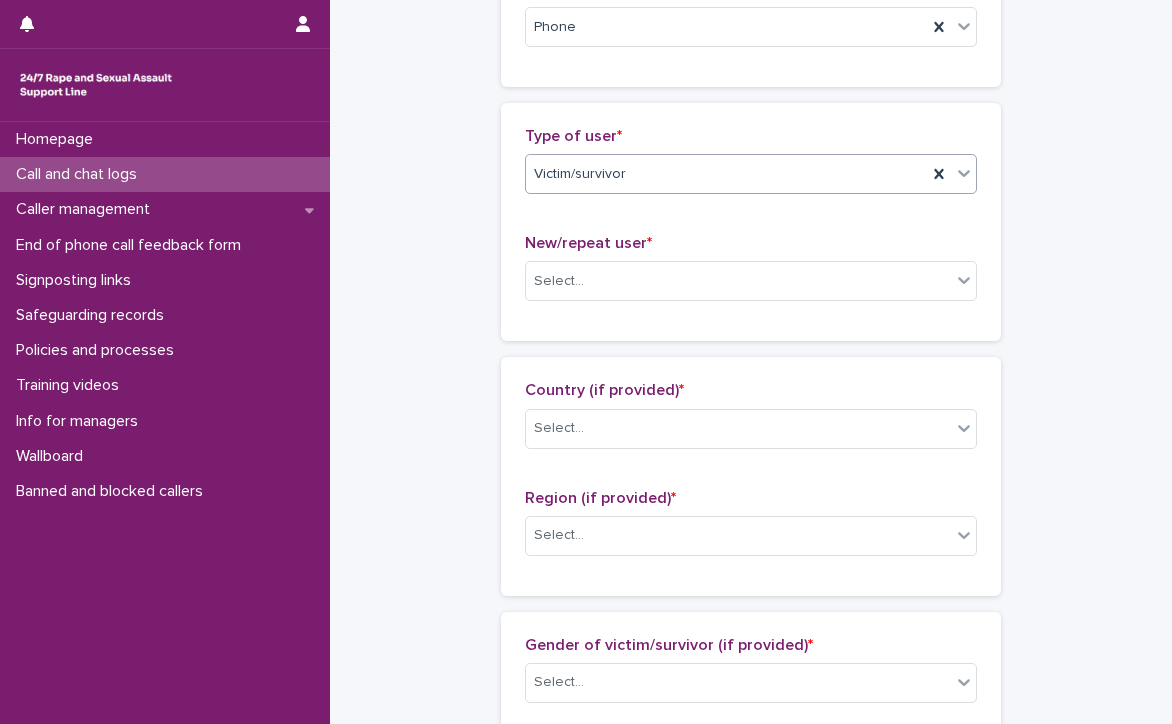 scroll, scrollTop: 400, scrollLeft: 0, axis: vertical 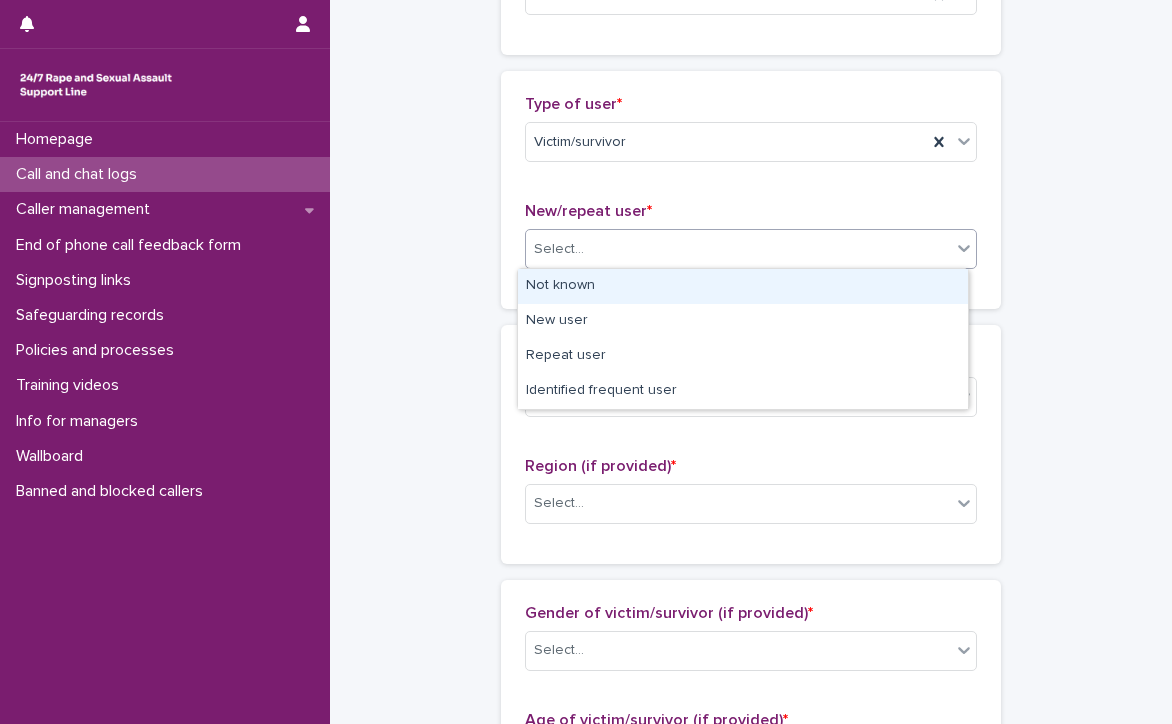 click on "Select..." at bounding box center [559, 249] 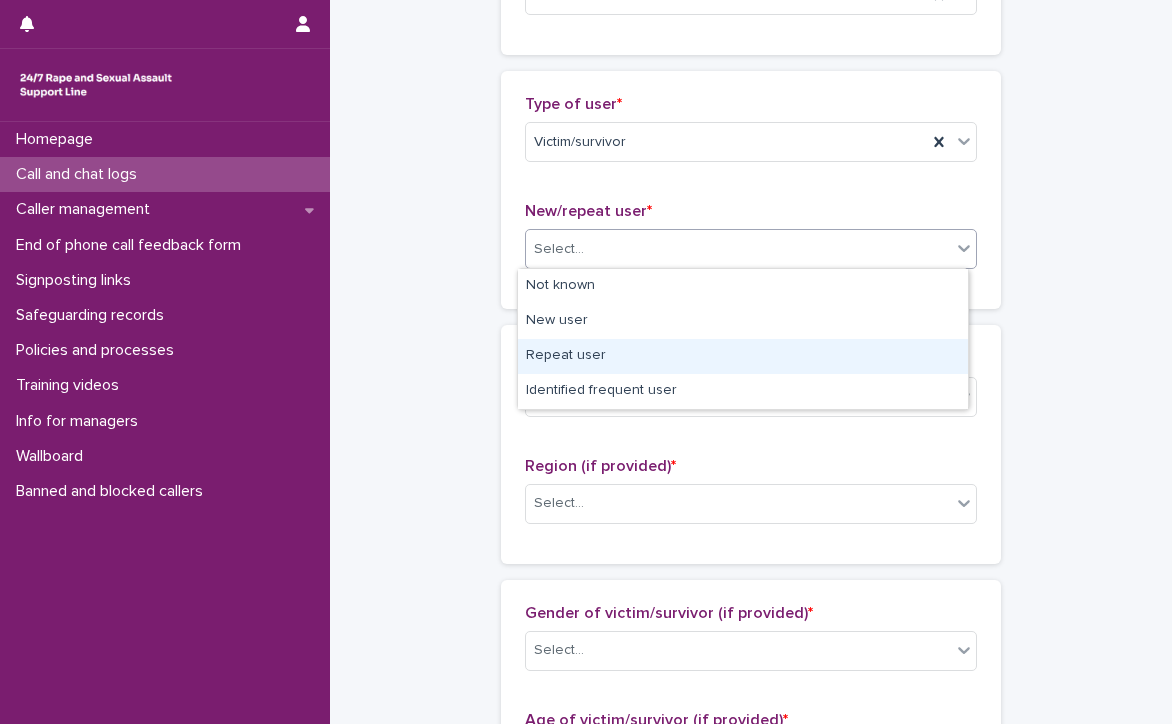 click on "Repeat user" at bounding box center [743, 356] 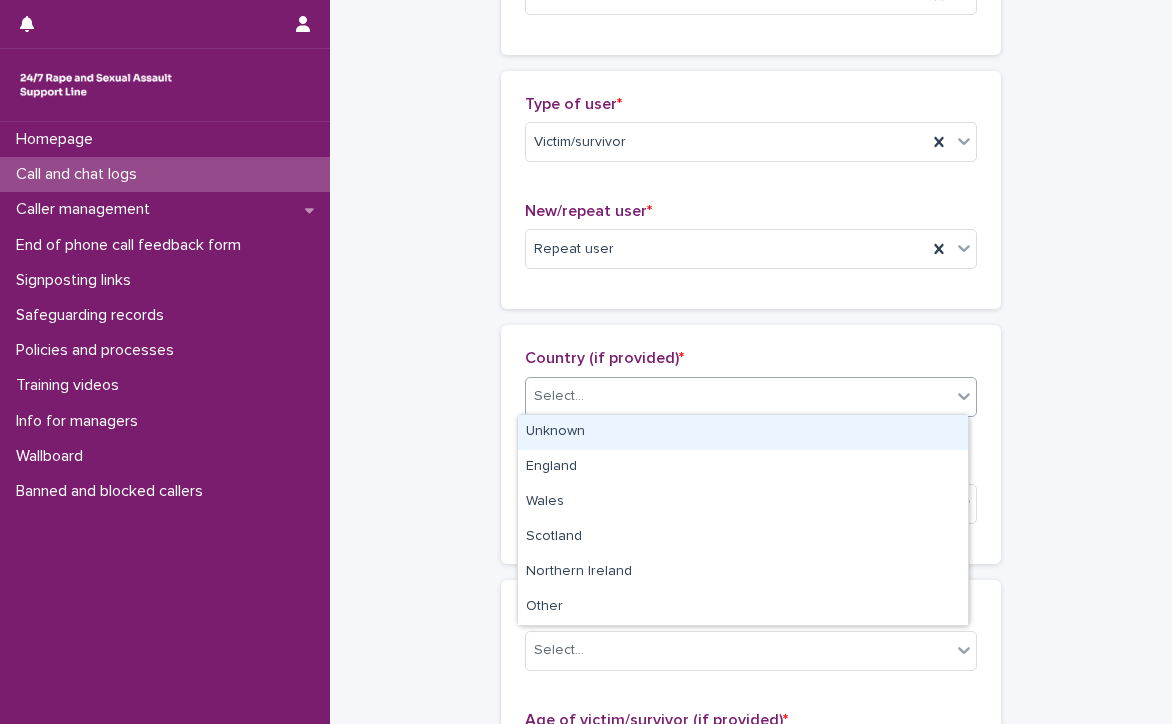 click on "Select..." at bounding box center (738, 396) 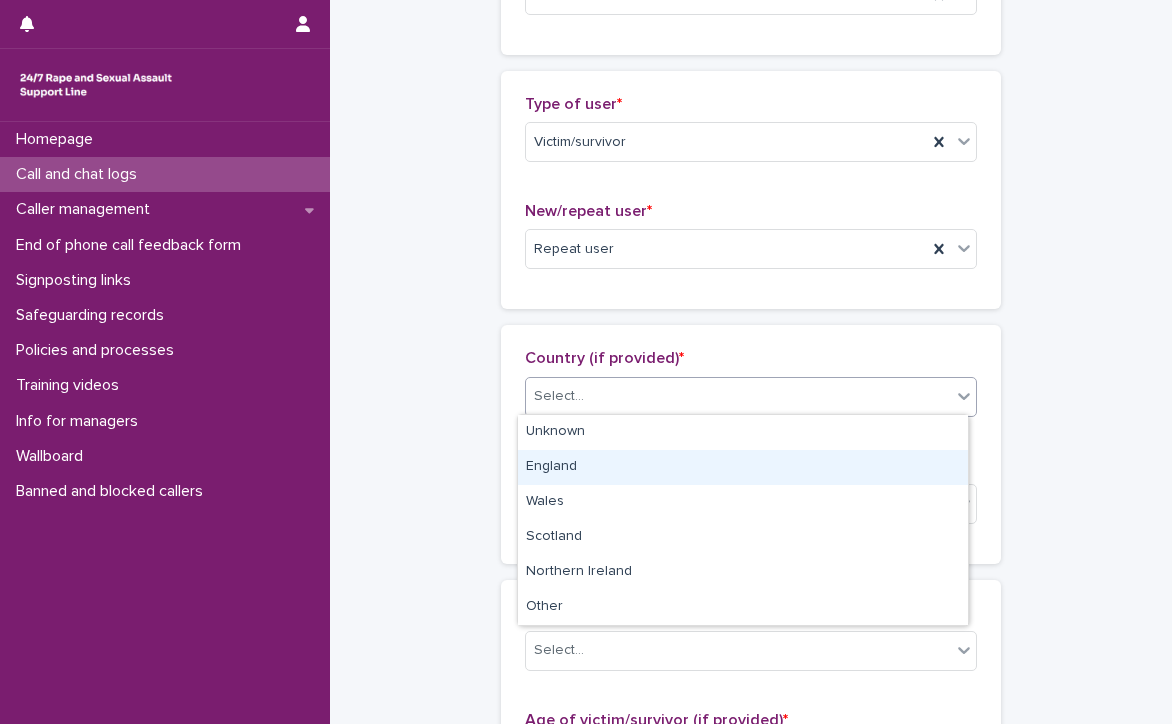 click on "England" at bounding box center (743, 467) 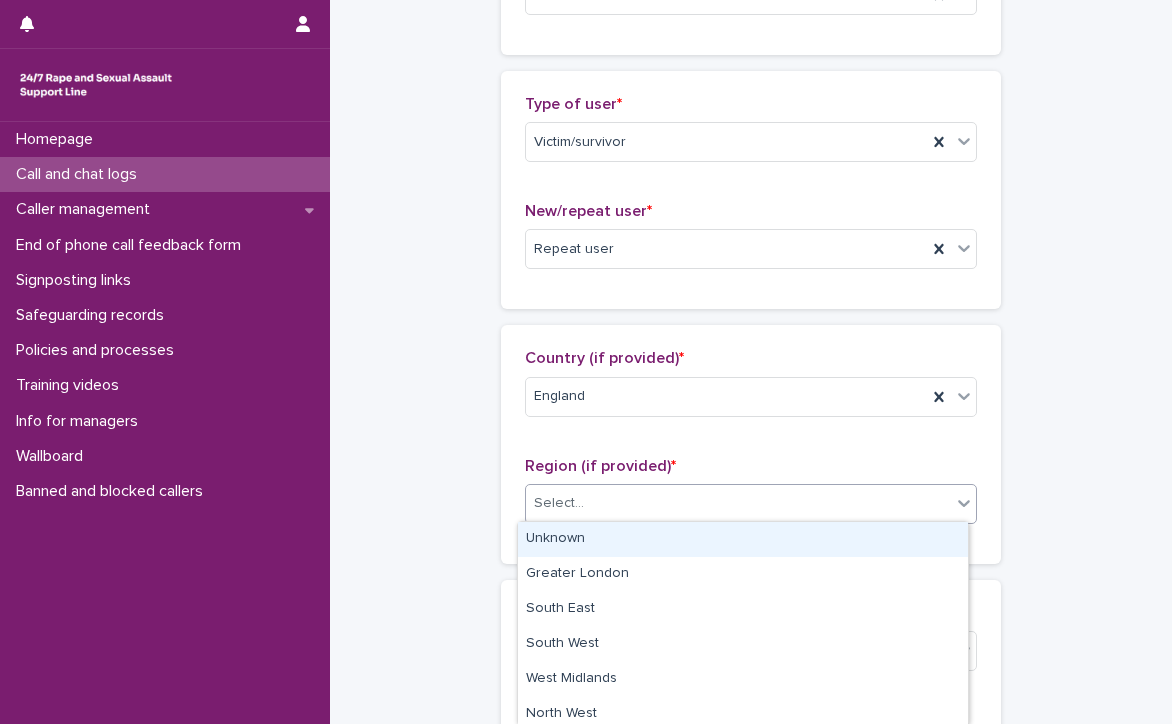 click on "Select..." at bounding box center (738, 503) 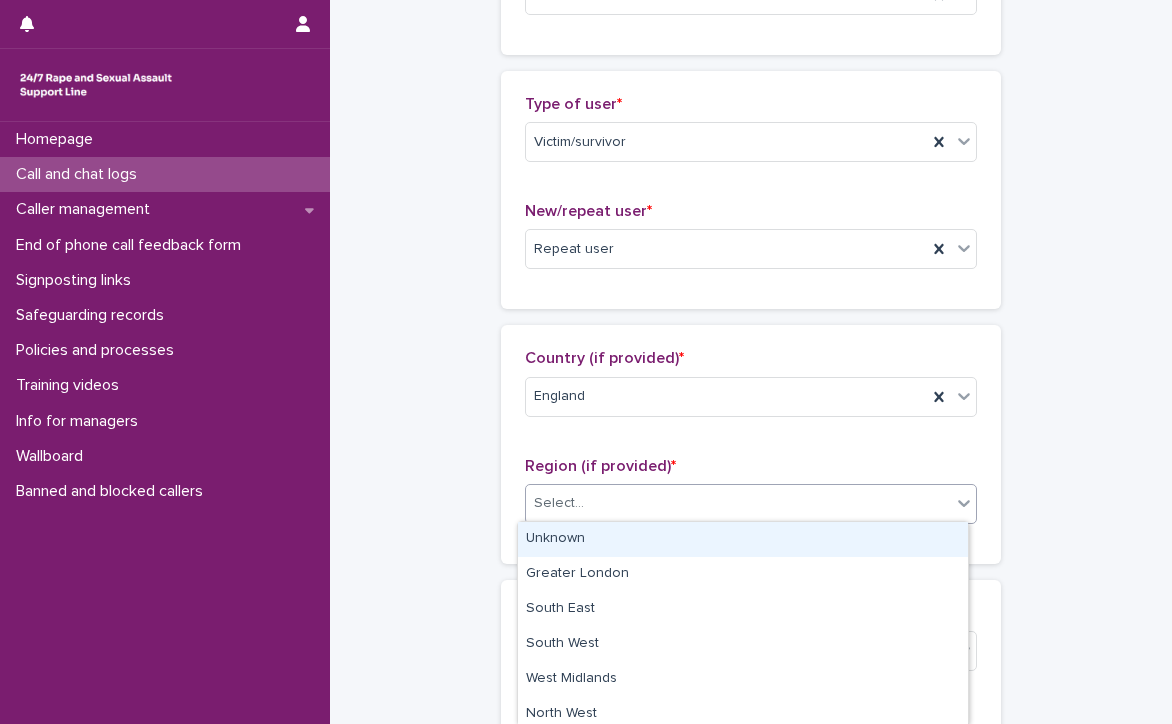 click on "Select..." at bounding box center (738, 503) 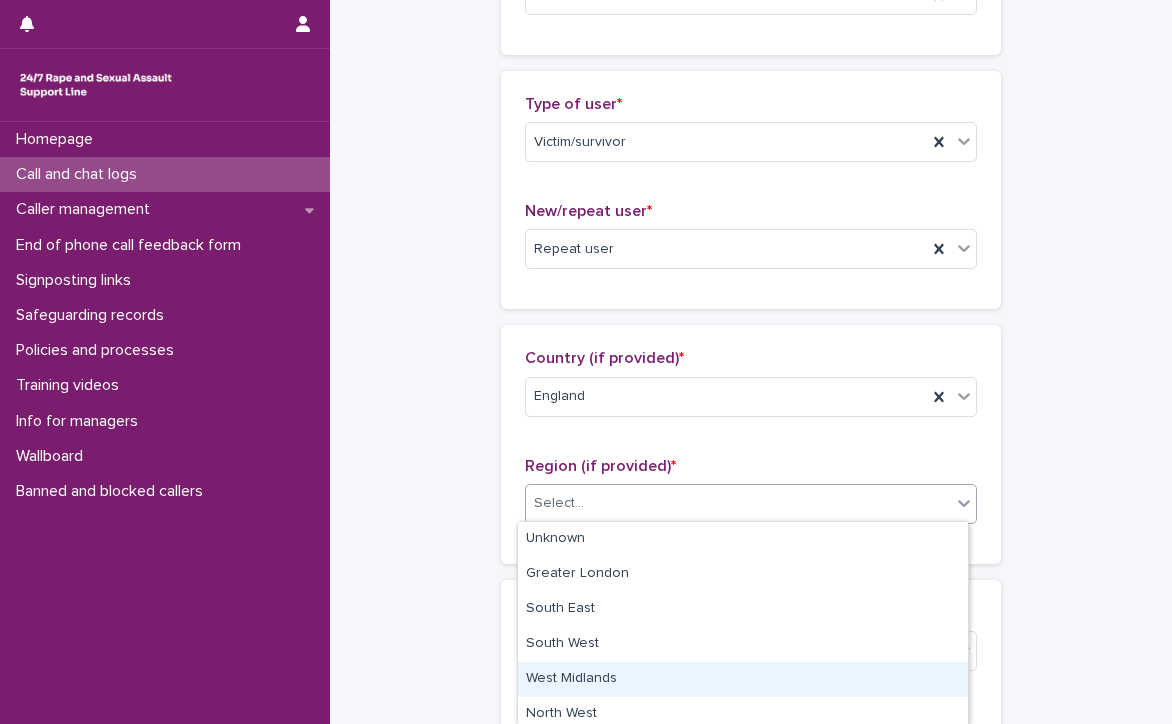 click on "West Midlands" at bounding box center [743, 679] 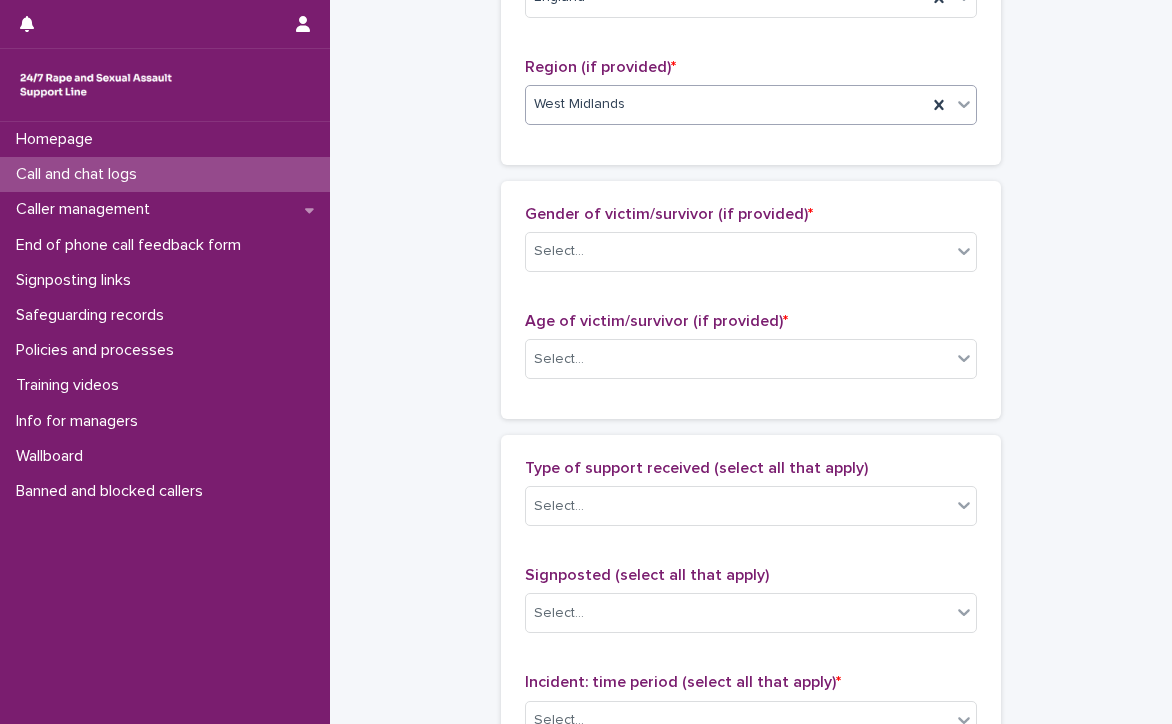 scroll, scrollTop: 800, scrollLeft: 0, axis: vertical 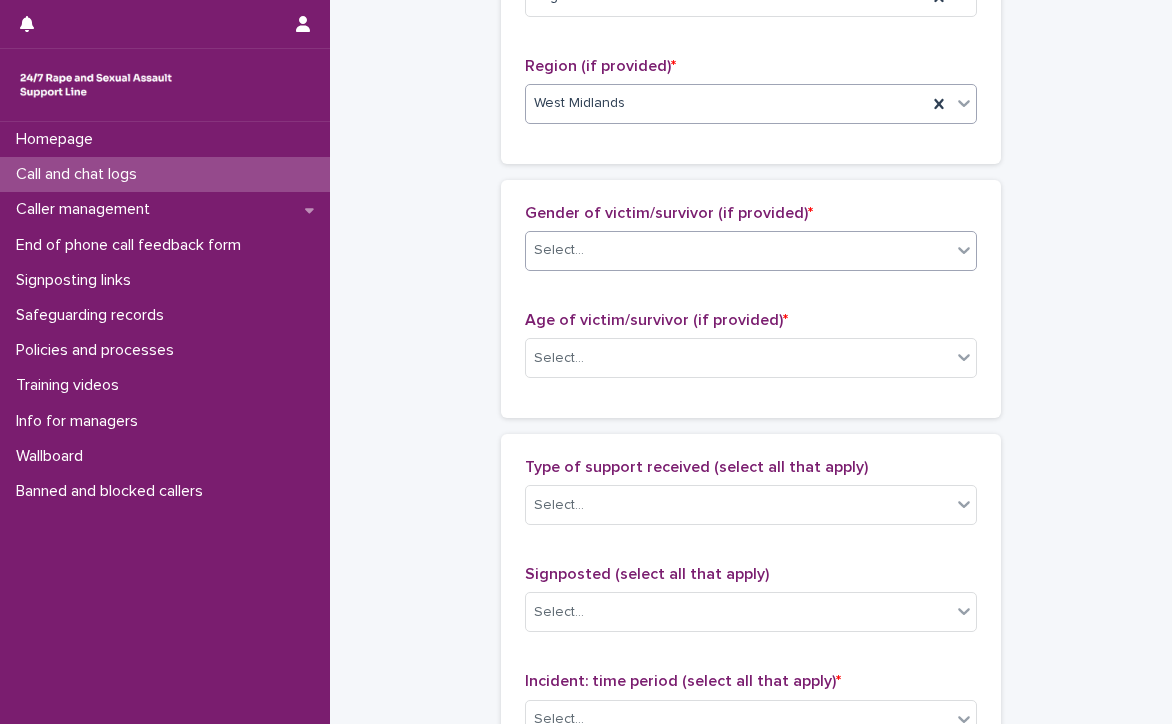 click on "Select..." at bounding box center (738, 250) 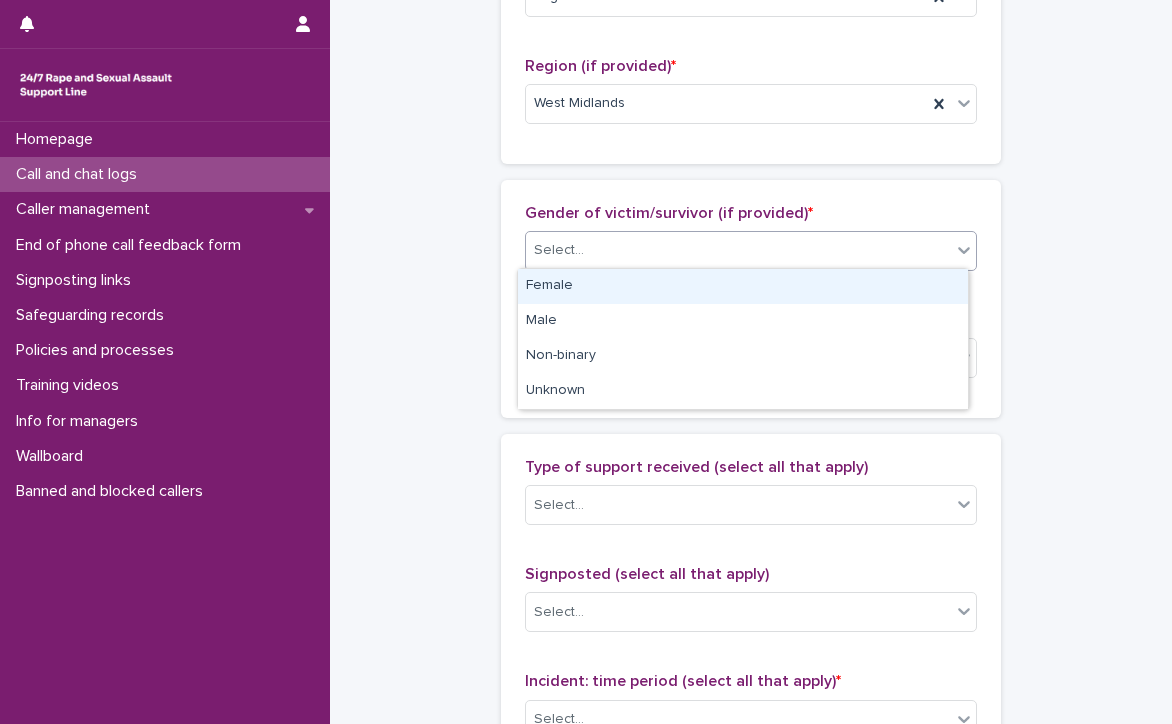 click on "Female" at bounding box center (743, 286) 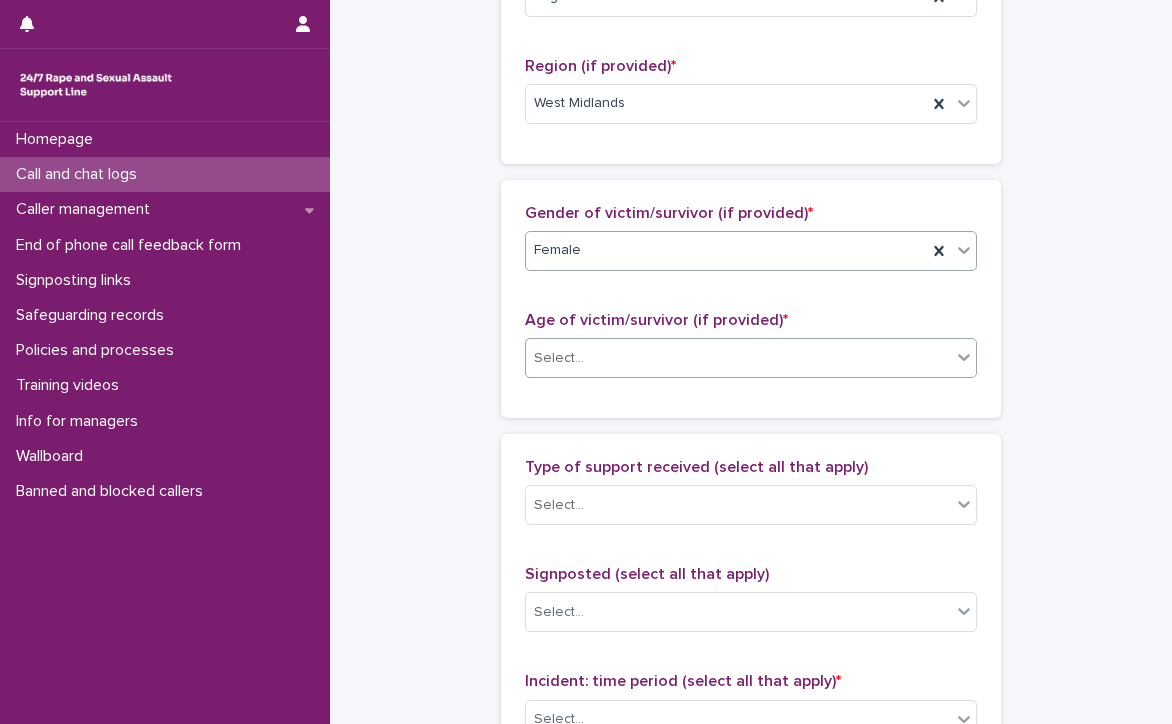 click on "Select..." at bounding box center (738, 358) 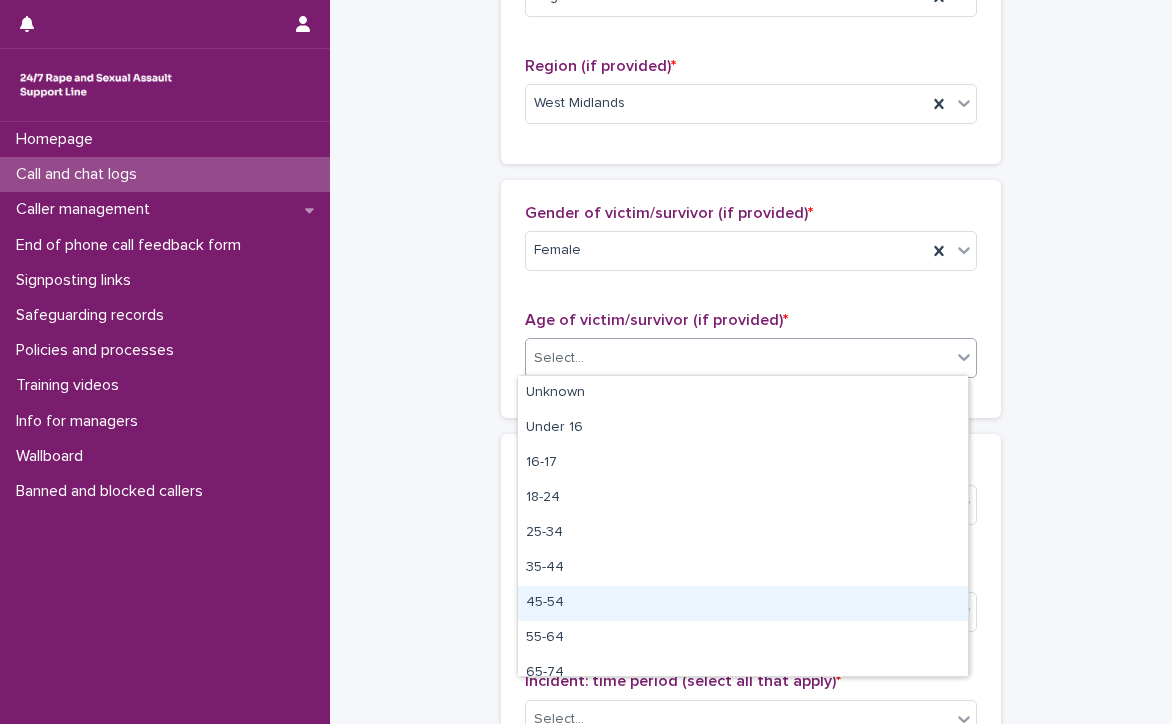 click on "45-54" at bounding box center [743, 603] 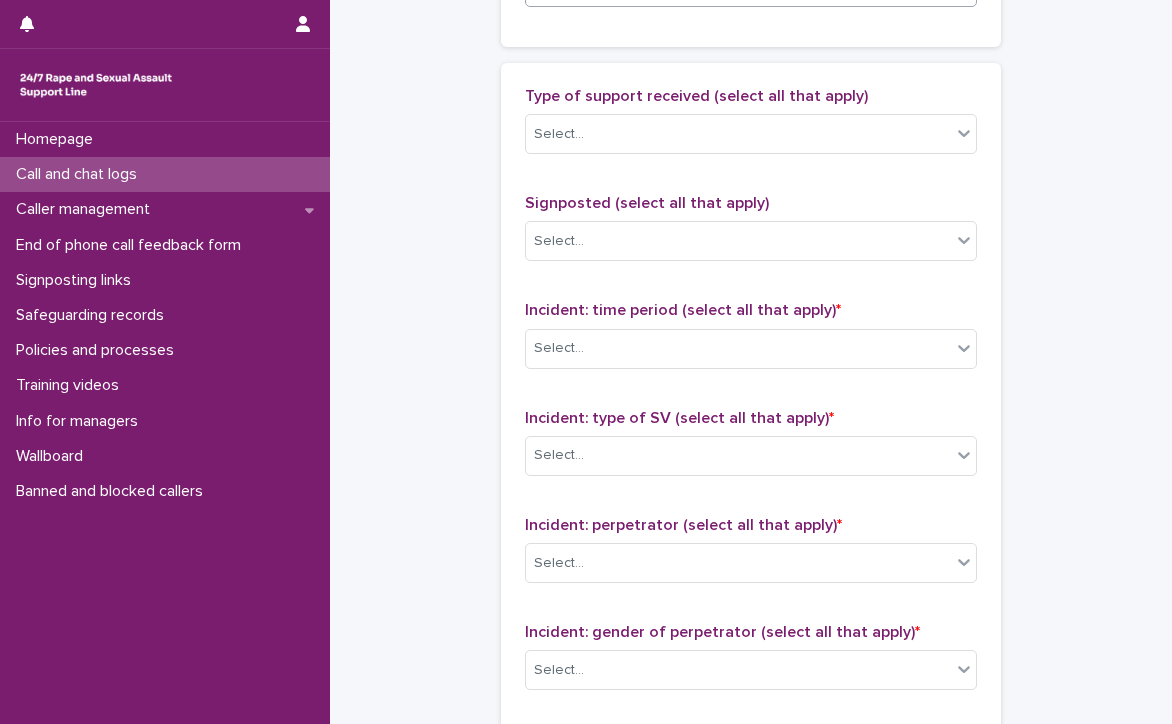scroll, scrollTop: 1092, scrollLeft: 0, axis: vertical 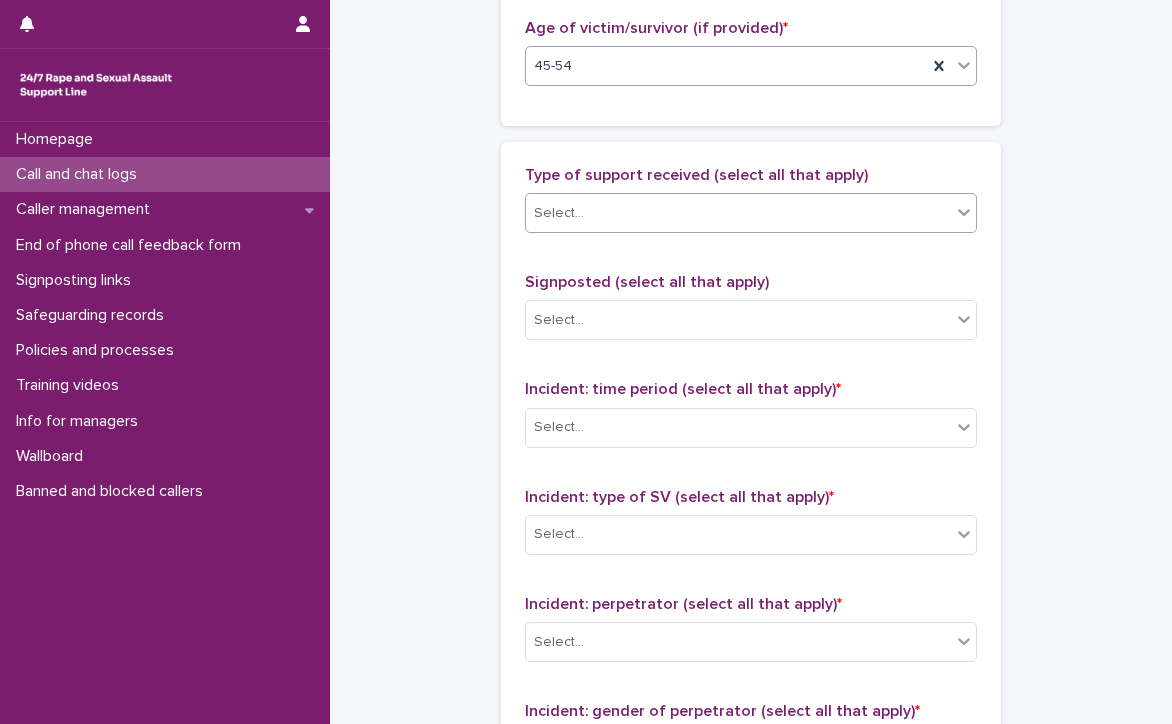 click on "Select..." at bounding box center (738, 213) 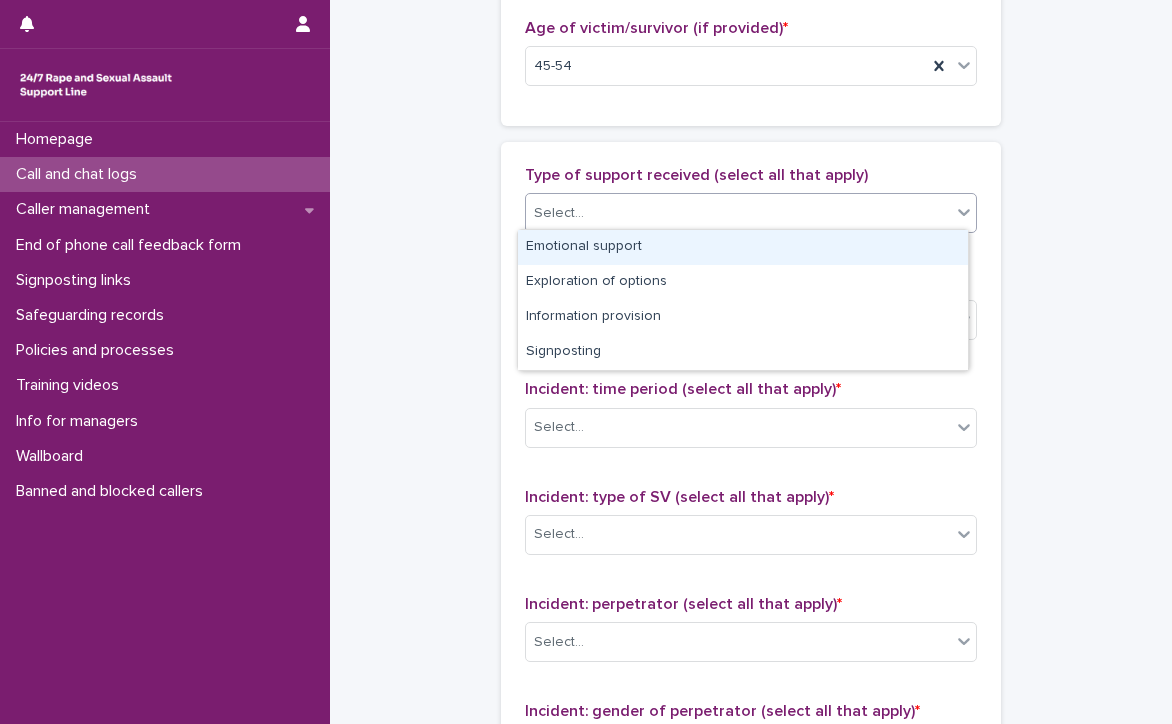 click on "Emotional support" at bounding box center (743, 247) 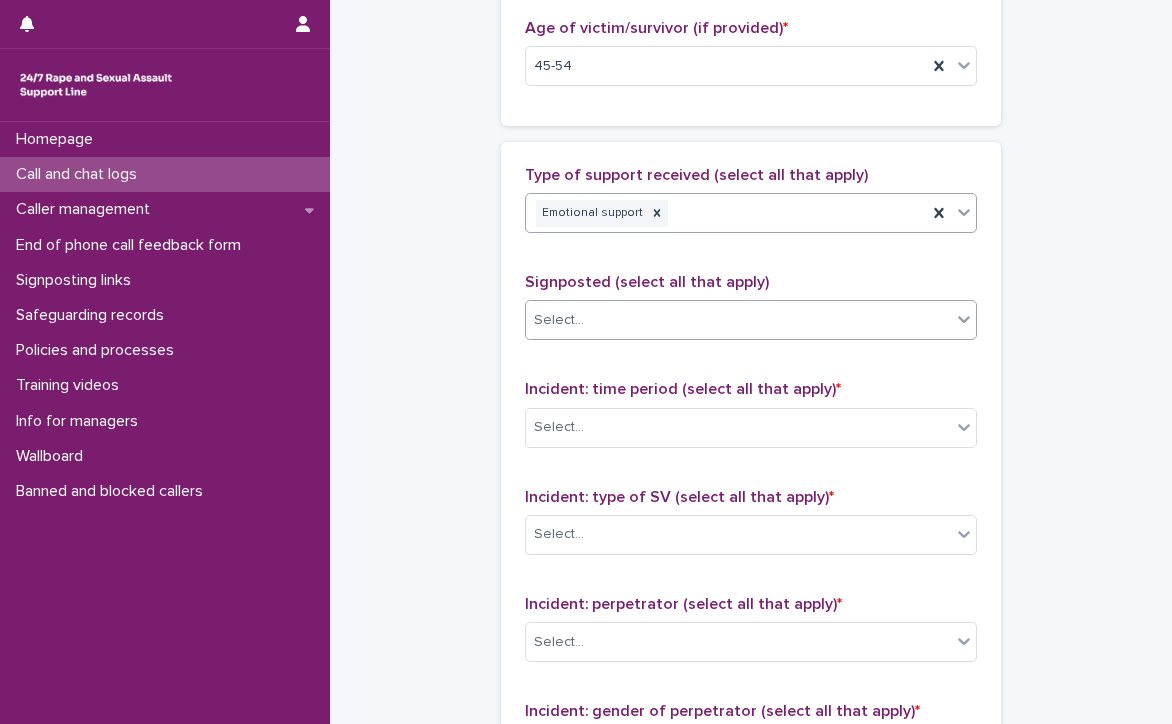 click on "Select..." at bounding box center (738, 320) 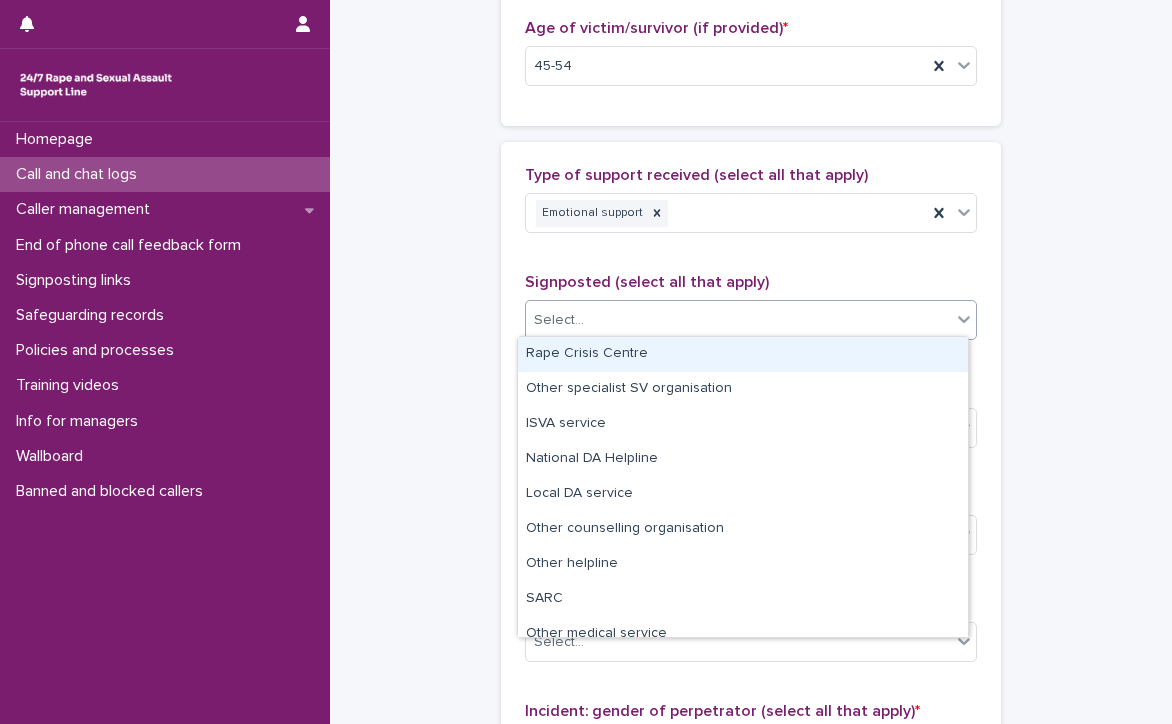 click on "Rape Crisis Centre" at bounding box center (743, 354) 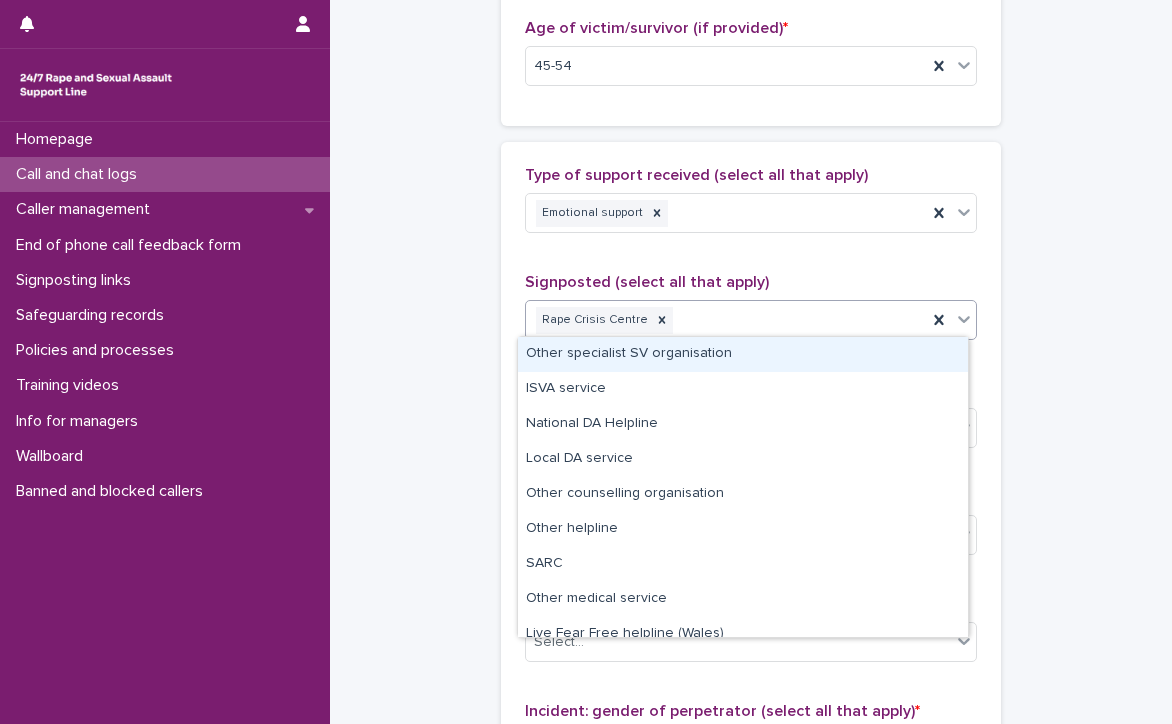 click on "Rape Crisis Centre" at bounding box center (726, 320) 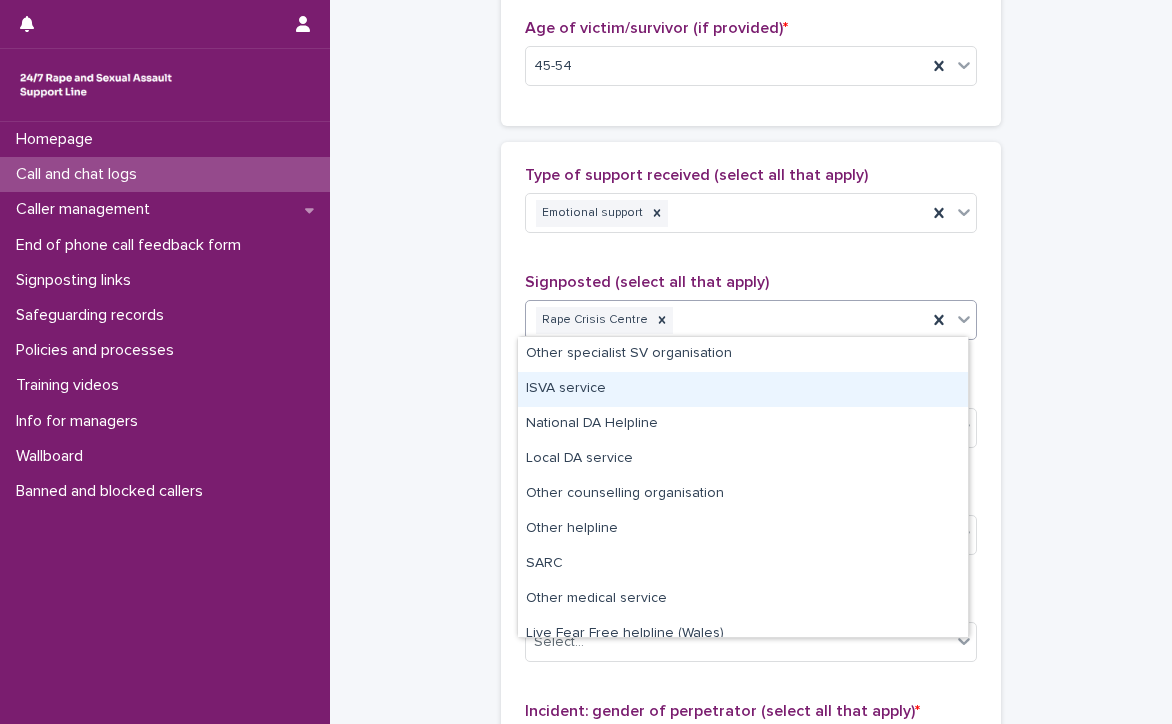 click on "ISVA service" at bounding box center [743, 389] 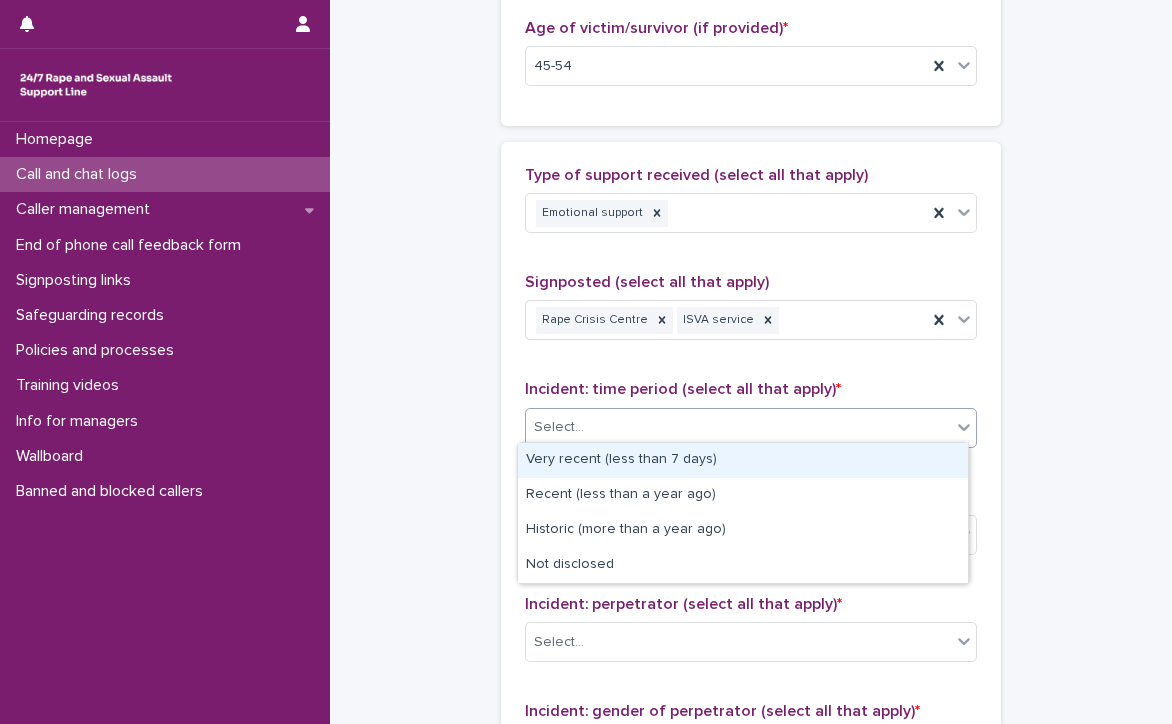 click on "Select..." at bounding box center [738, 427] 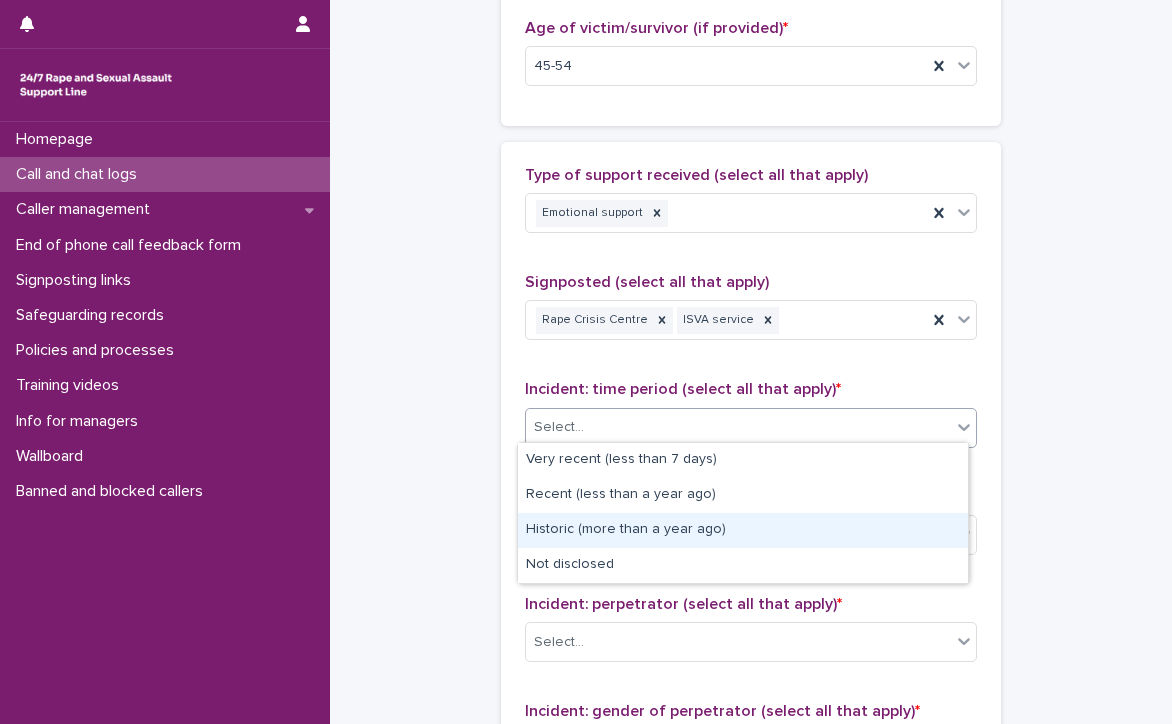 click on "Historic (more than a year ago)" at bounding box center [743, 530] 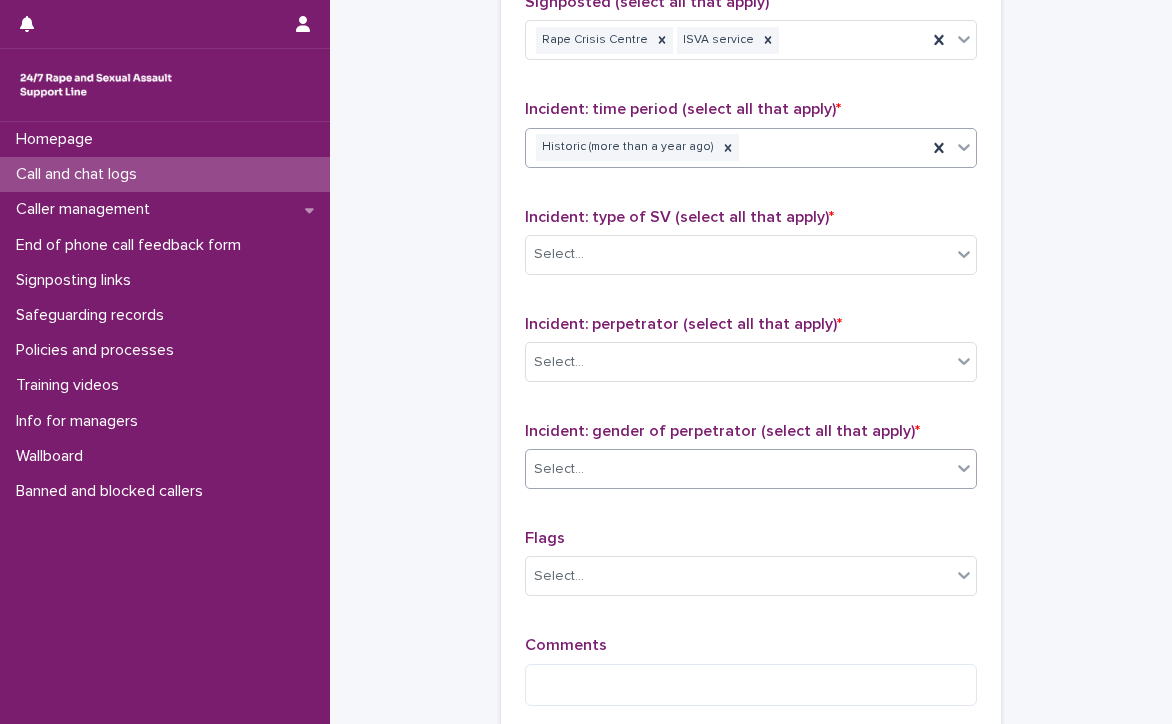 scroll, scrollTop: 1392, scrollLeft: 0, axis: vertical 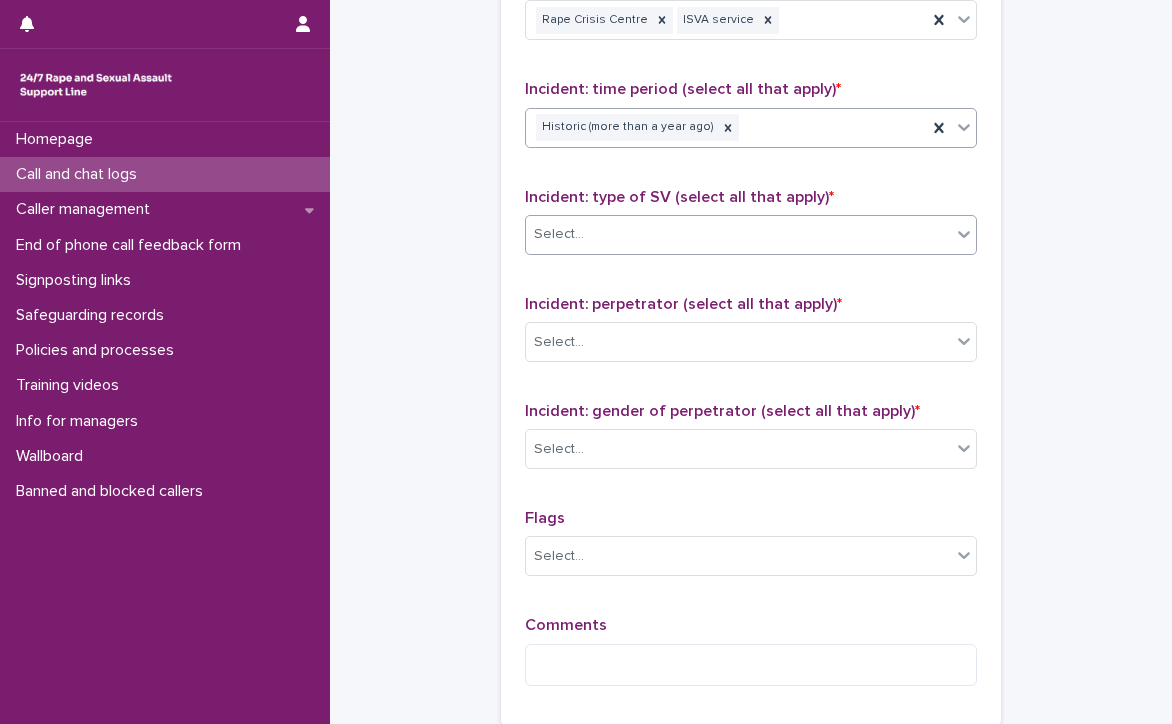 click on "Select..." at bounding box center [559, 234] 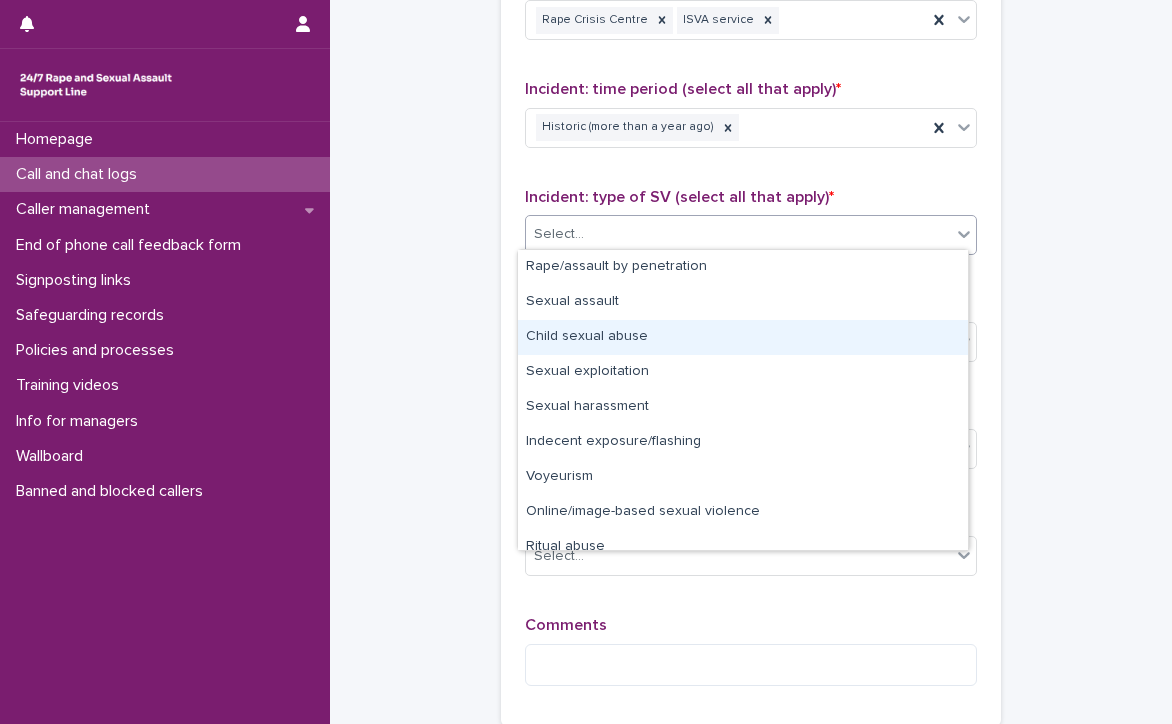 click on "Child sexual abuse" at bounding box center (743, 337) 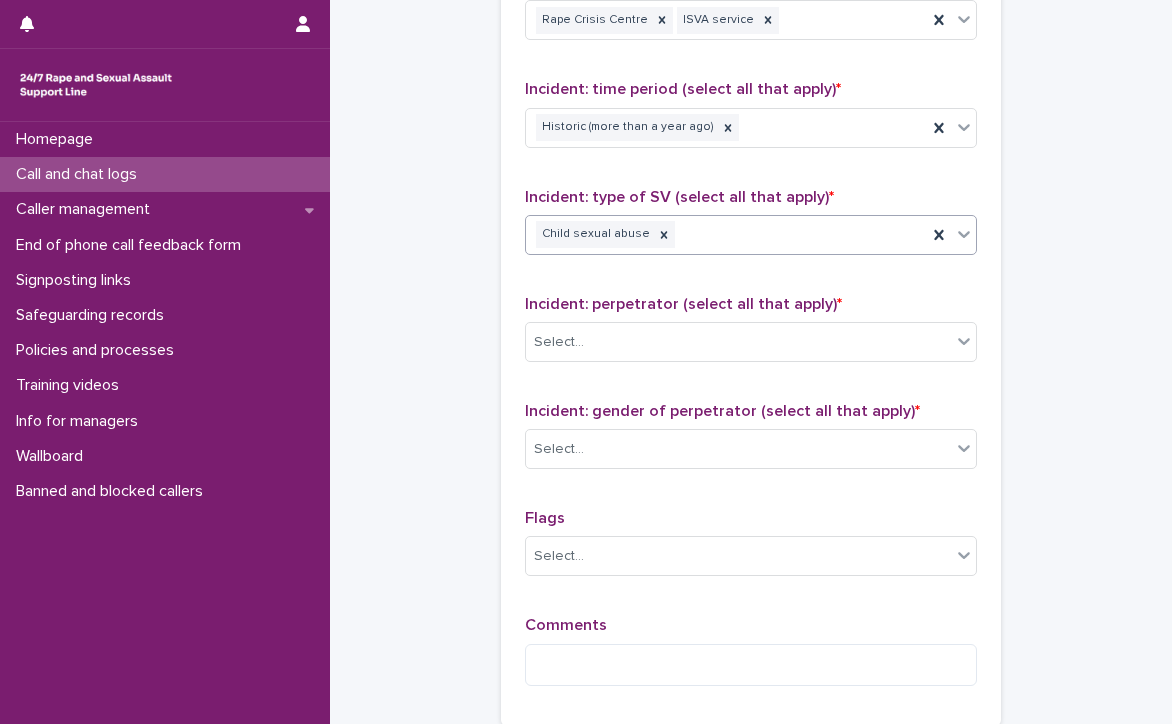 click at bounding box center (587, 342) 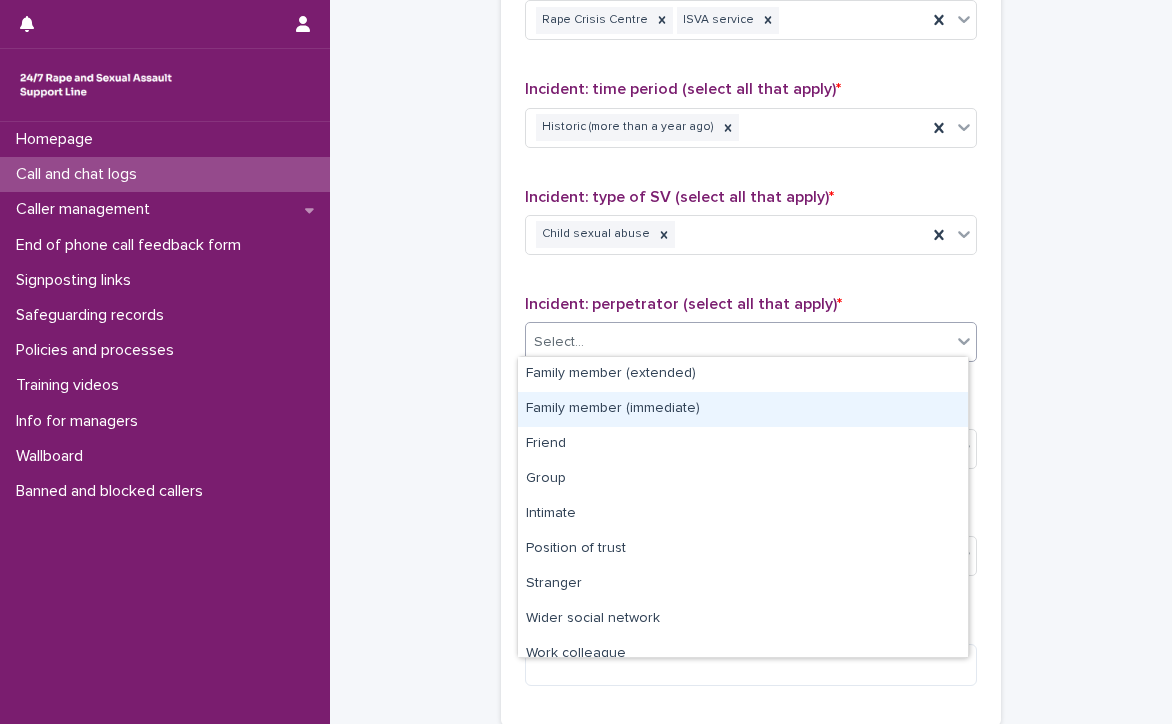 click on "Family member (immediate)" at bounding box center (743, 409) 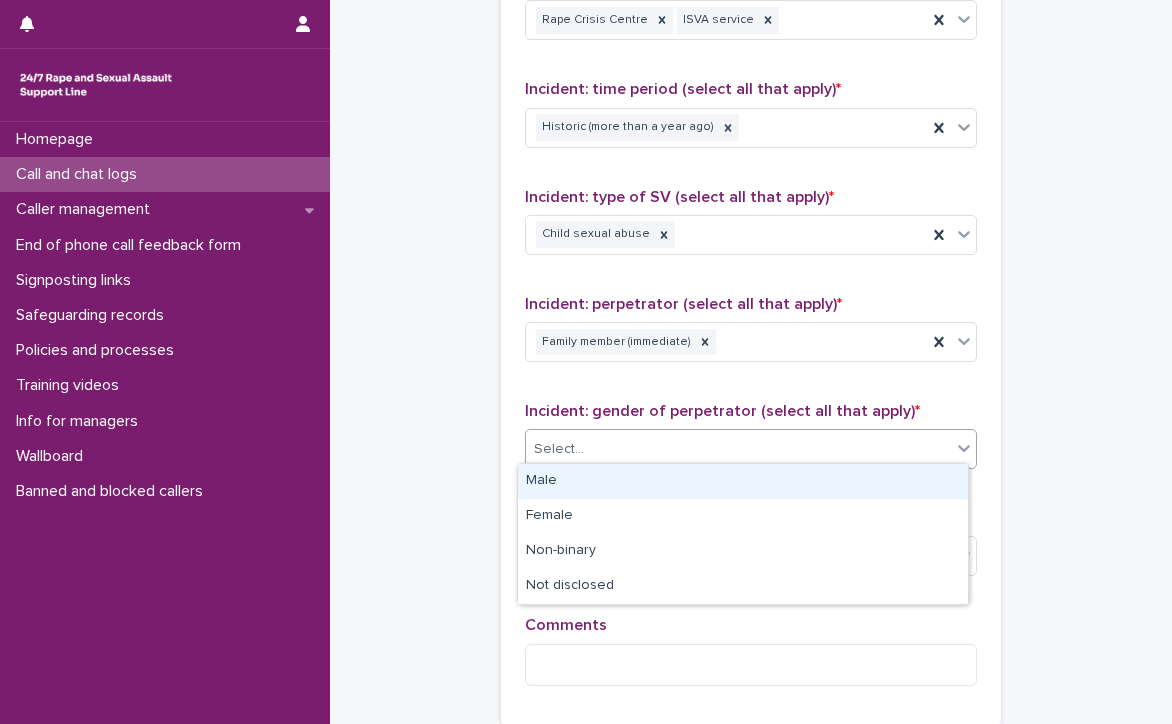 click on "Select..." at bounding box center (738, 449) 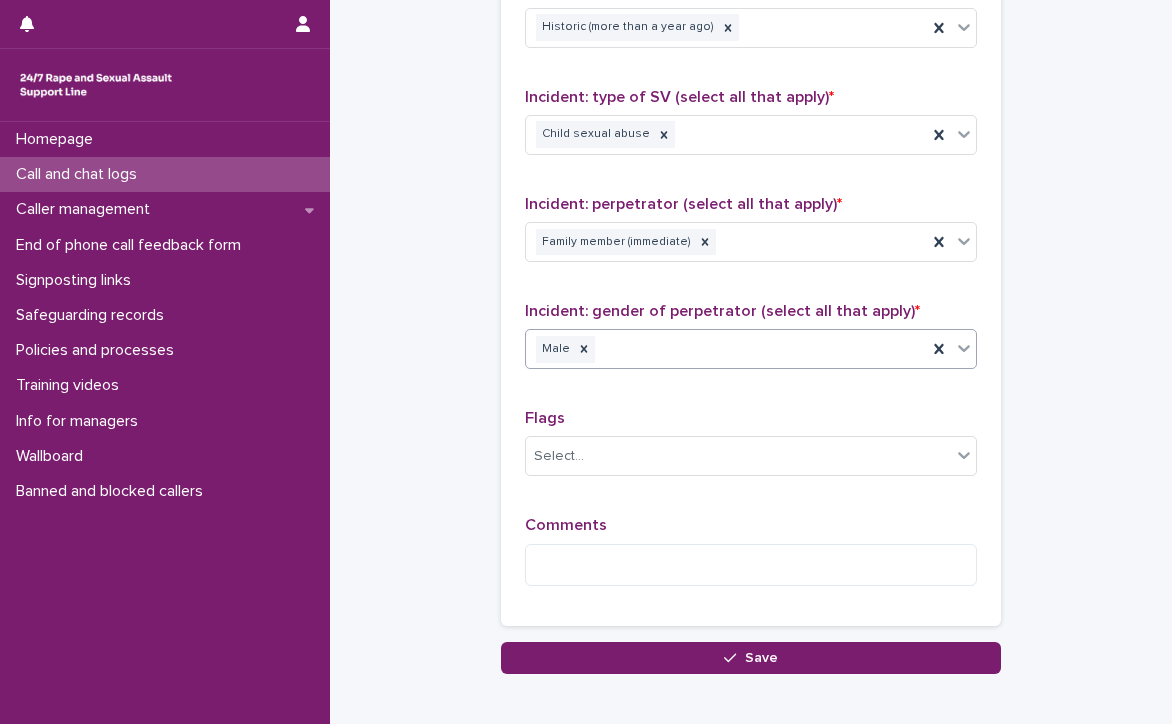 scroll, scrollTop: 1592, scrollLeft: 0, axis: vertical 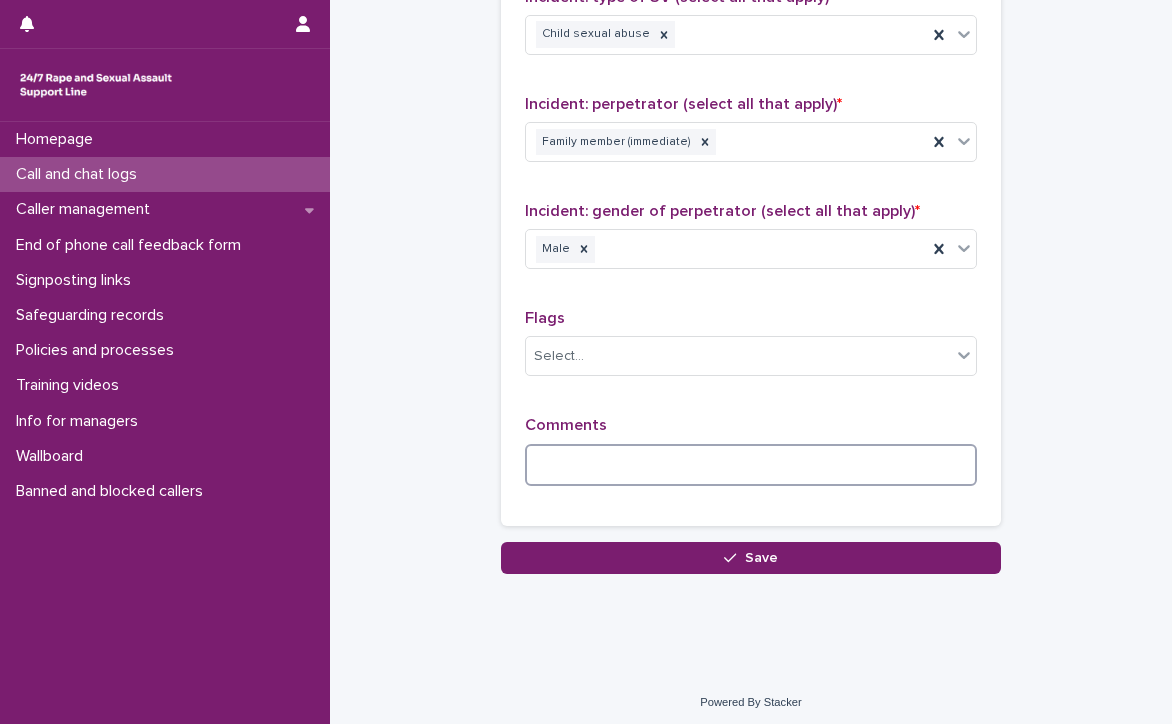 click at bounding box center (751, 465) 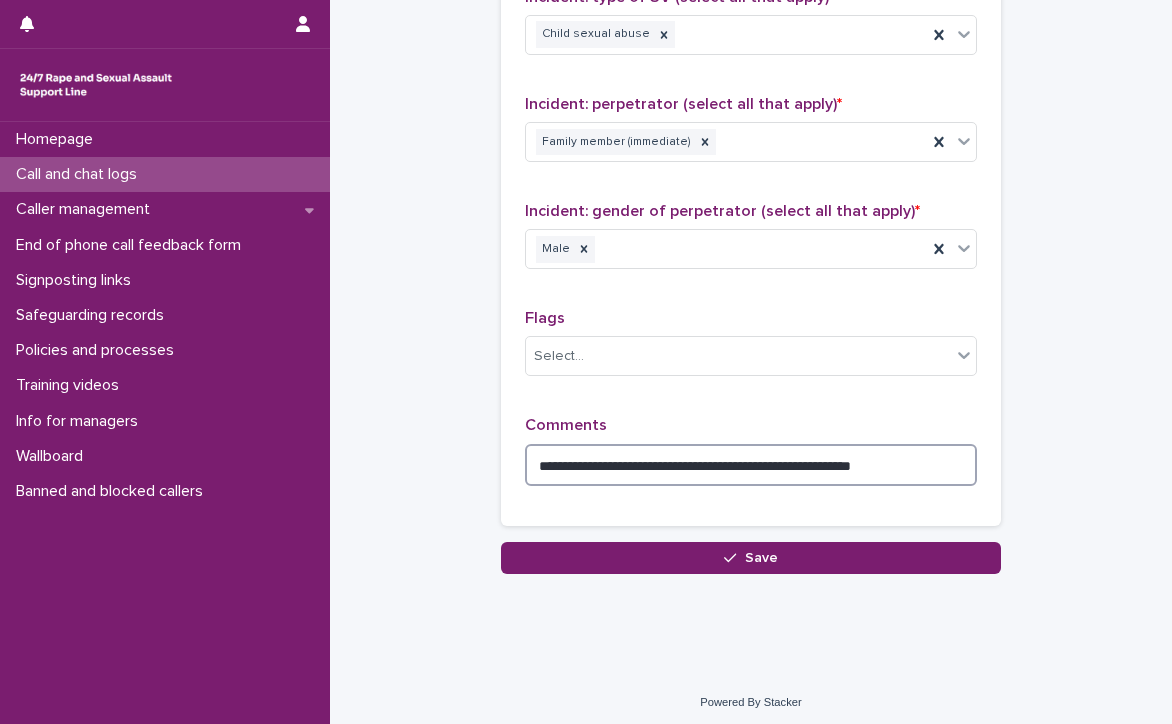 click on "**********" at bounding box center [751, 465] 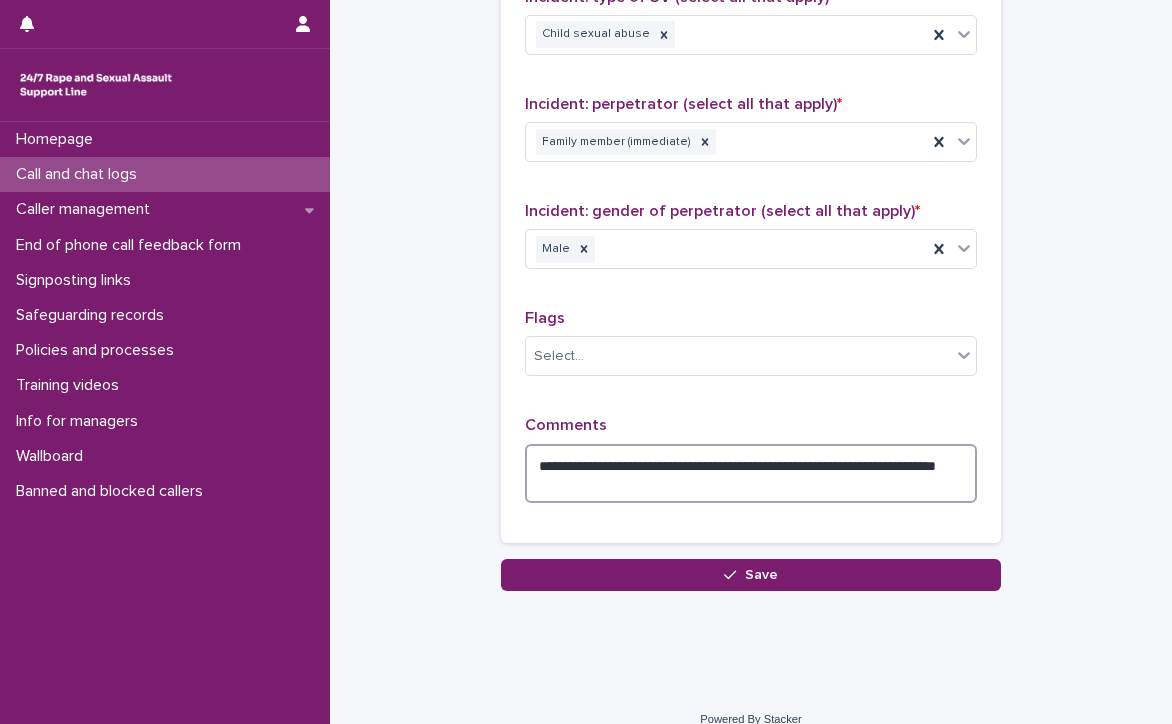 click on "**********" at bounding box center (751, 474) 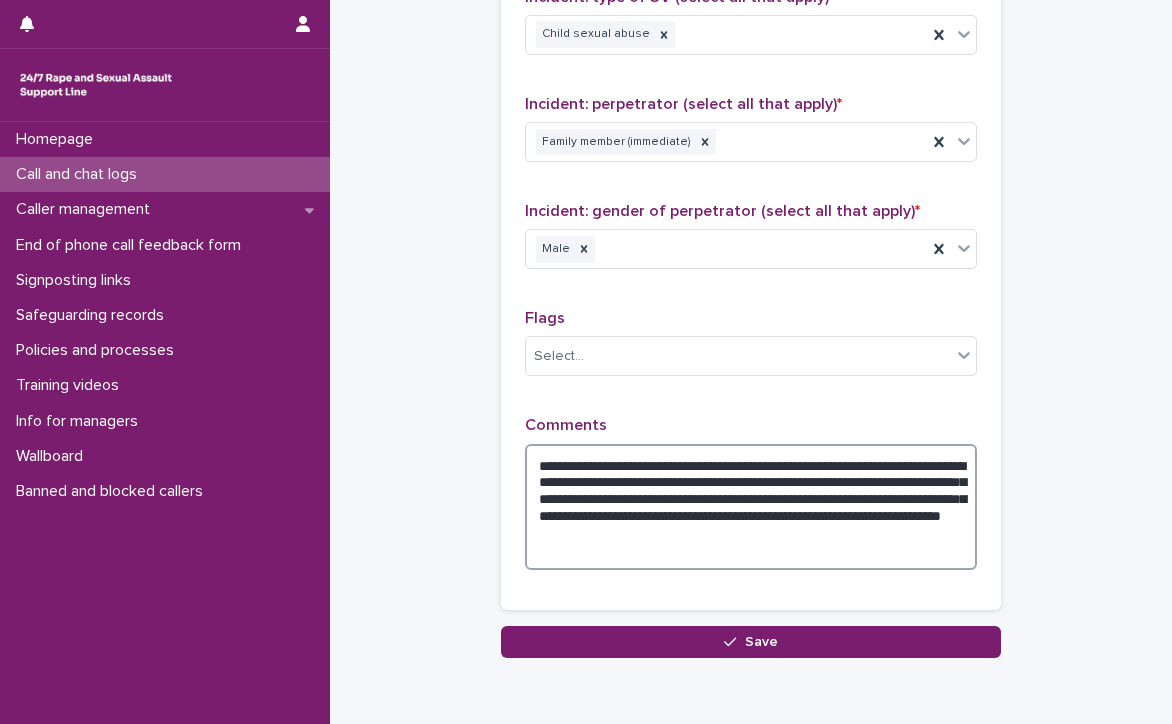 click on "**********" at bounding box center (751, 507) 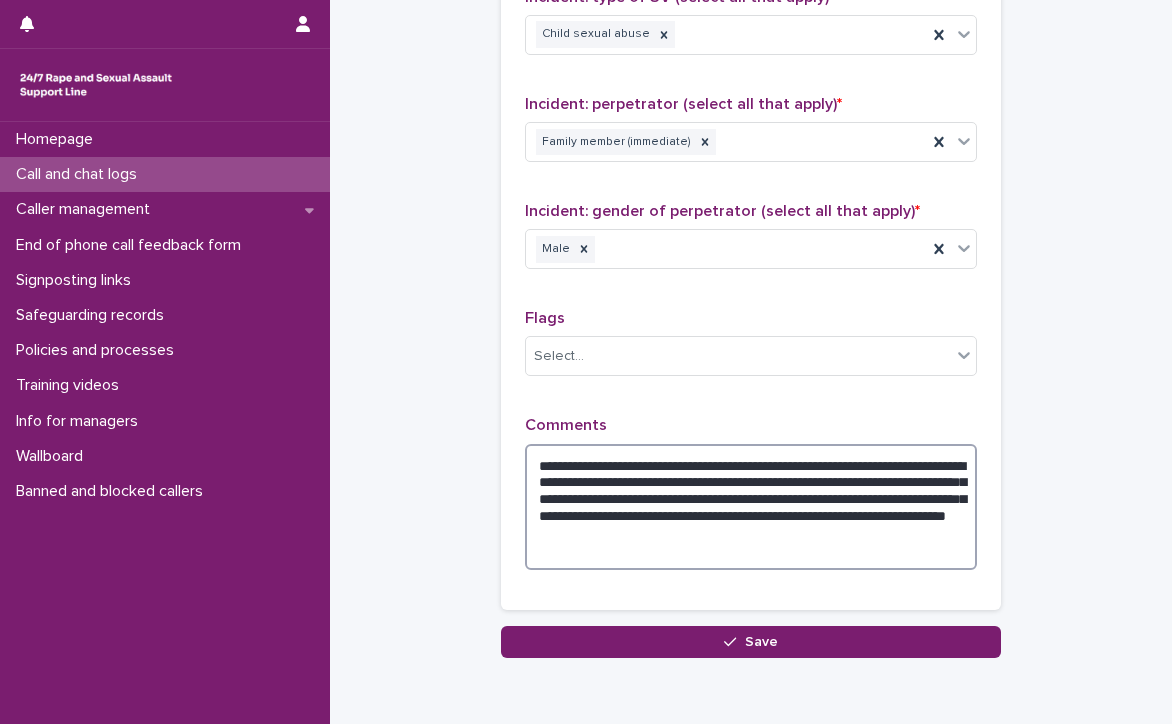 click on "**********" at bounding box center [751, 507] 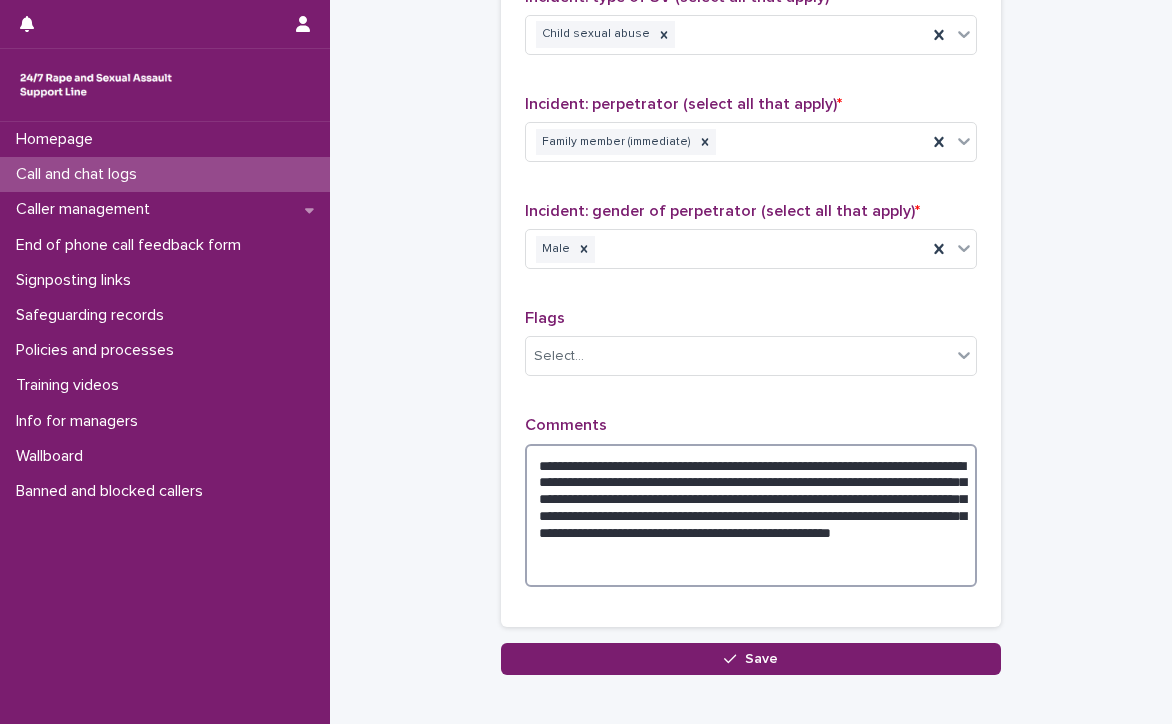 click on "**********" at bounding box center (751, 516) 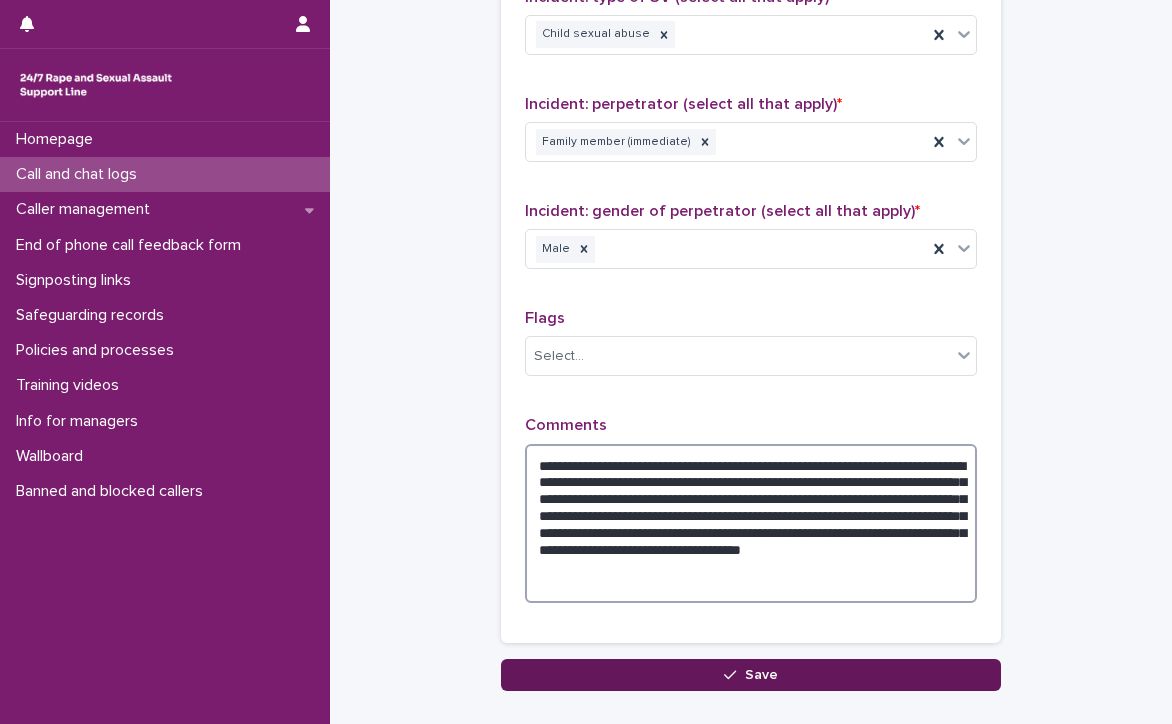type on "**********" 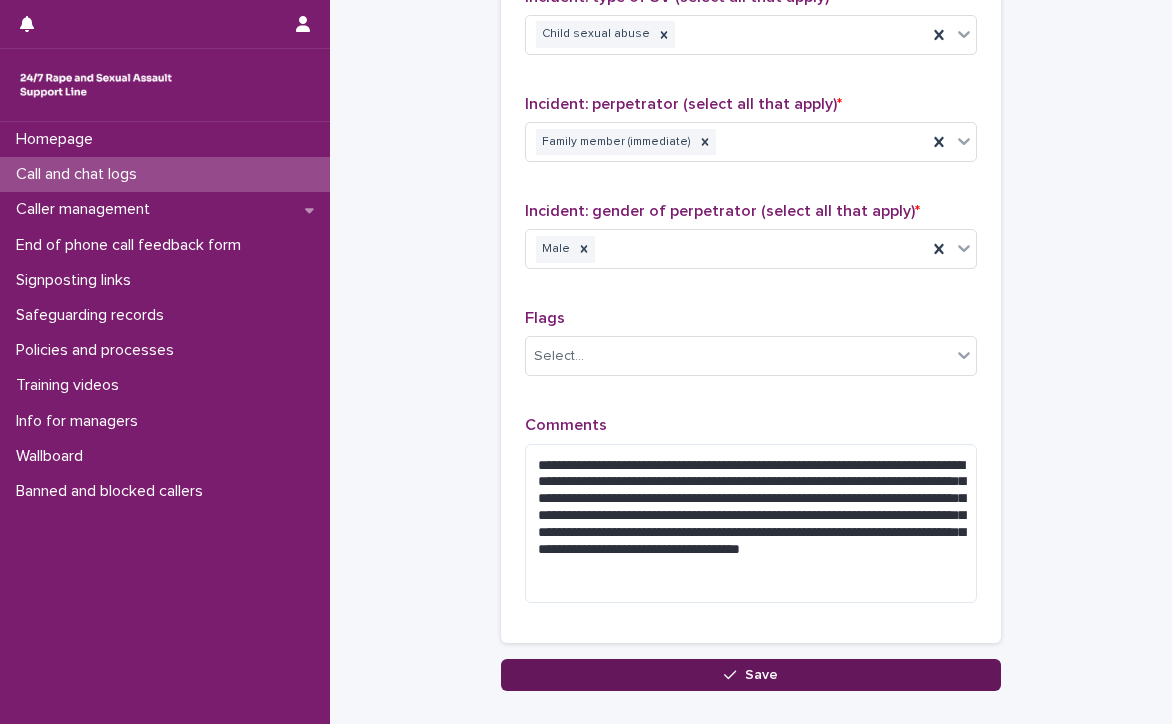 click on "Save" at bounding box center (751, 675) 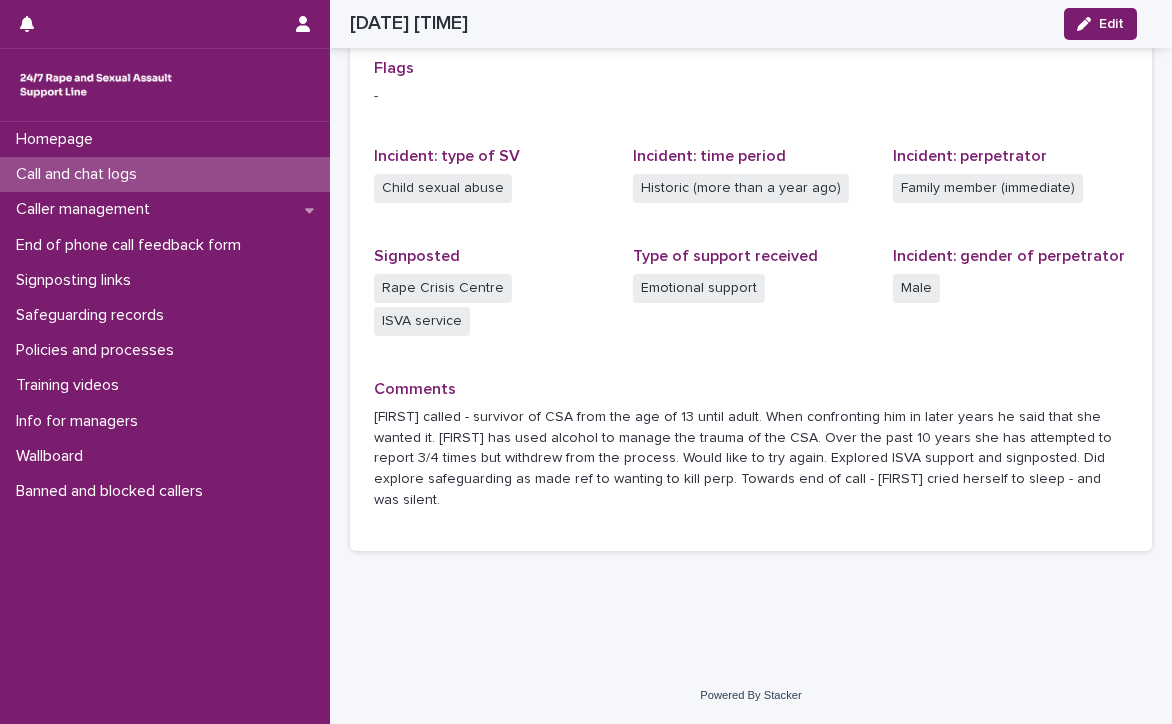 scroll, scrollTop: 452, scrollLeft: 0, axis: vertical 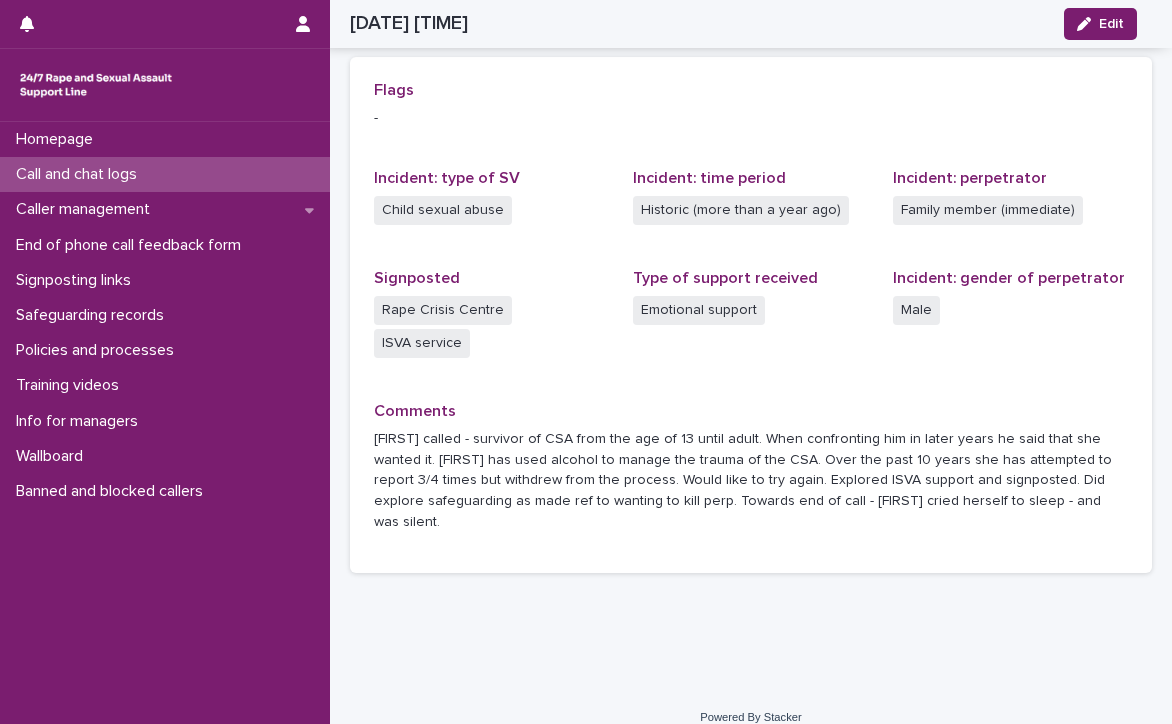 click on "Call and chat logs" at bounding box center (80, 174) 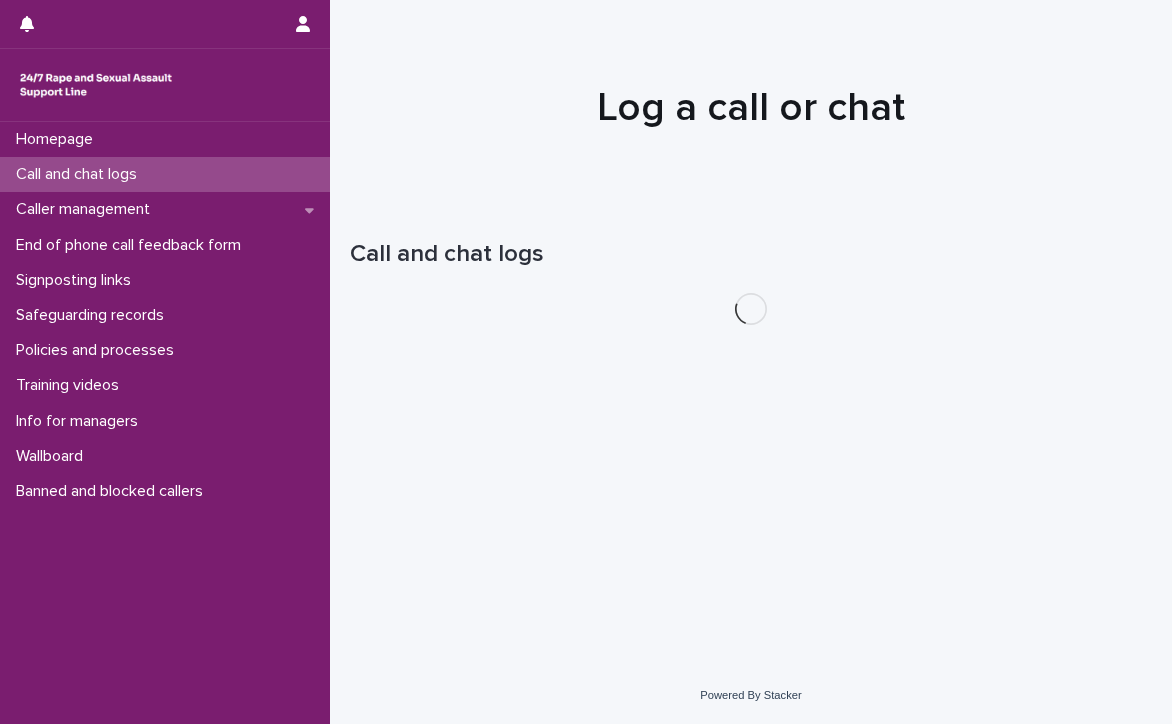 scroll, scrollTop: 0, scrollLeft: 0, axis: both 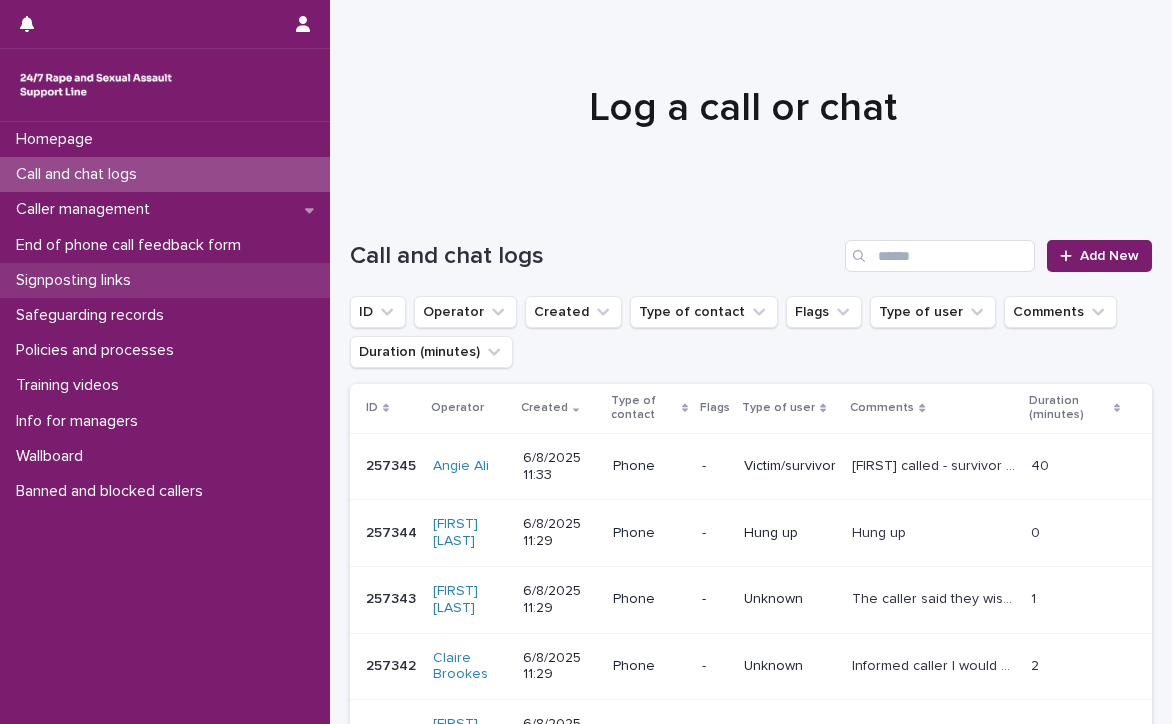 click on "Signposting links" at bounding box center [77, 280] 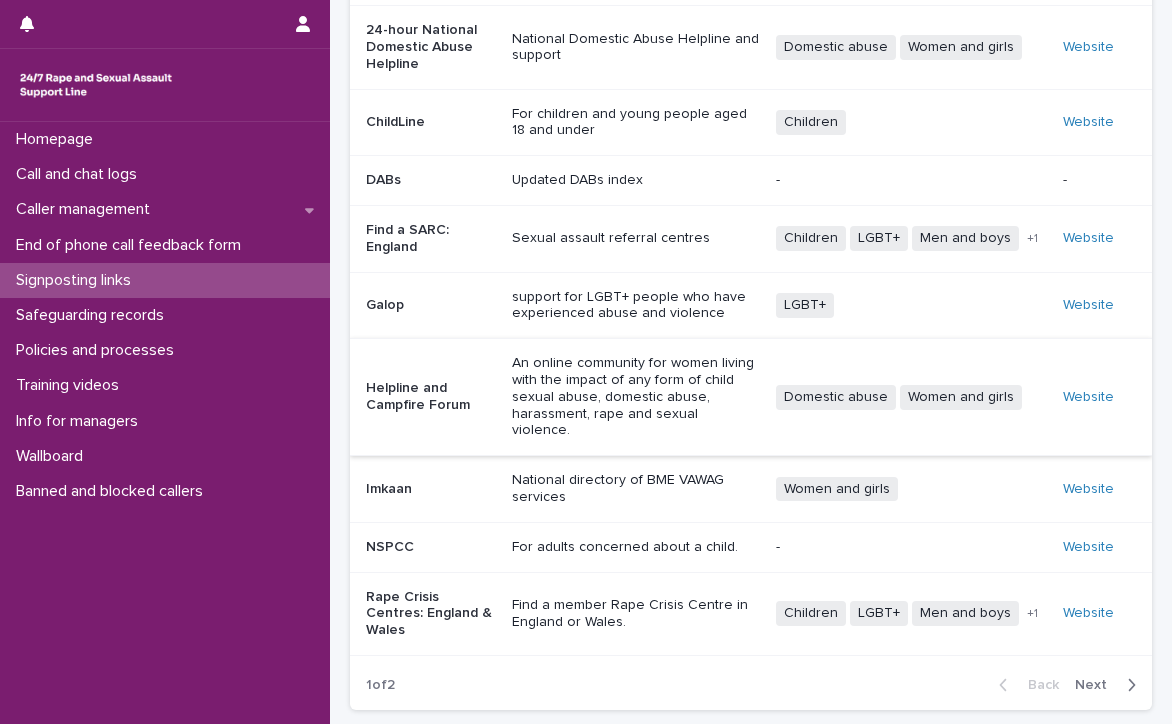 scroll, scrollTop: 257, scrollLeft: 0, axis: vertical 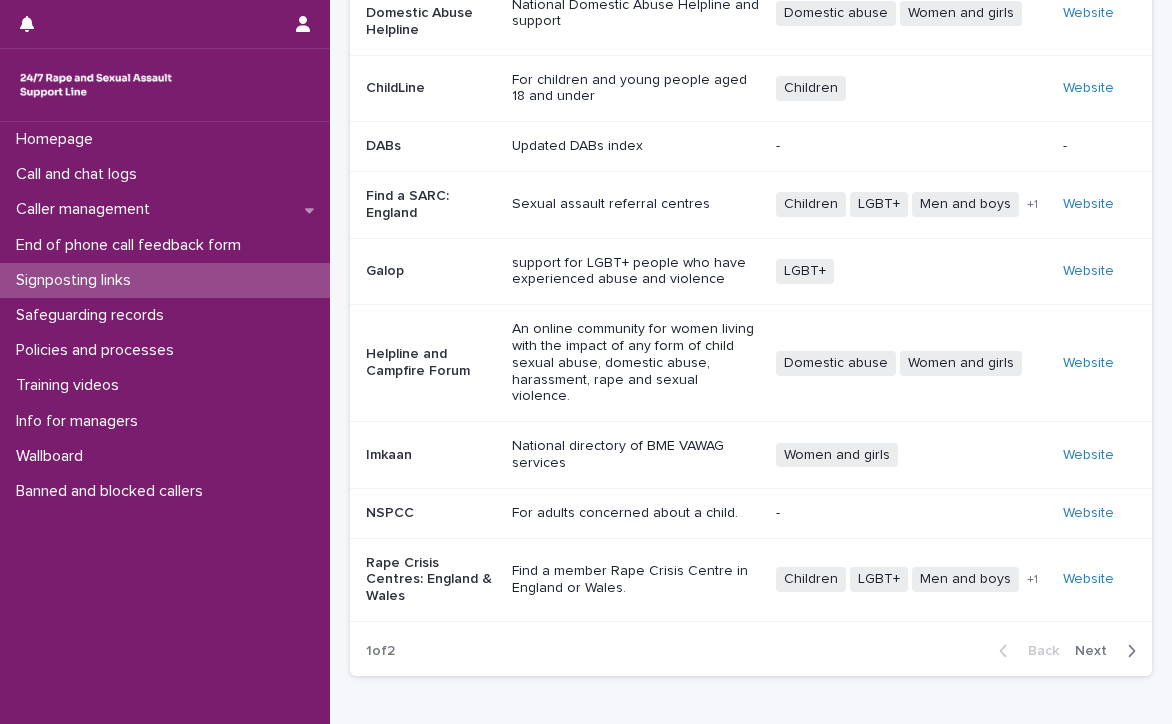 click on "Next" at bounding box center [1097, 651] 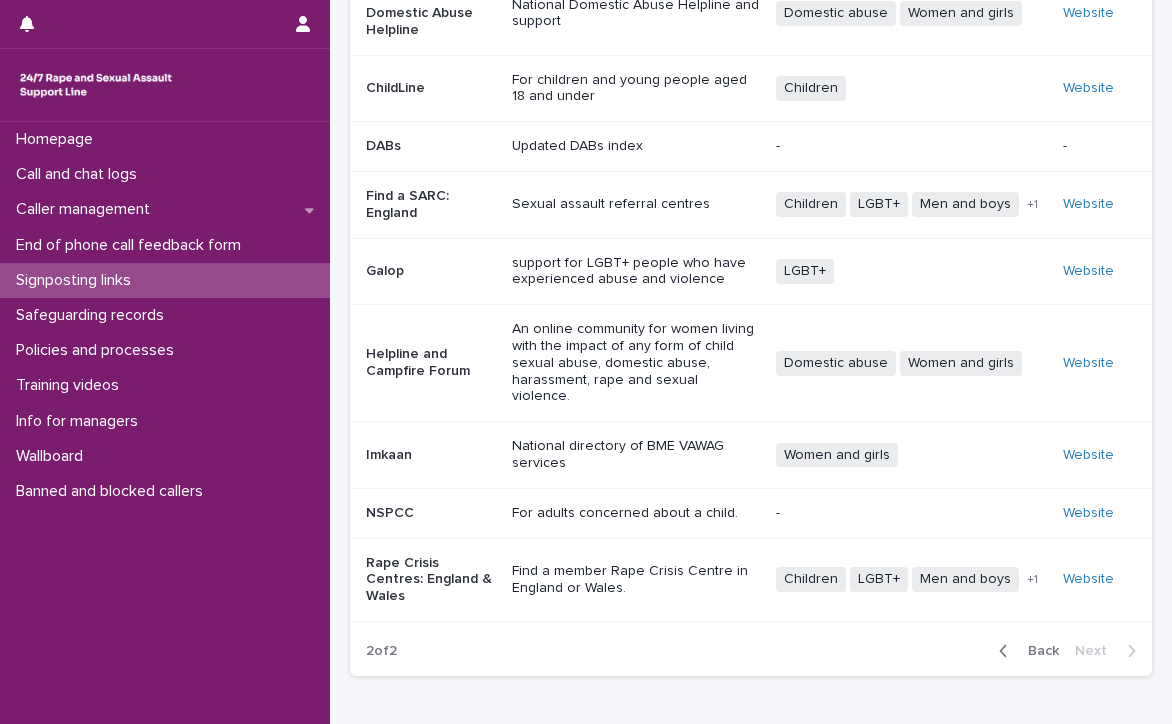 scroll, scrollTop: 13, scrollLeft: 0, axis: vertical 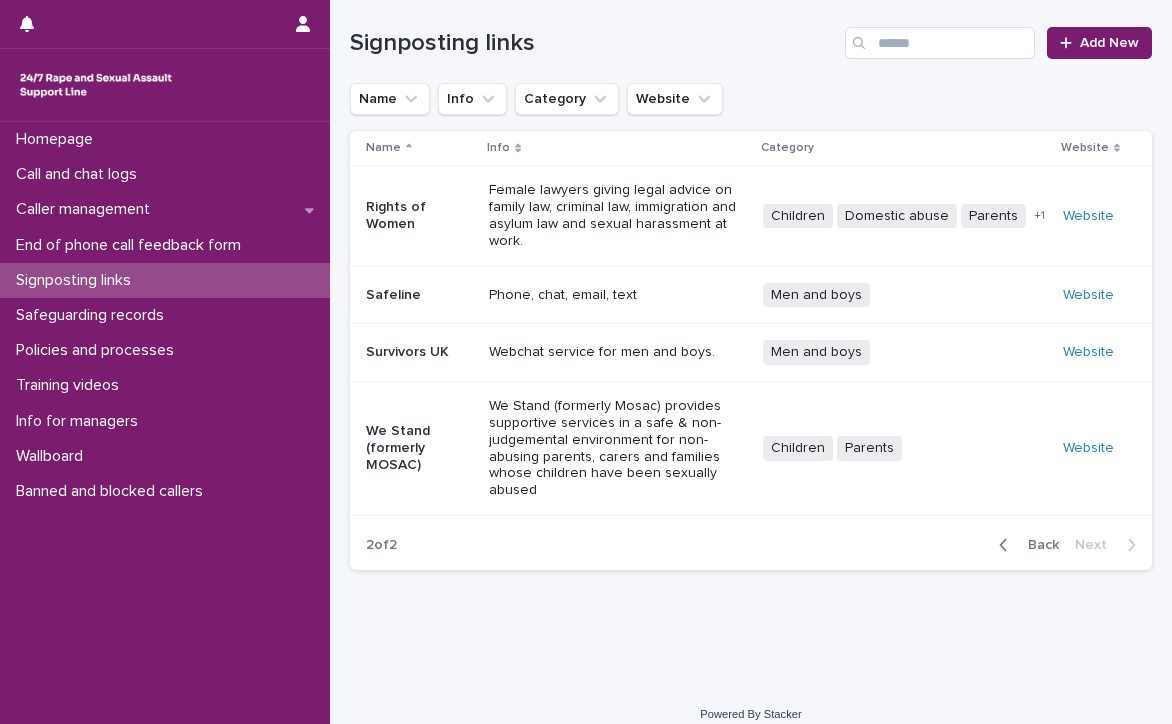 click on "Signposting links" at bounding box center [77, 280] 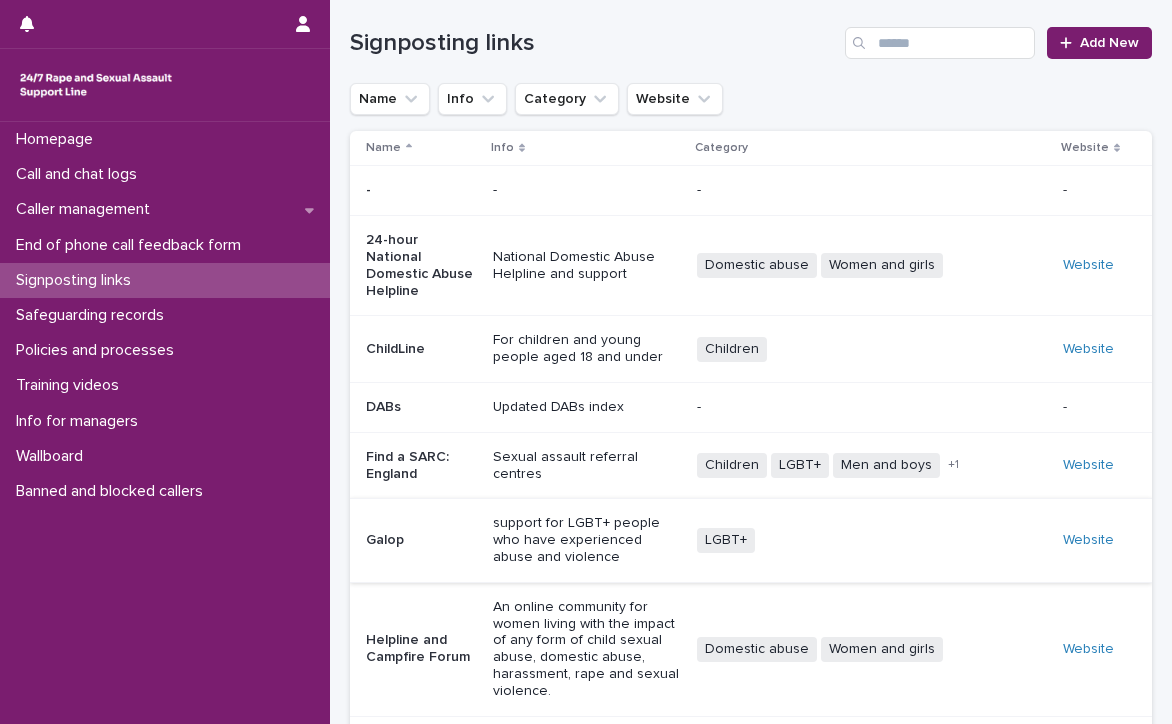 scroll, scrollTop: 345, scrollLeft: 0, axis: vertical 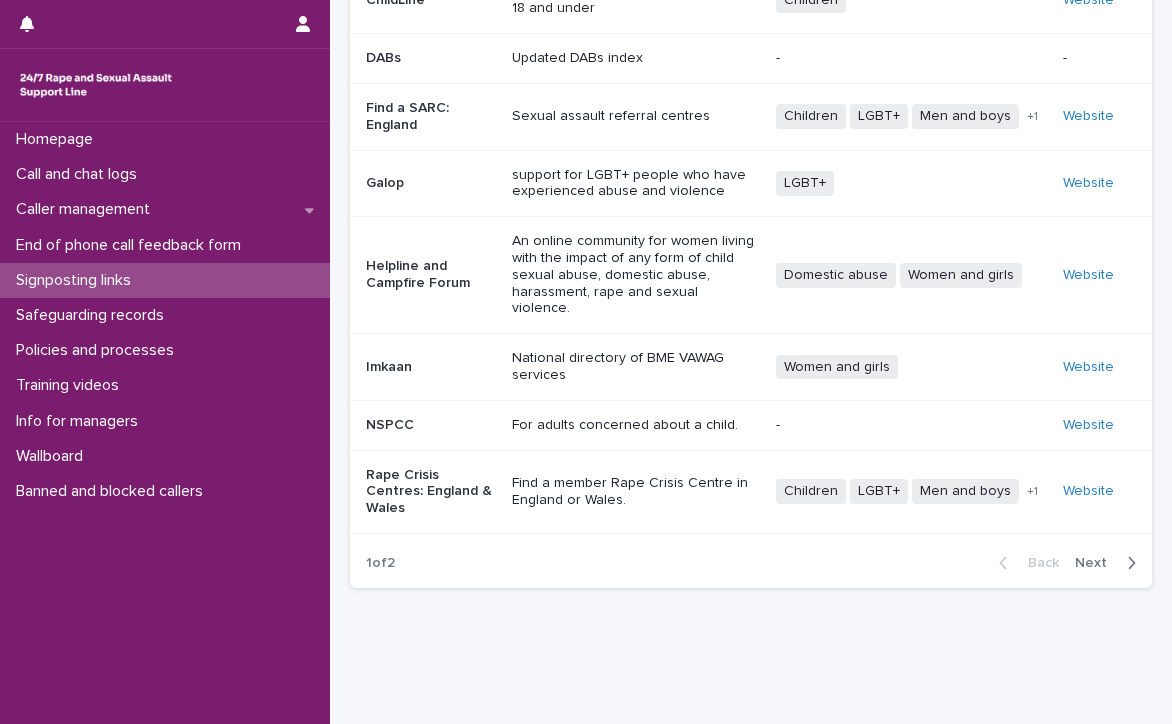 click on "Website" at bounding box center (1091, 491) 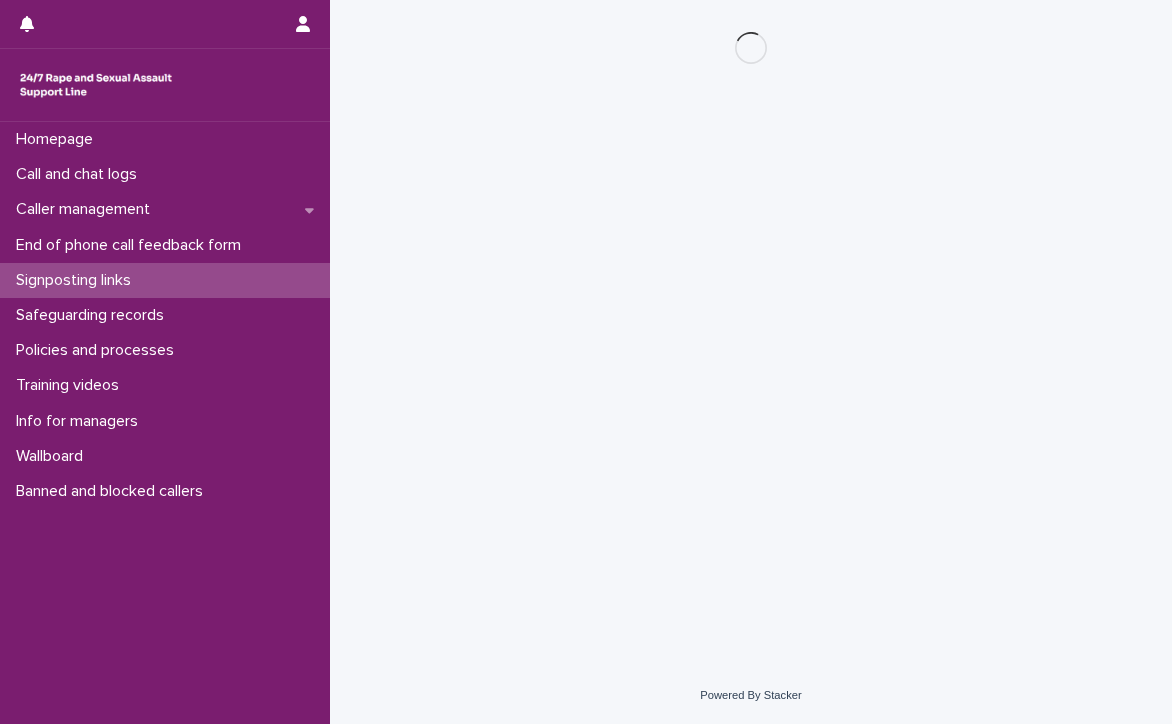 scroll, scrollTop: 0, scrollLeft: 0, axis: both 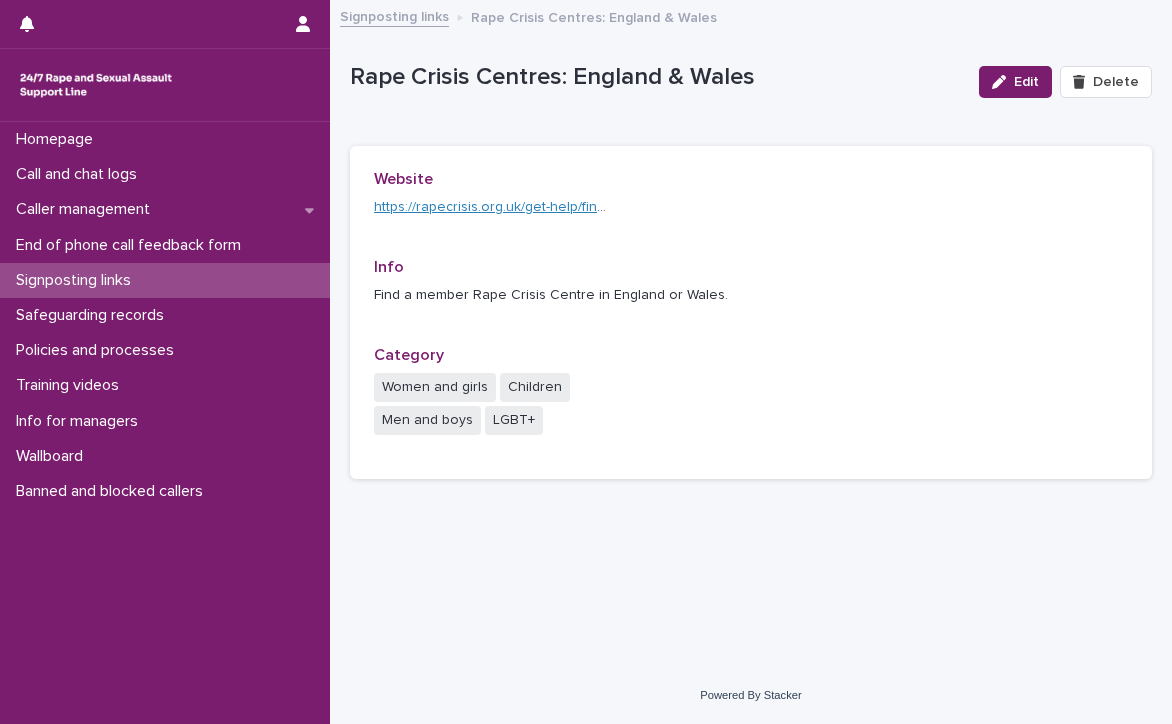 click on "https://rapecrisis.org.uk/get-help/find-a-rape-crisis-centre/" at bounding box center [555, 207] 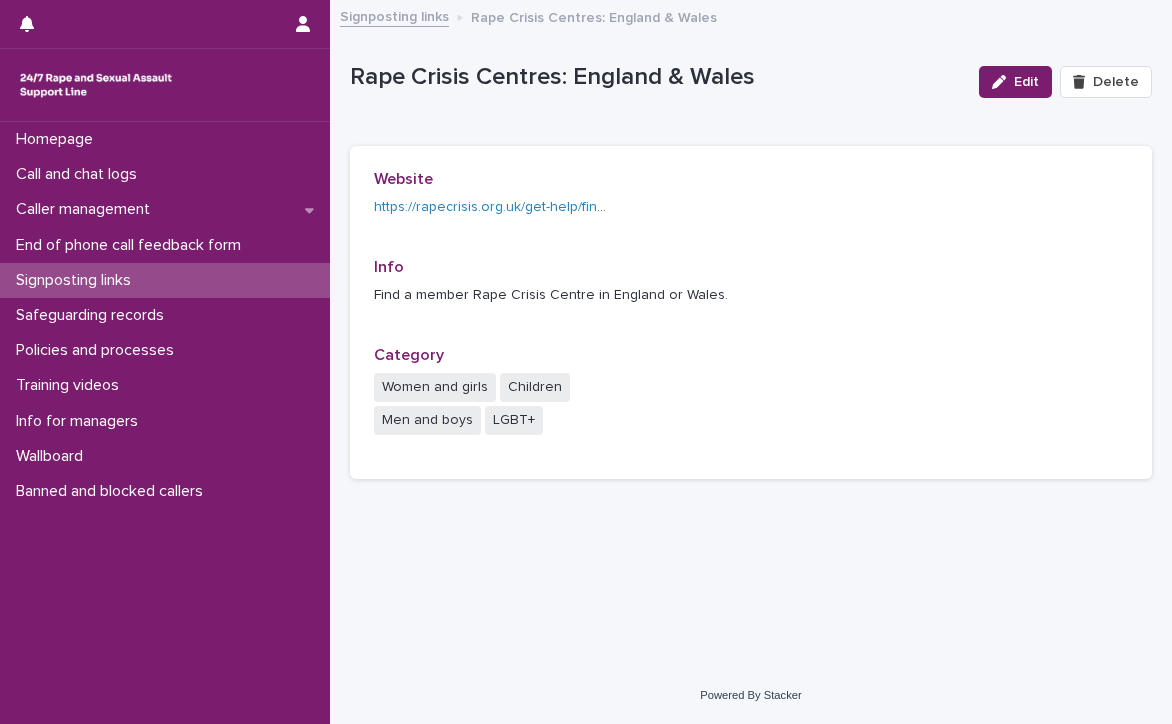 scroll, scrollTop: 0, scrollLeft: 0, axis: both 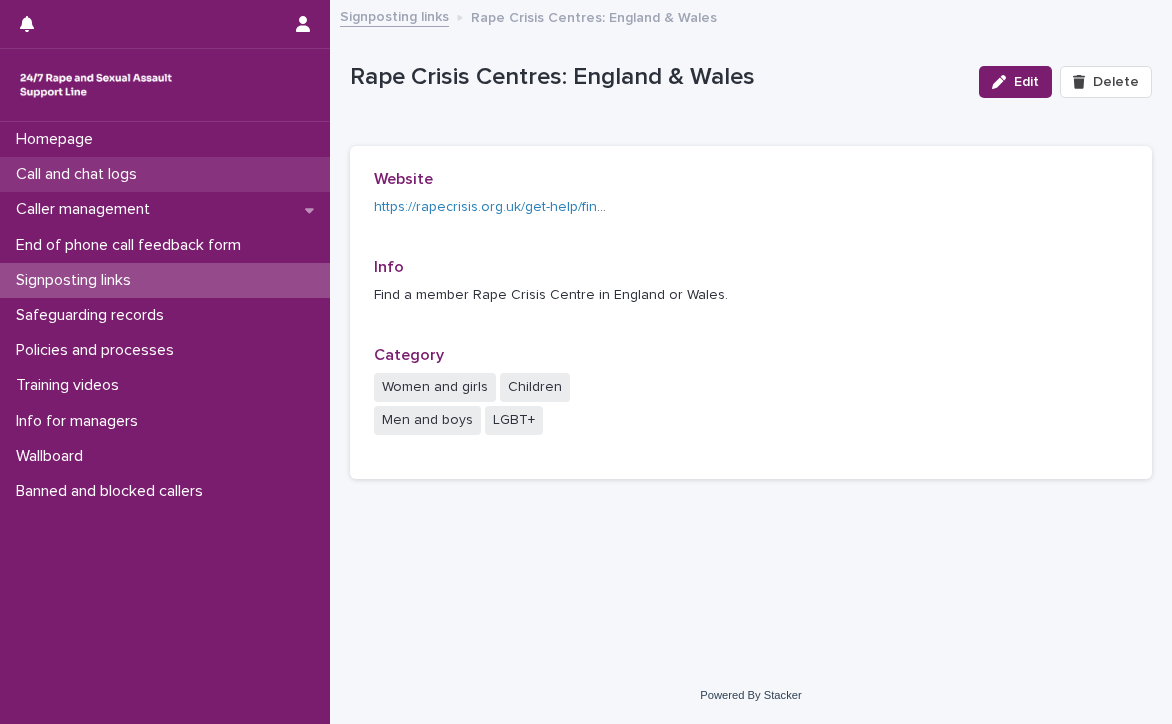 click on "Call and chat logs" at bounding box center (165, 174) 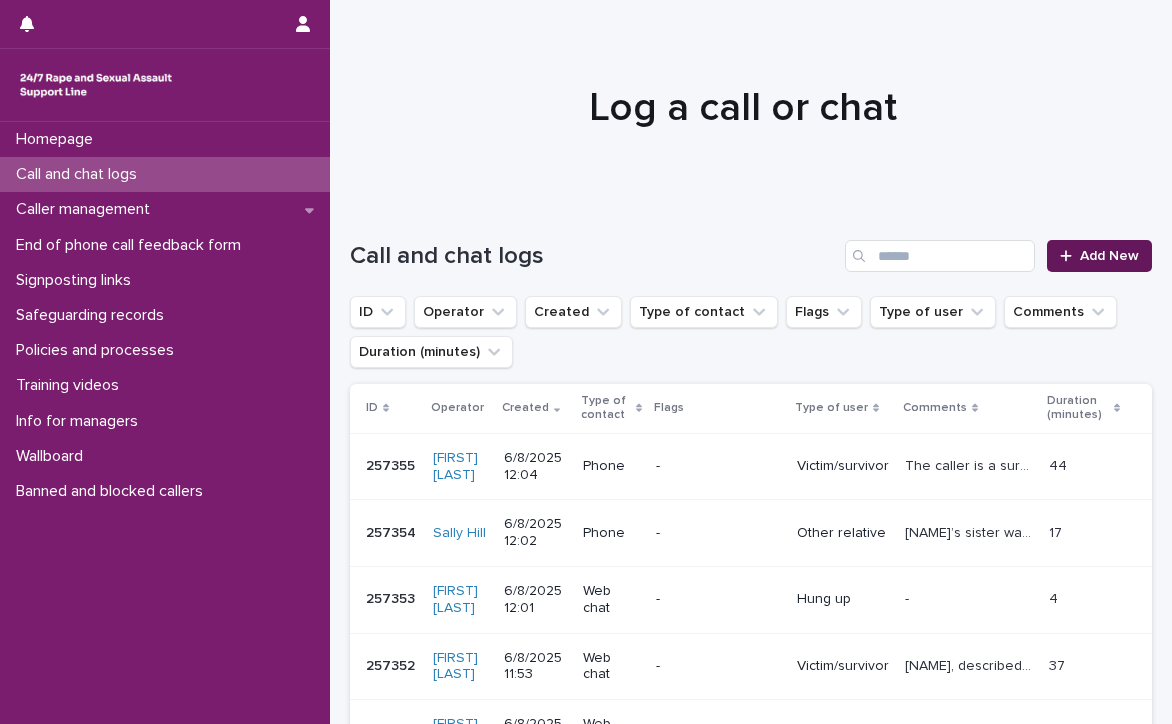 click 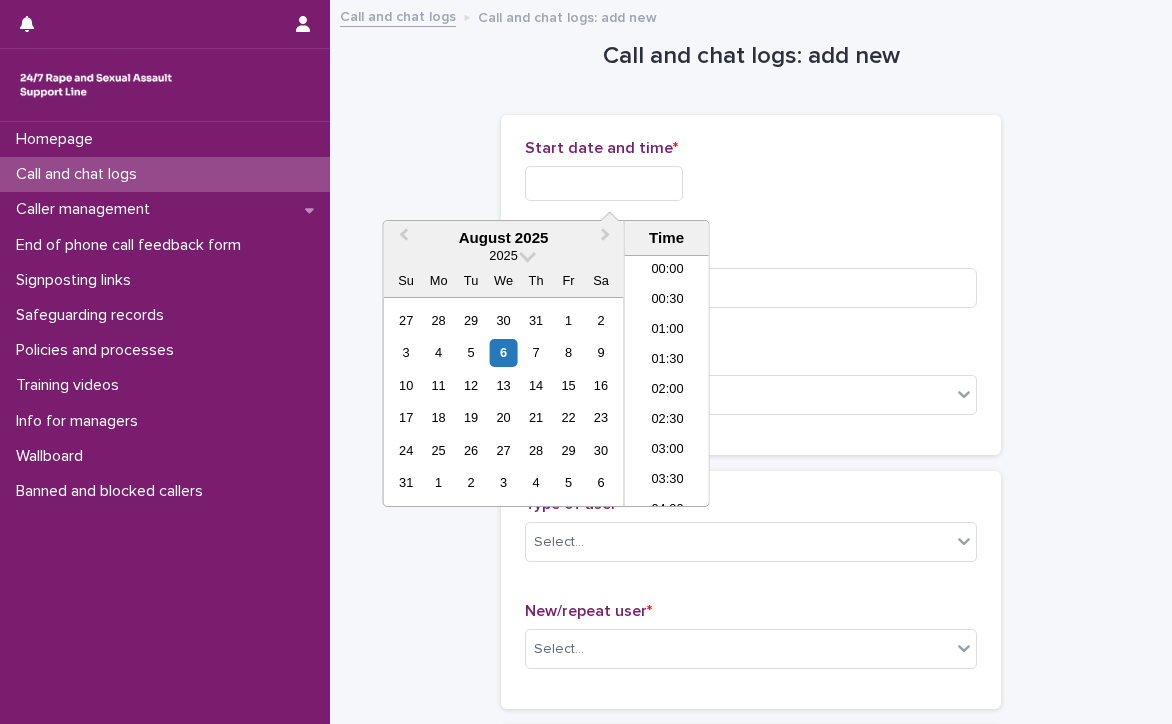 click at bounding box center (604, 183) 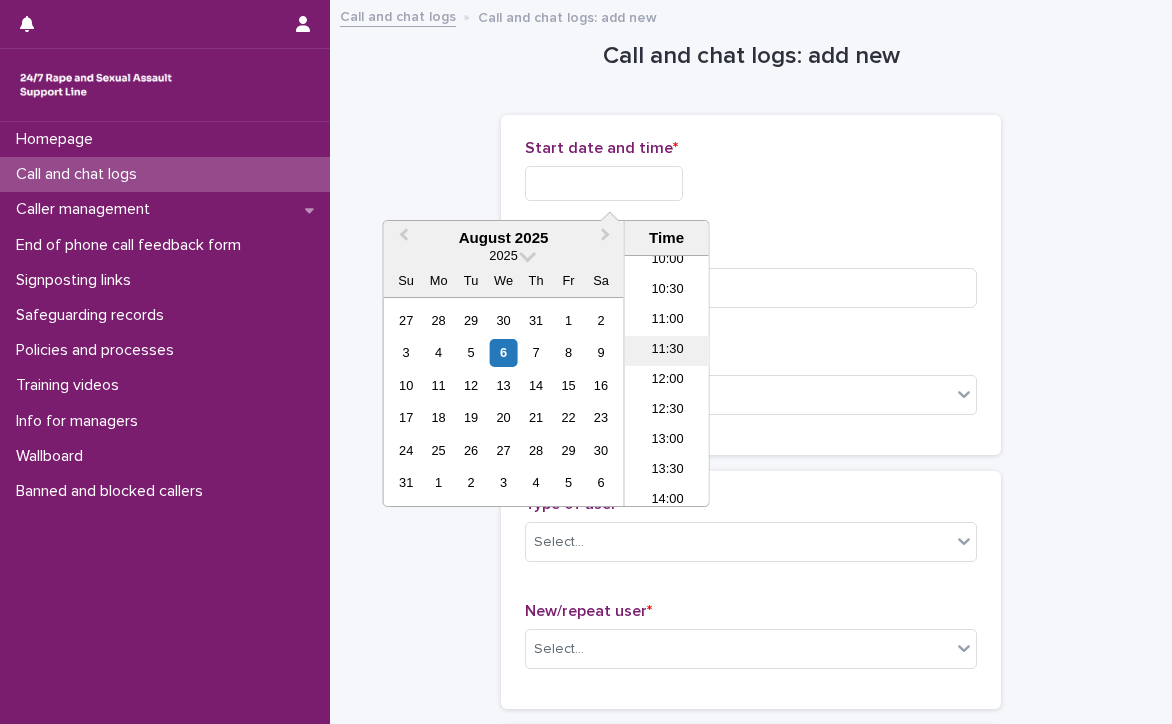 click on "11:30" at bounding box center [667, 351] 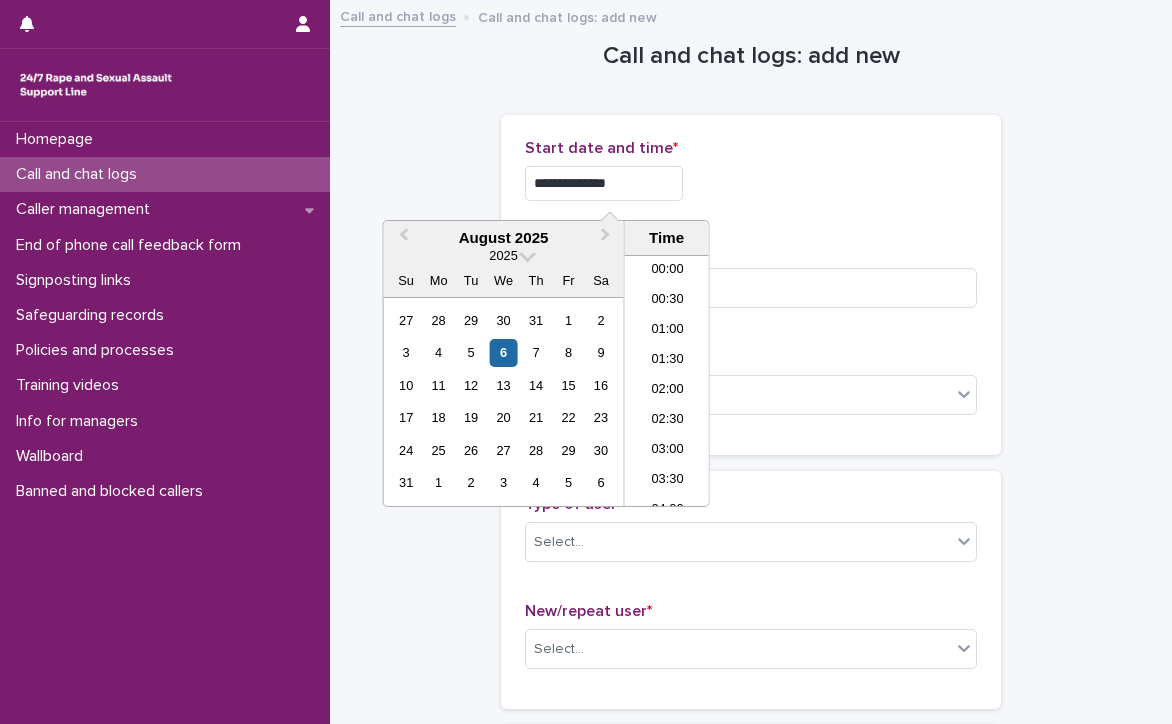 click on "**********" at bounding box center [604, 183] 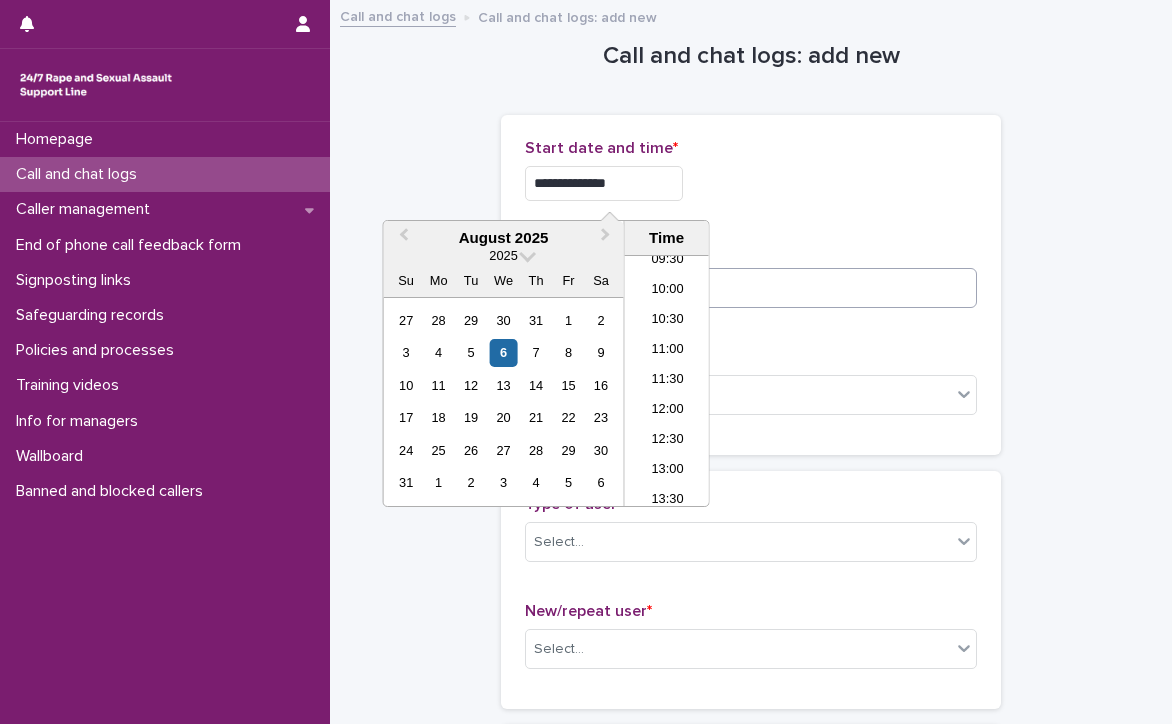 type on "**********" 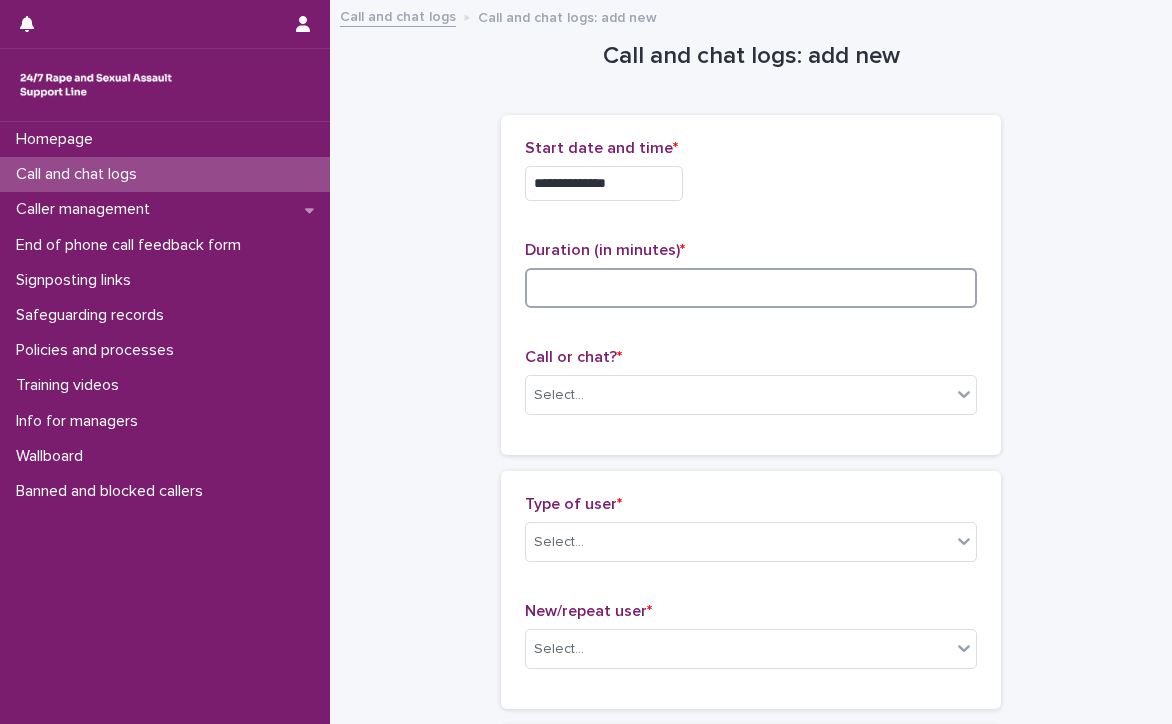 click at bounding box center (751, 288) 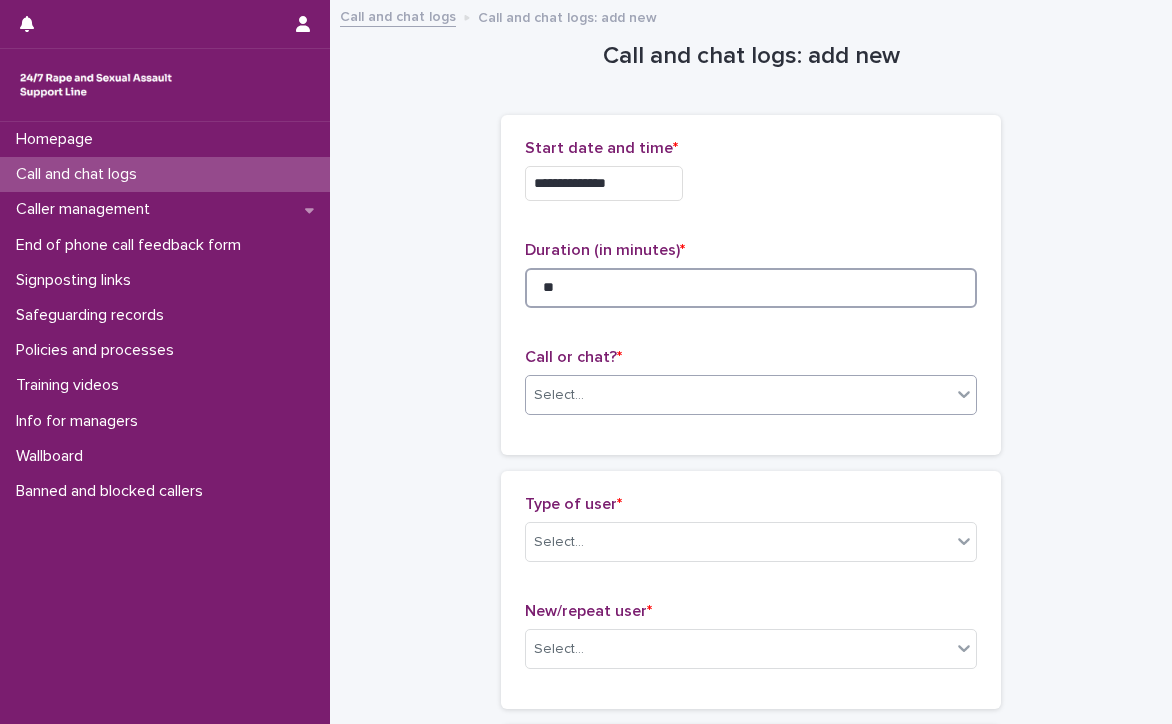 type on "**" 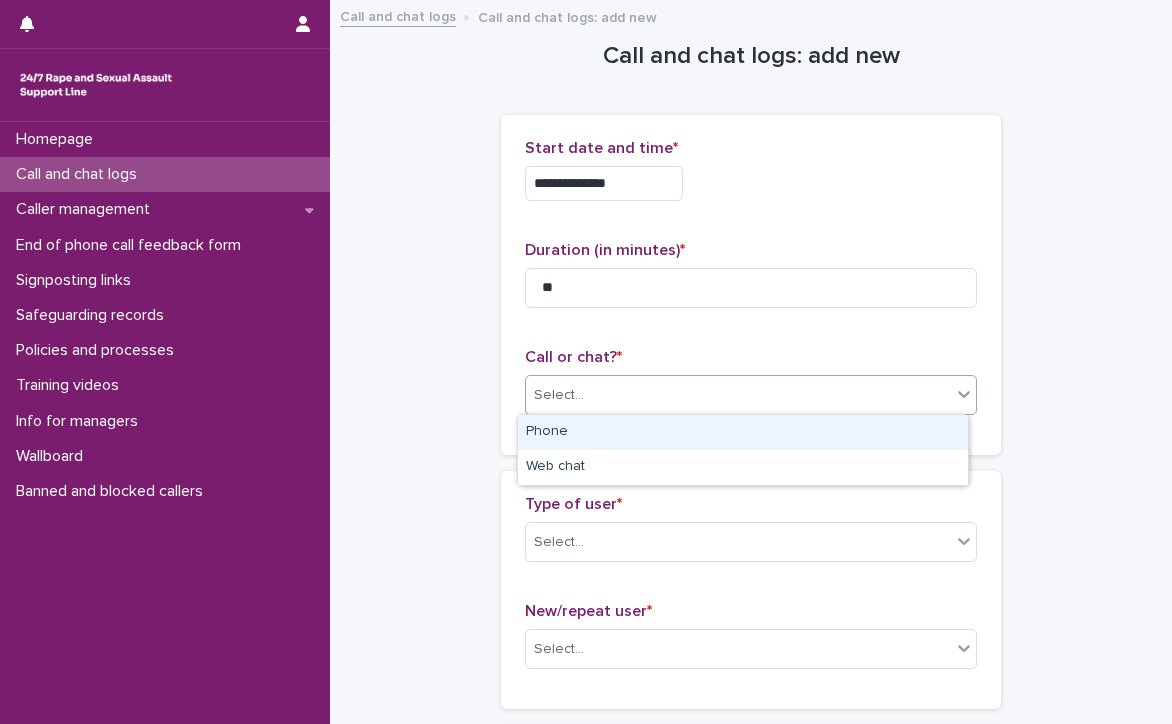 click on "Select..." at bounding box center (738, 395) 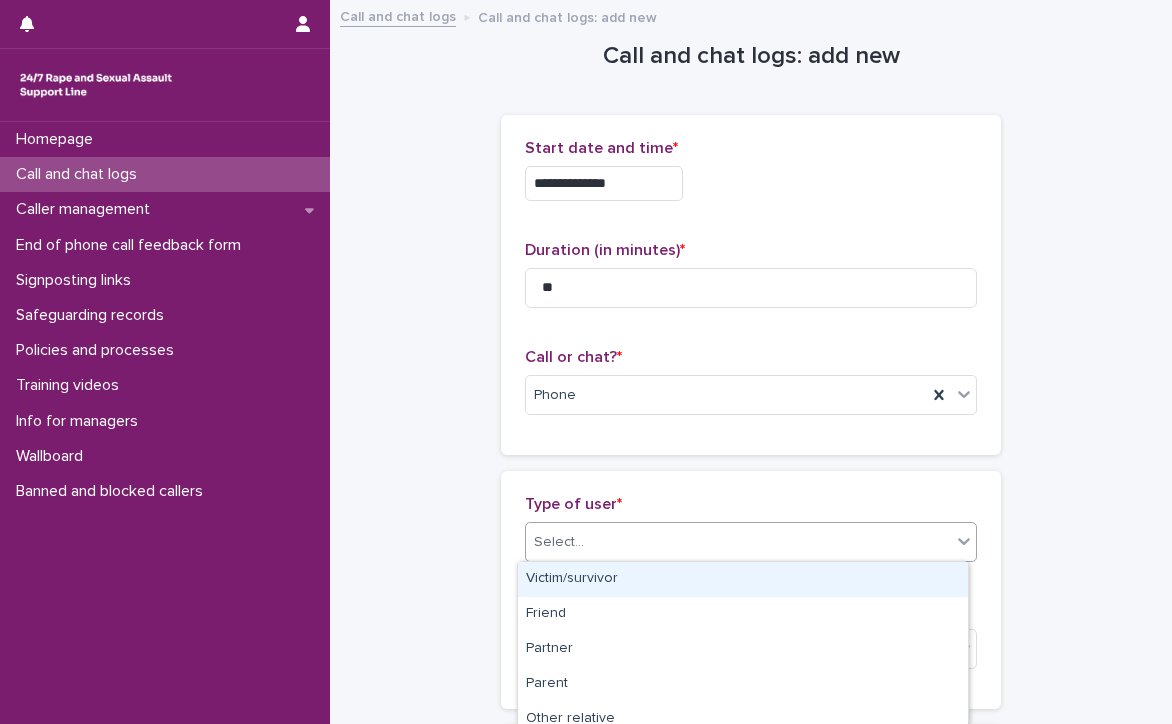 click on "Select..." at bounding box center [738, 542] 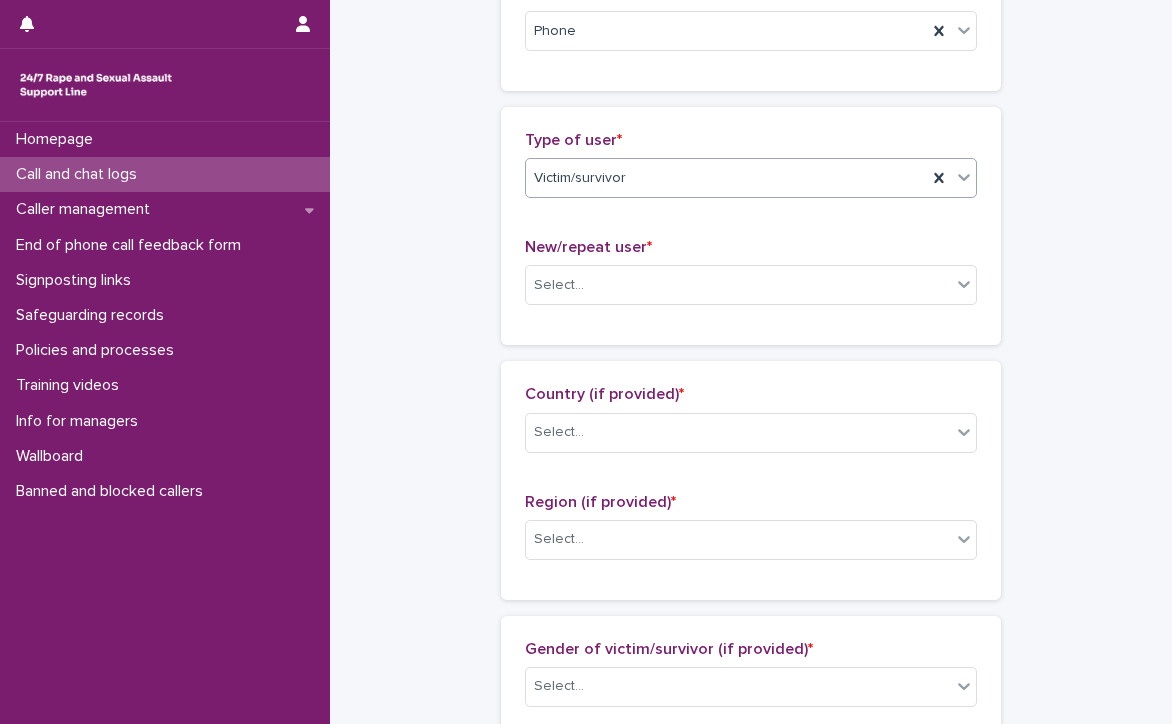 scroll, scrollTop: 400, scrollLeft: 0, axis: vertical 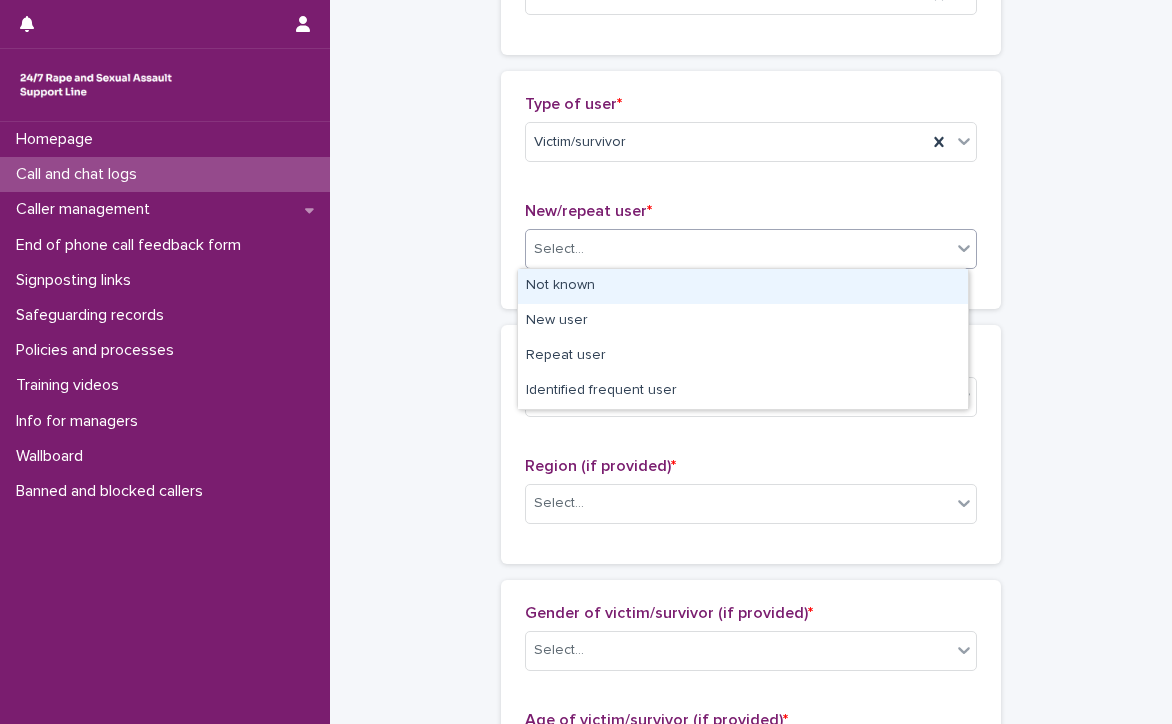 click on "Select..." at bounding box center [738, 249] 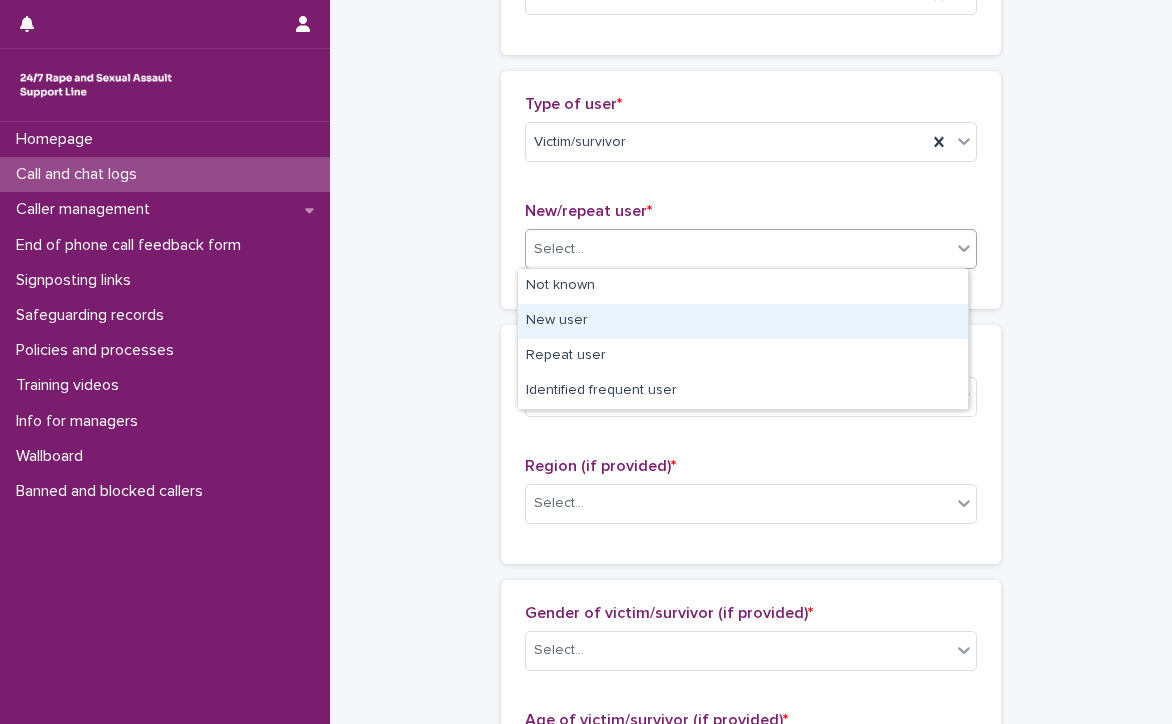 click on "New user" at bounding box center [743, 321] 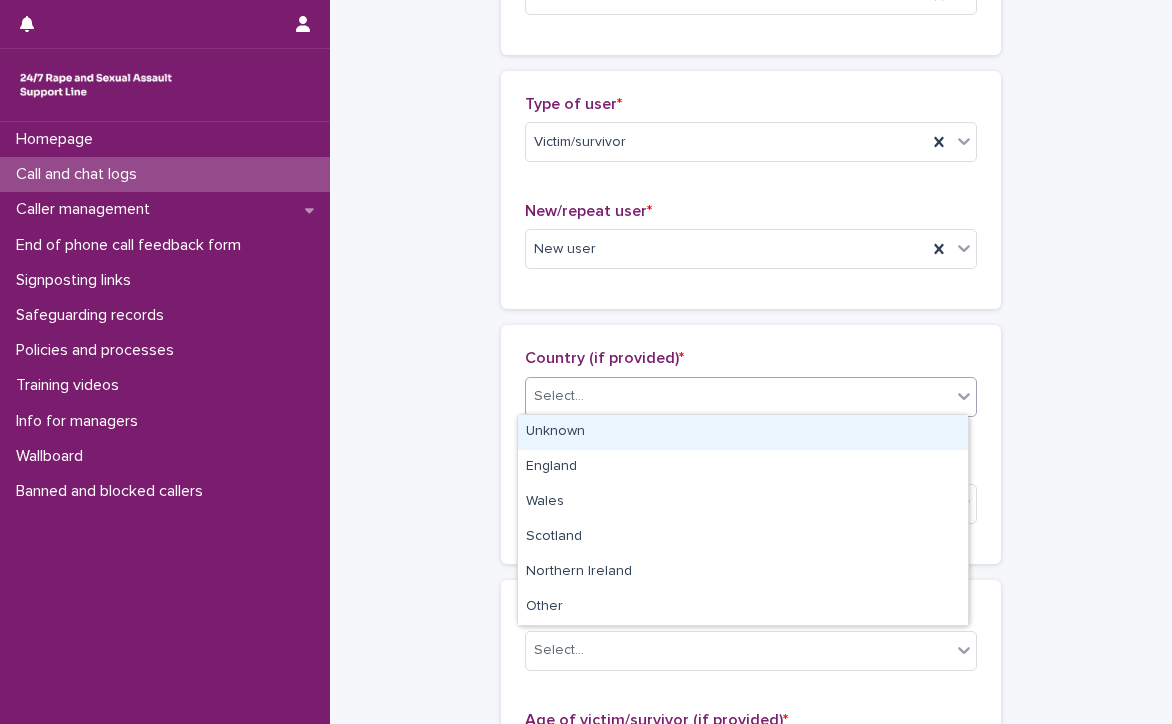 click on "Select..." at bounding box center [738, 396] 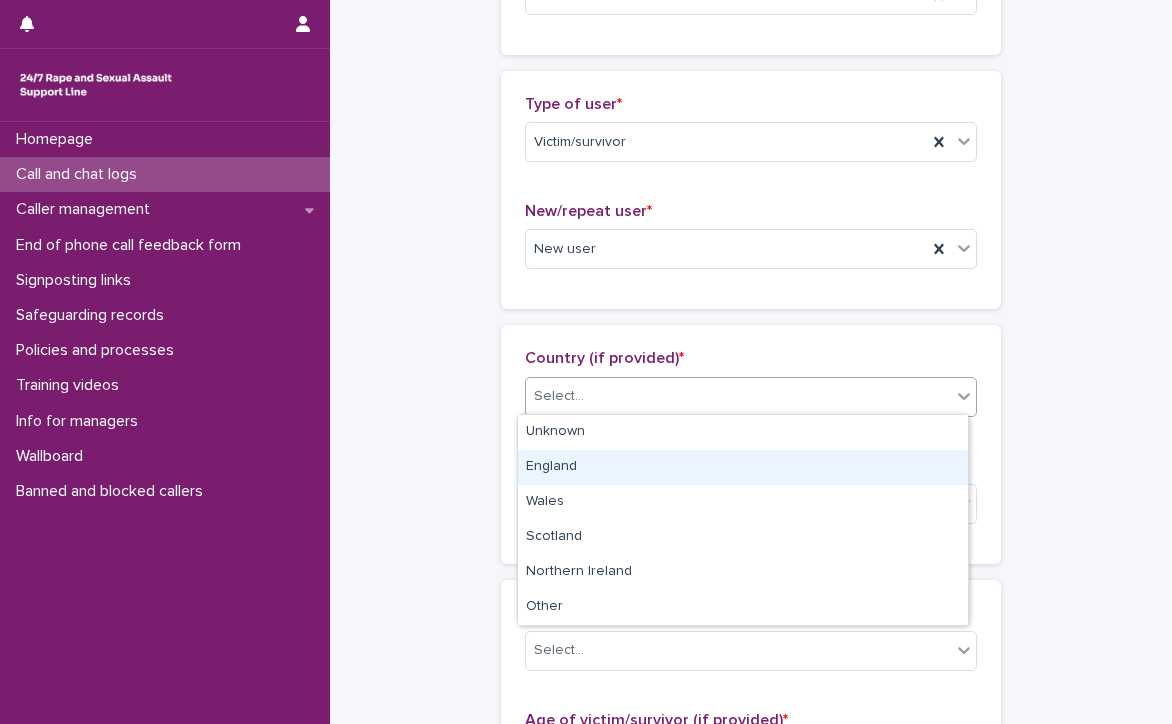 click on "England" at bounding box center (743, 467) 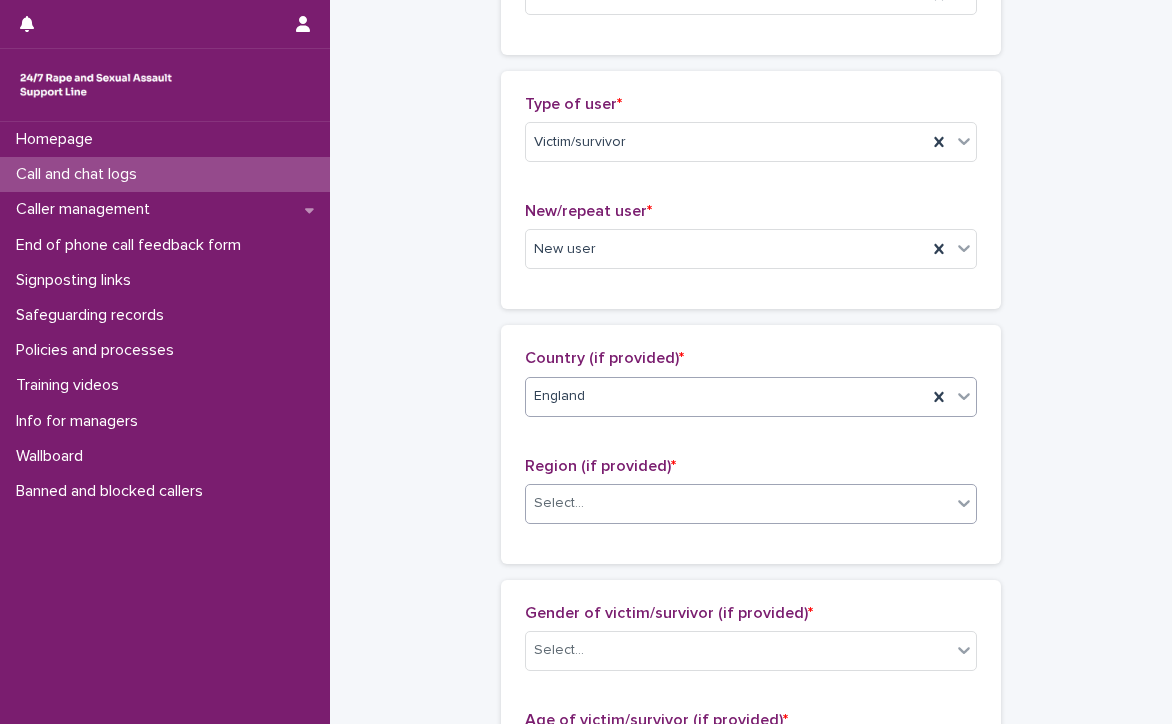 click on "Select..." at bounding box center [738, 503] 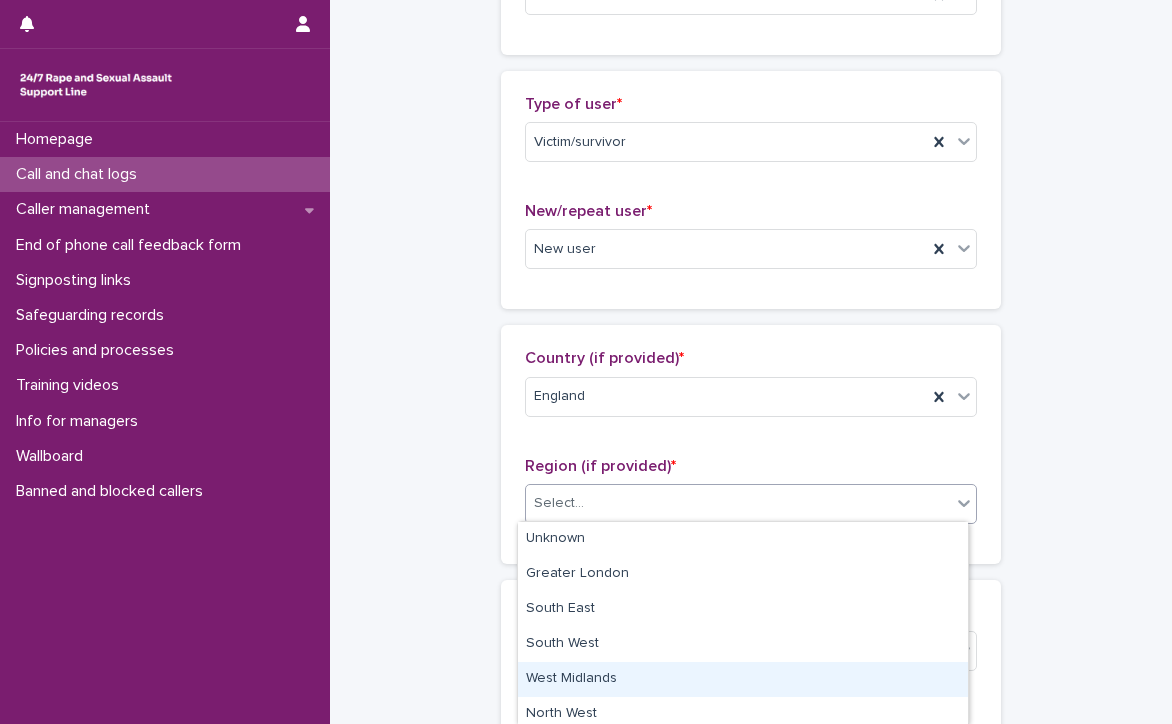 click on "West Midlands" at bounding box center [743, 679] 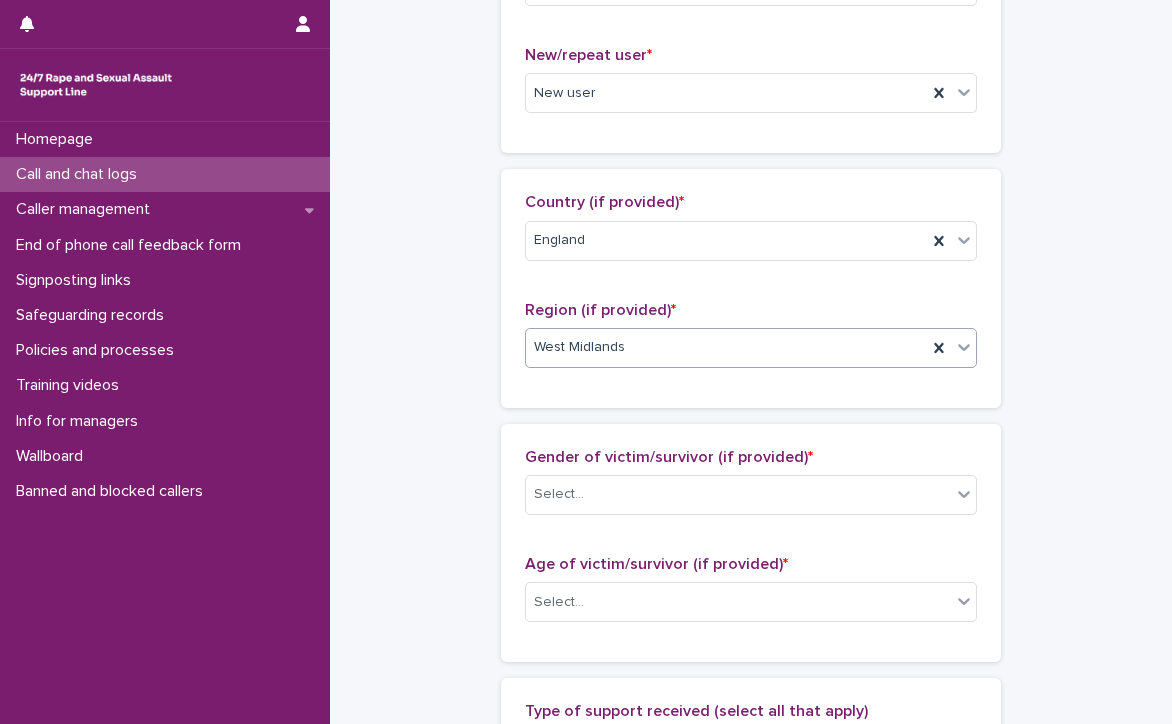 scroll, scrollTop: 600, scrollLeft: 0, axis: vertical 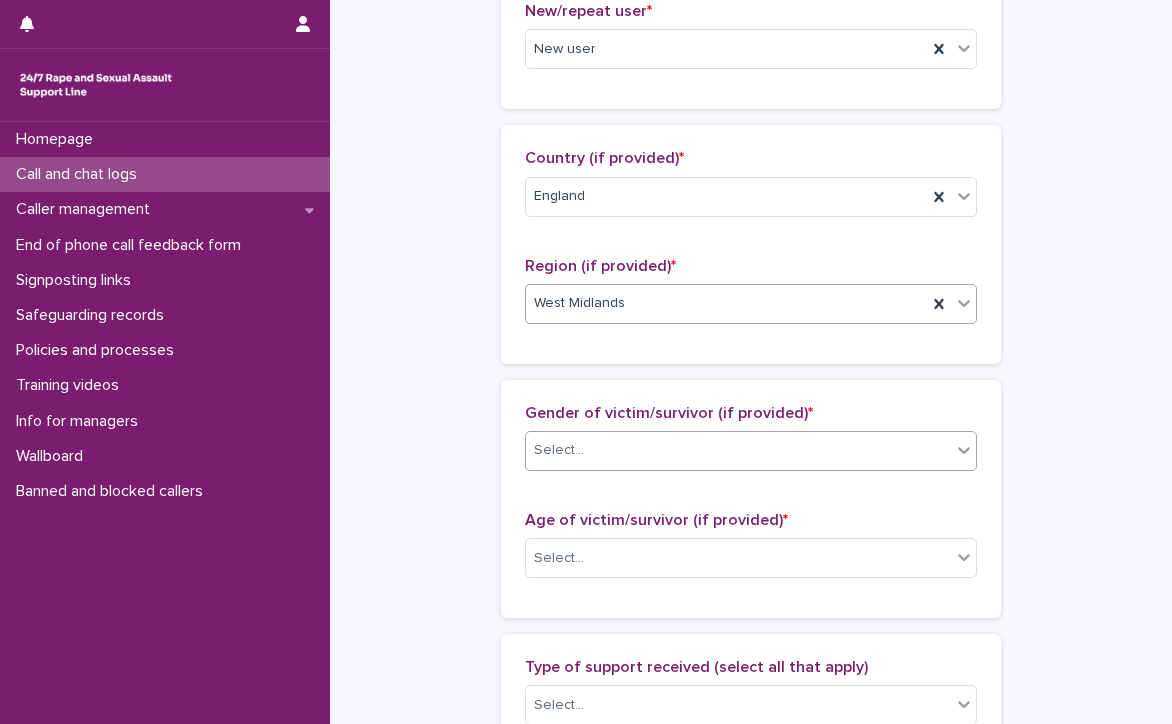 click on "Select..." at bounding box center (738, 450) 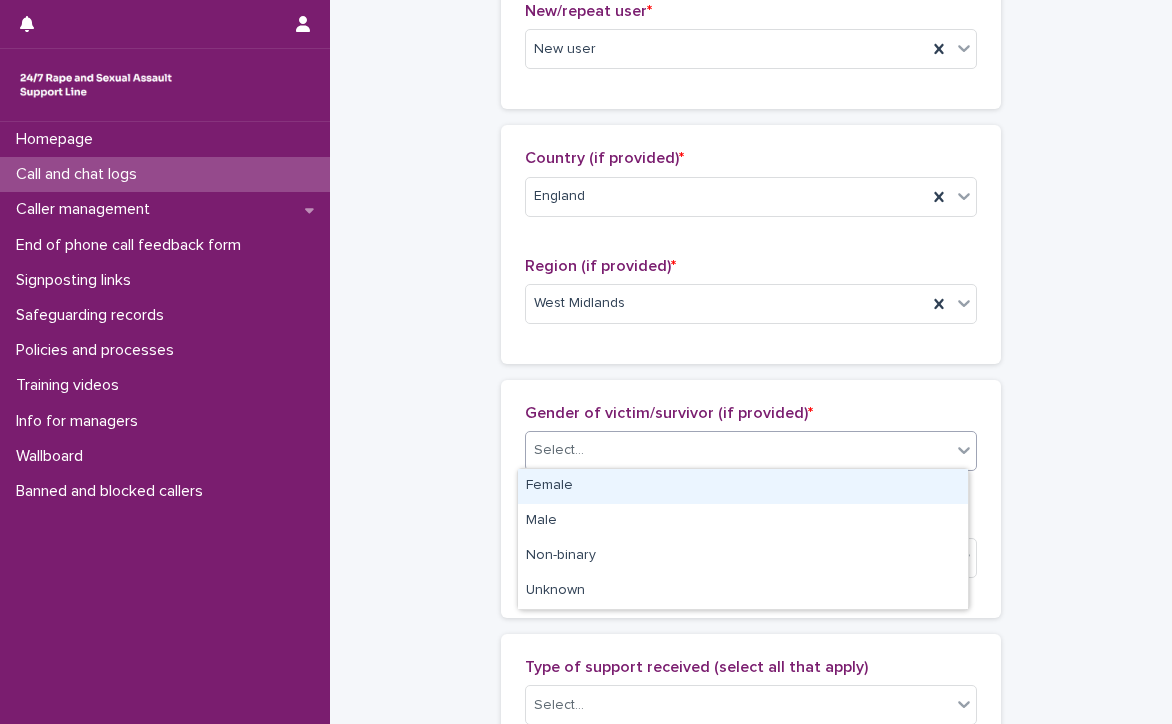 click on "Female" at bounding box center [743, 486] 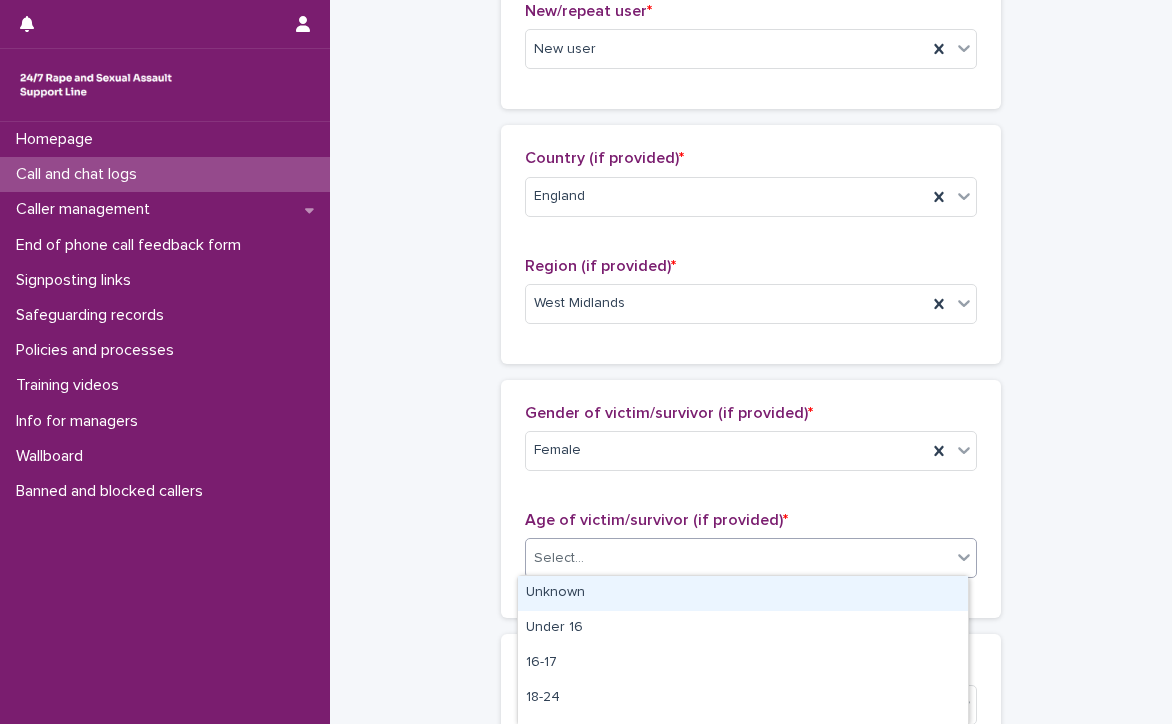 click on "Select..." at bounding box center (738, 558) 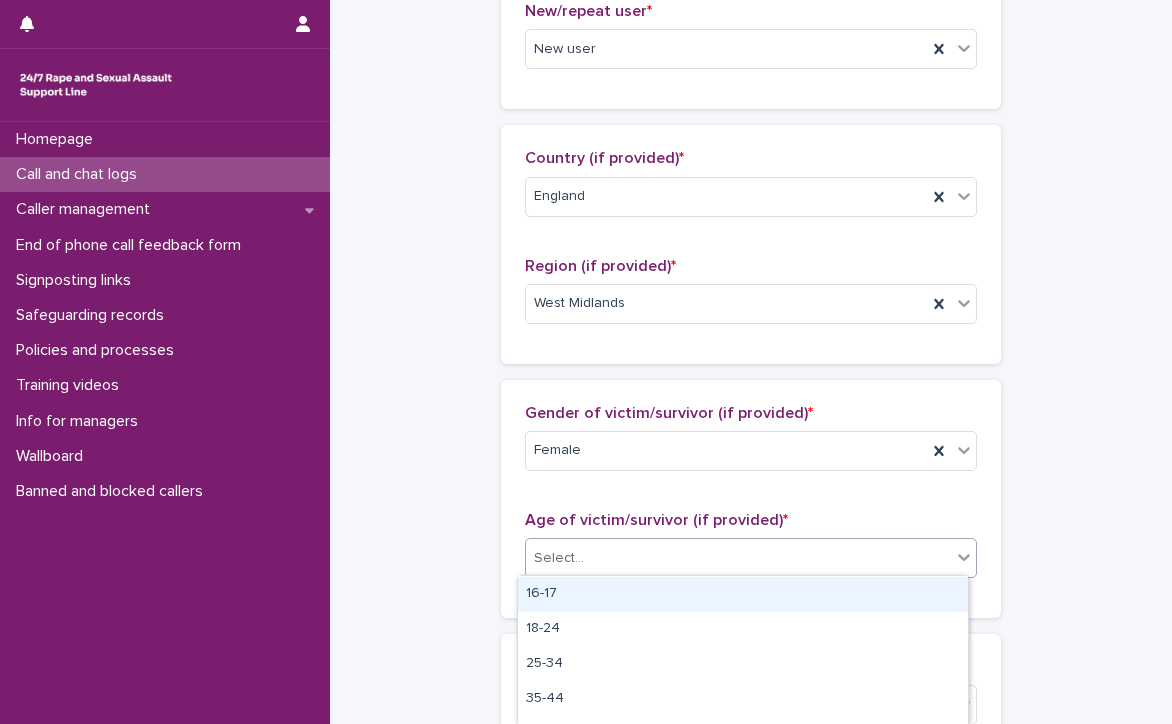 scroll, scrollTop: 100, scrollLeft: 0, axis: vertical 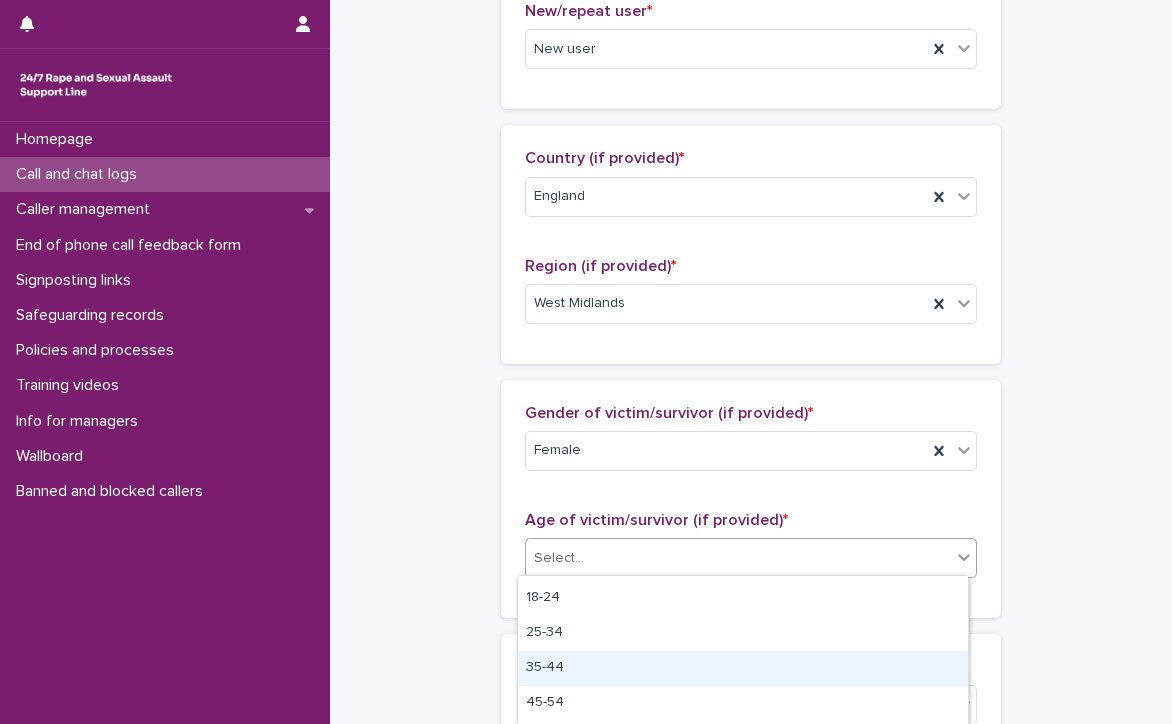 click on "35-44" at bounding box center (743, 668) 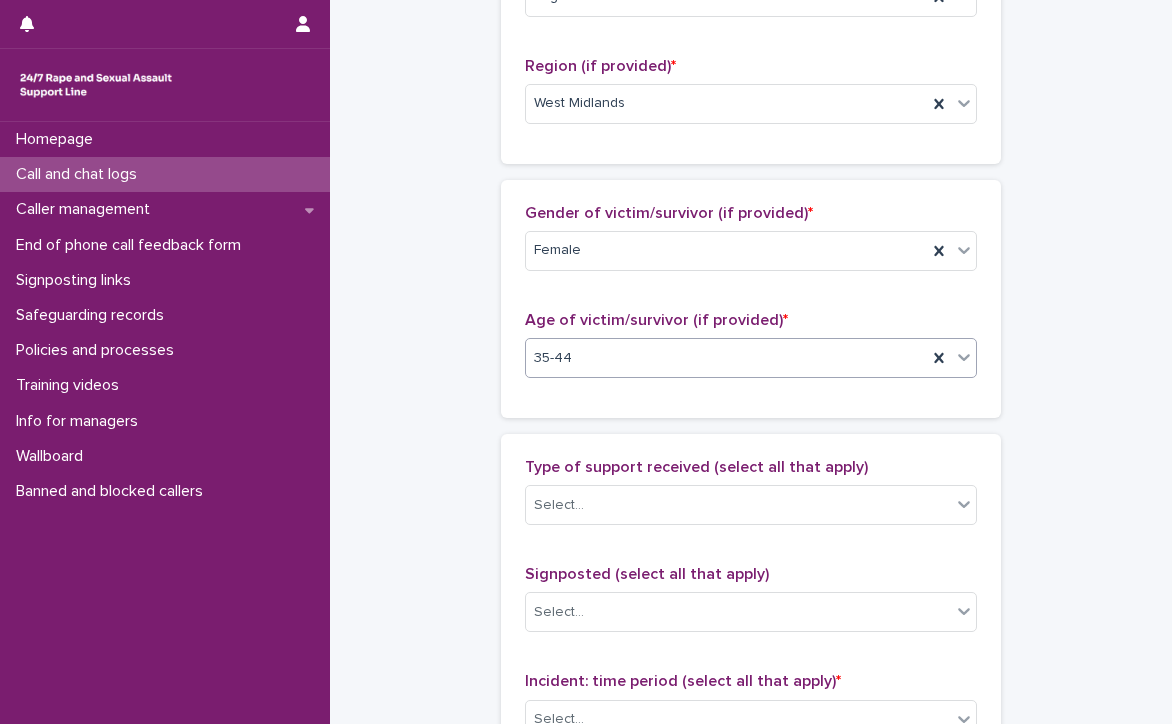 scroll, scrollTop: 1000, scrollLeft: 0, axis: vertical 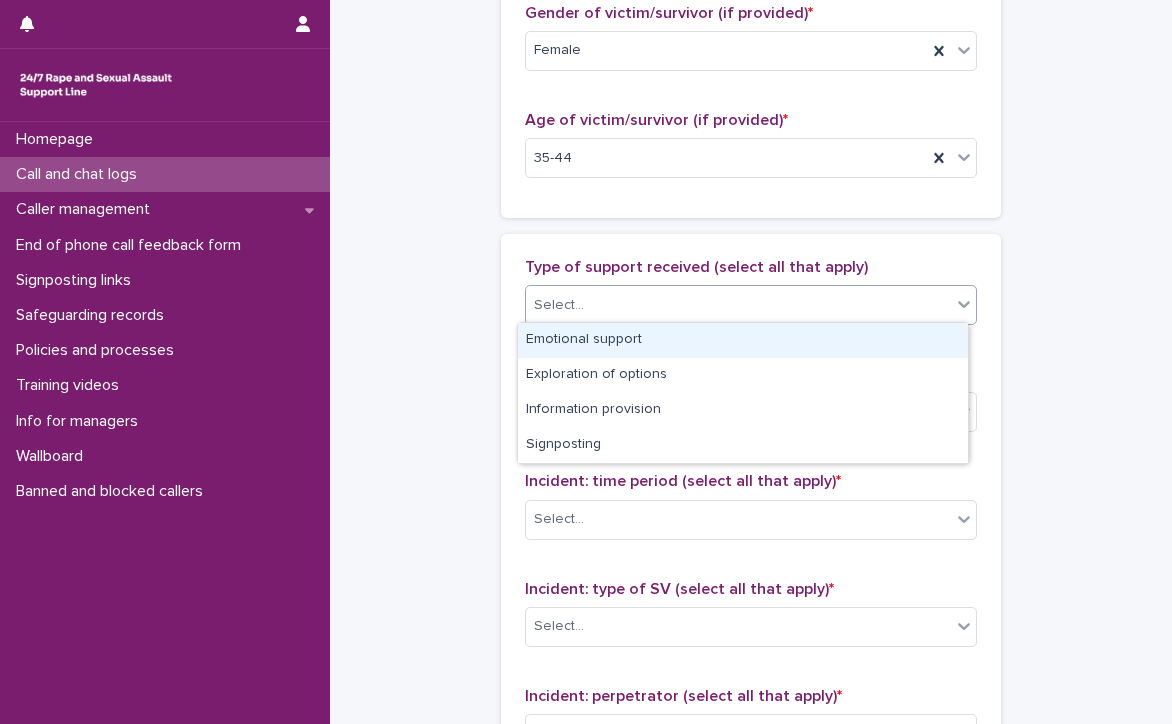 click on "Select..." at bounding box center (559, 305) 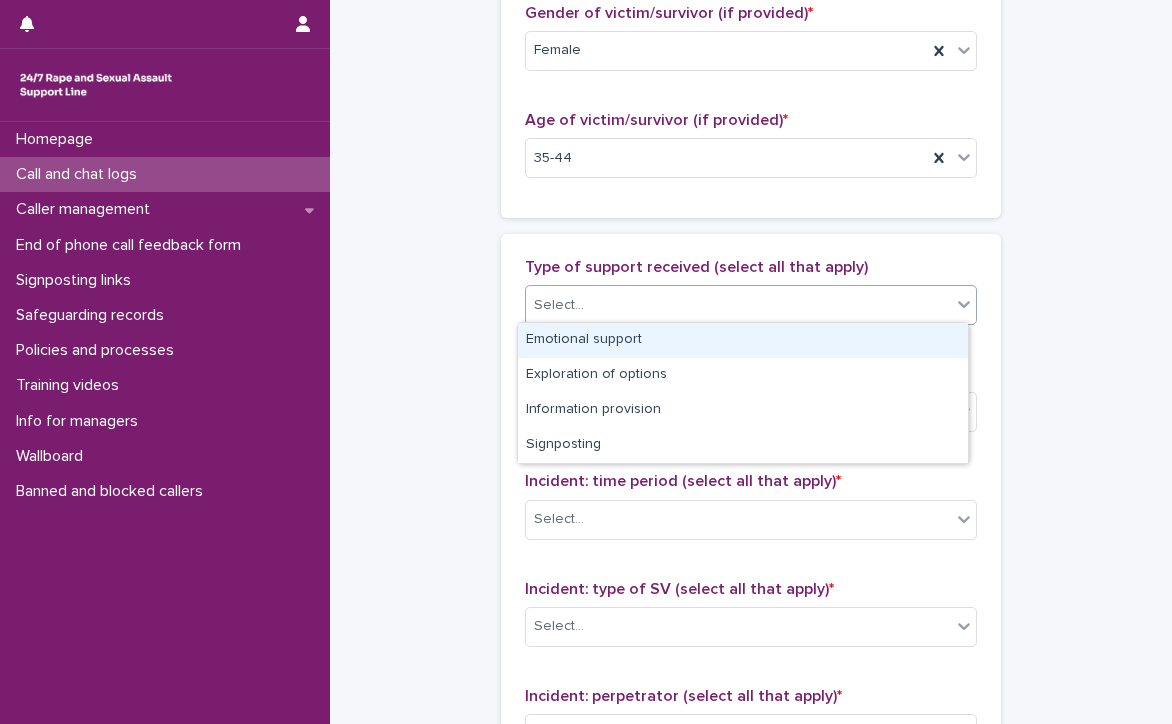 click on "Emotional support" at bounding box center [743, 340] 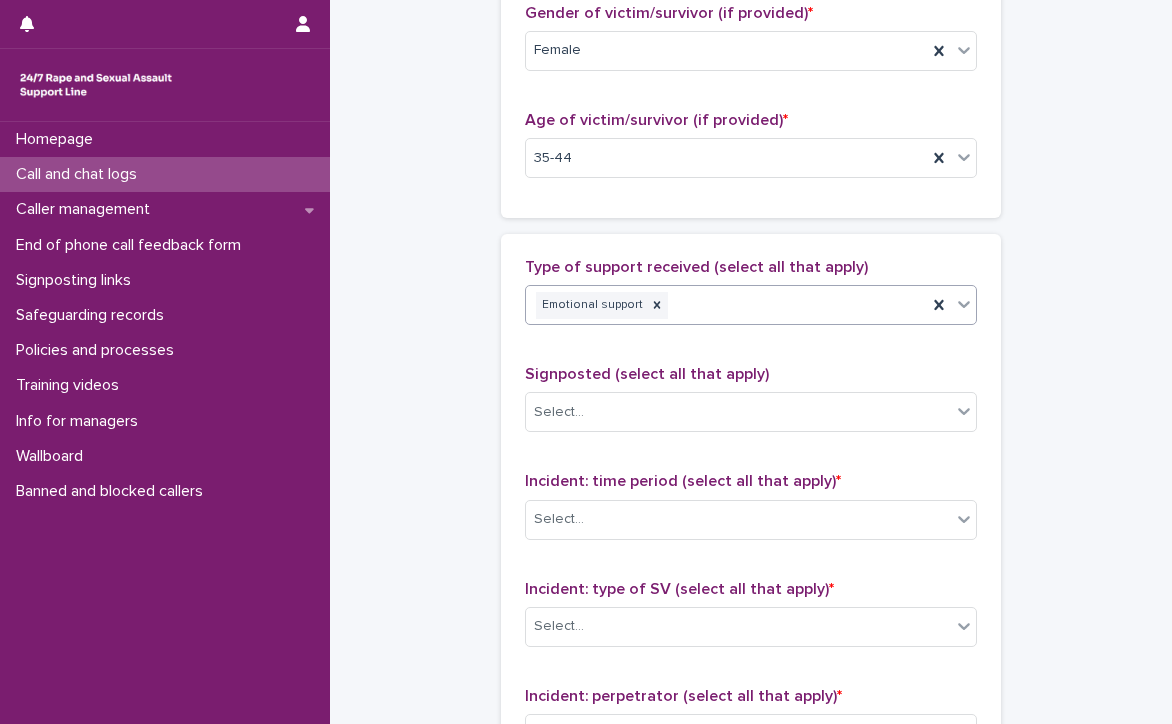 click on "Emotional support" at bounding box center [726, 305] 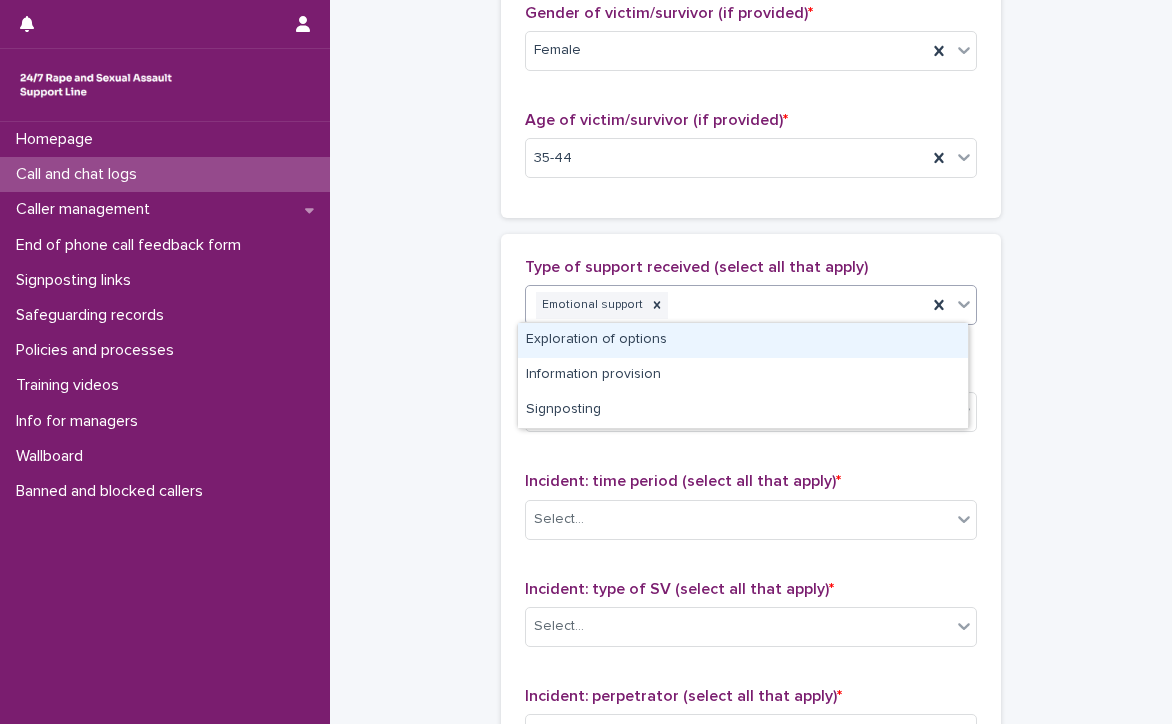 click on "Exploration of options" at bounding box center [743, 340] 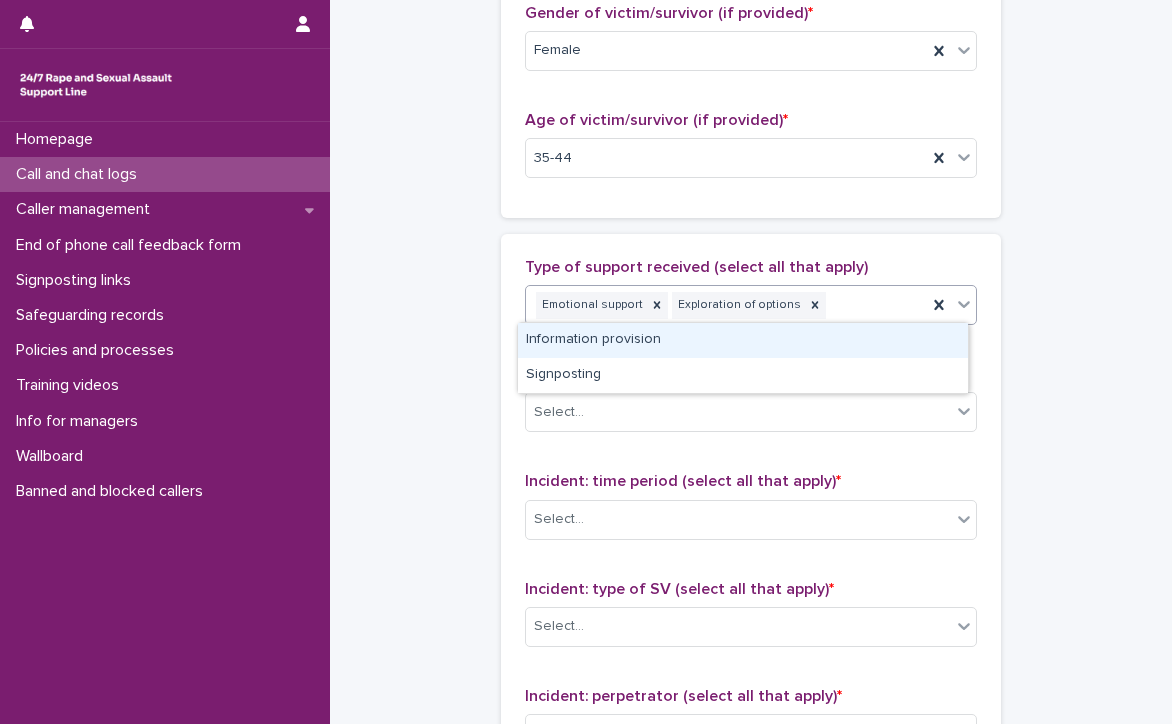 click on "Emotional support Exploration of options" at bounding box center (726, 305) 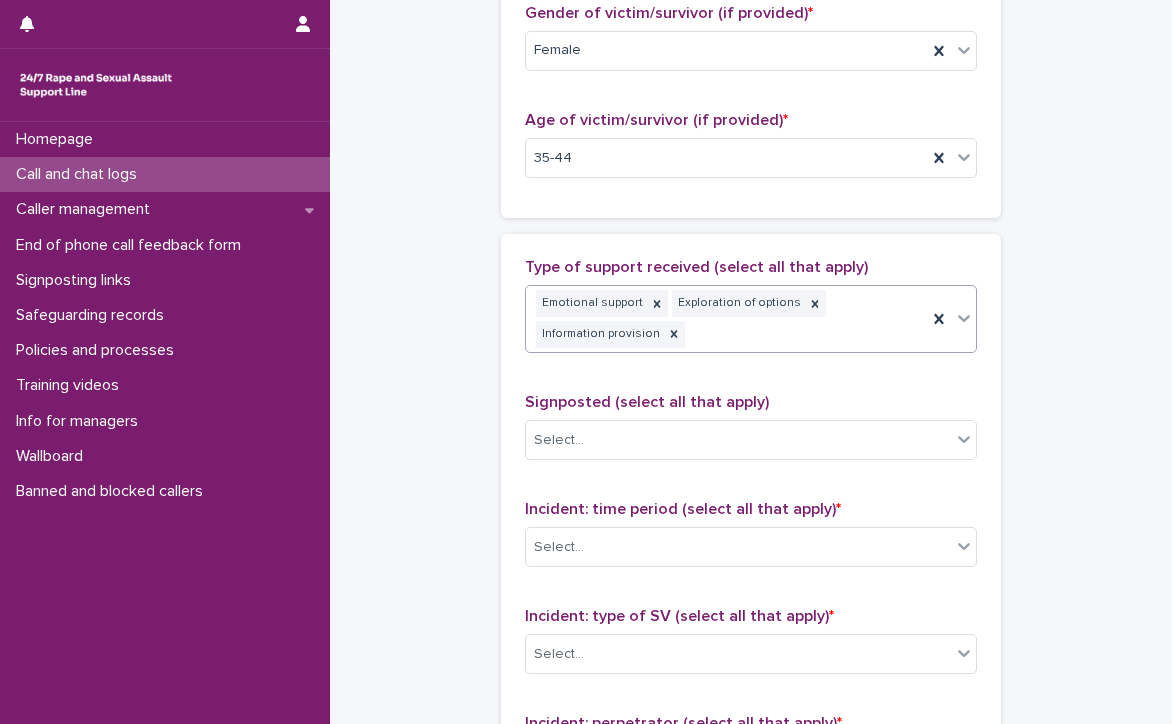 scroll, scrollTop: 1013, scrollLeft: 0, axis: vertical 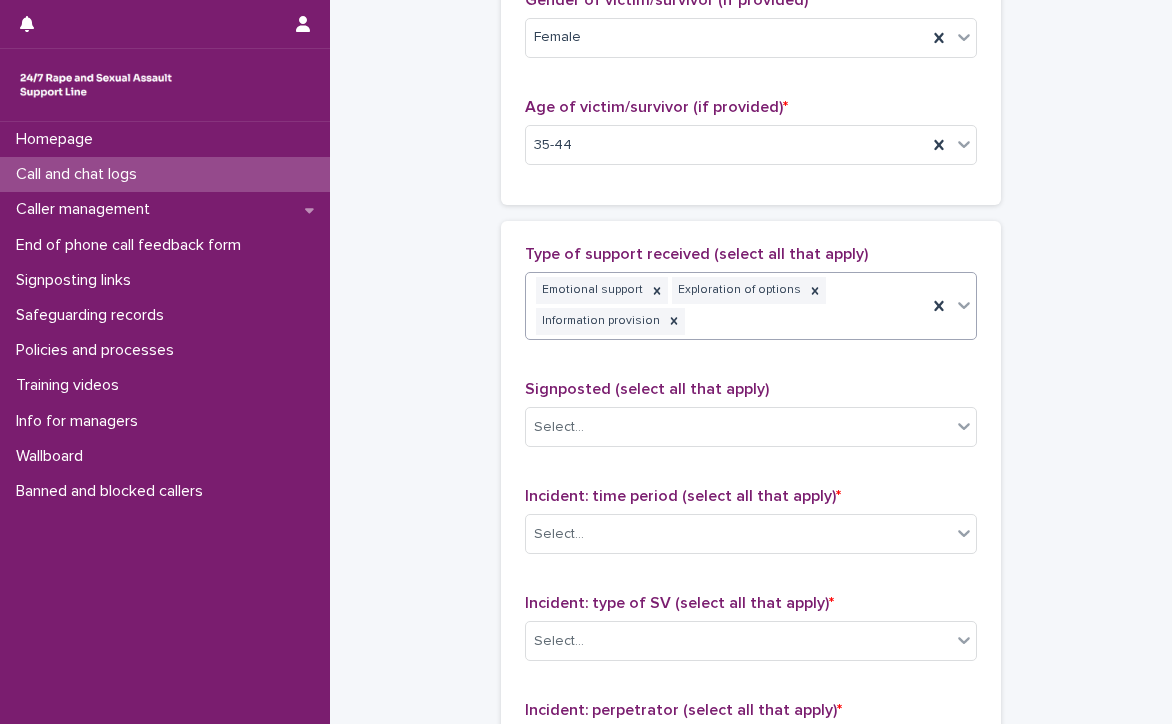 click on "Emotional support Exploration of options Information provision" at bounding box center (726, 306) 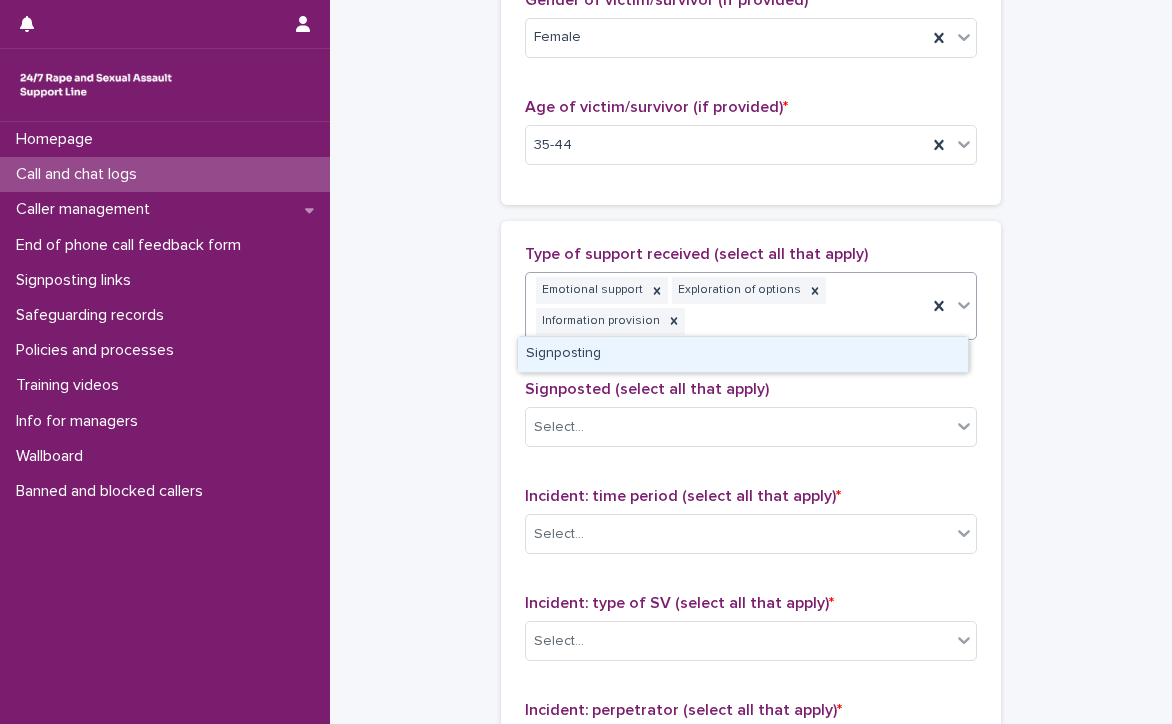 click on "Signposting" at bounding box center [743, 354] 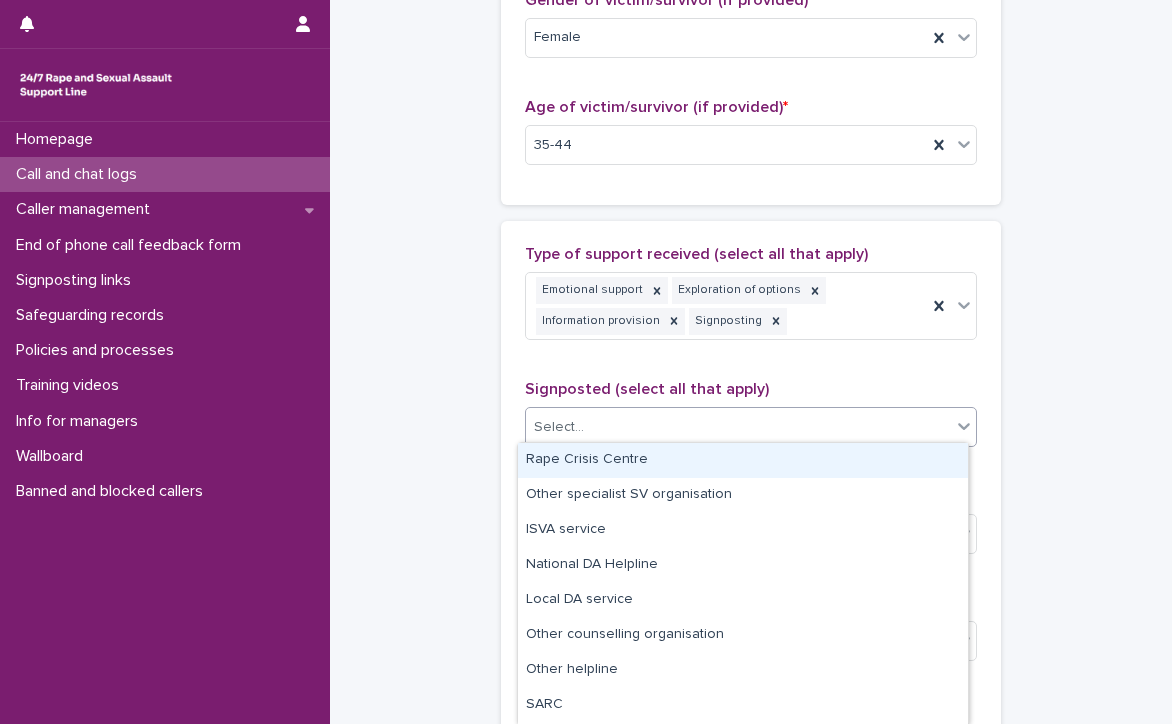 click on "Select..." at bounding box center [738, 427] 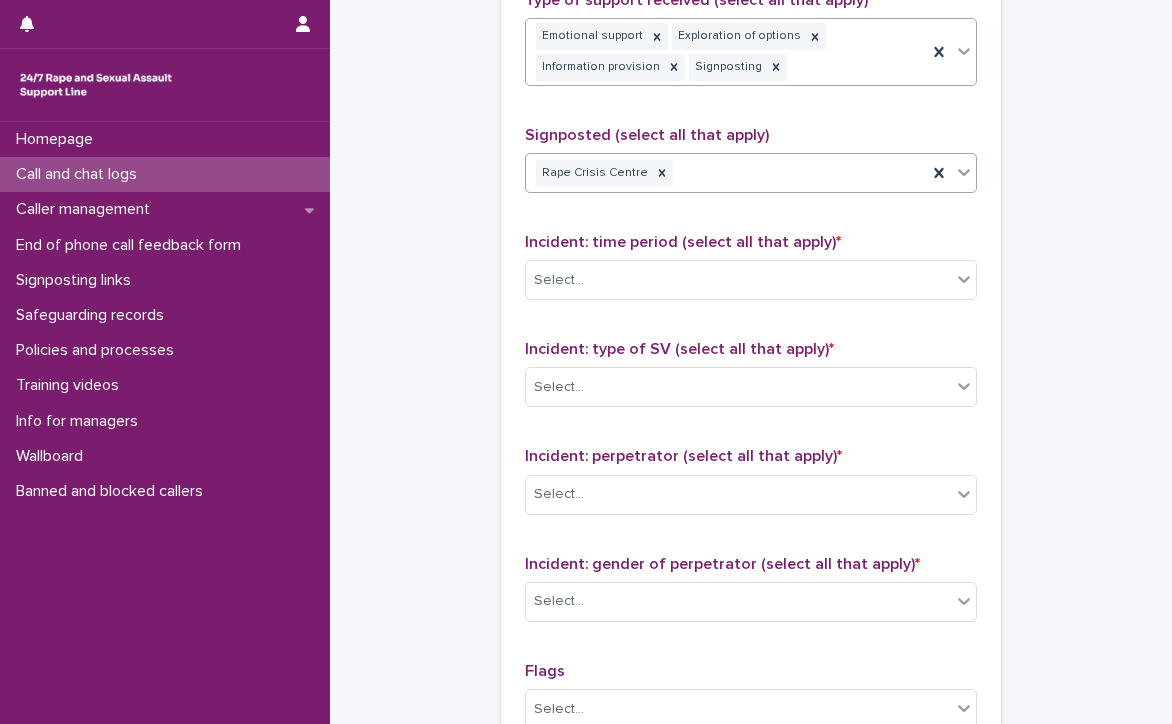 scroll, scrollTop: 1313, scrollLeft: 0, axis: vertical 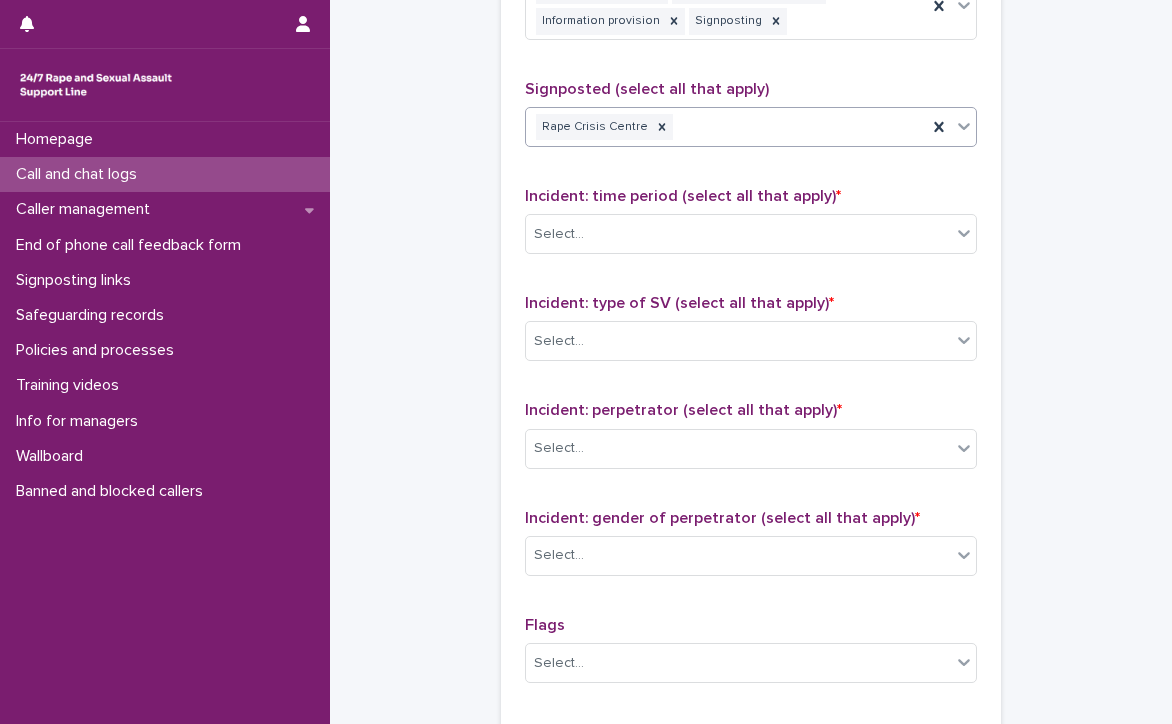 click on "Rape Crisis Centre" at bounding box center (726, 127) 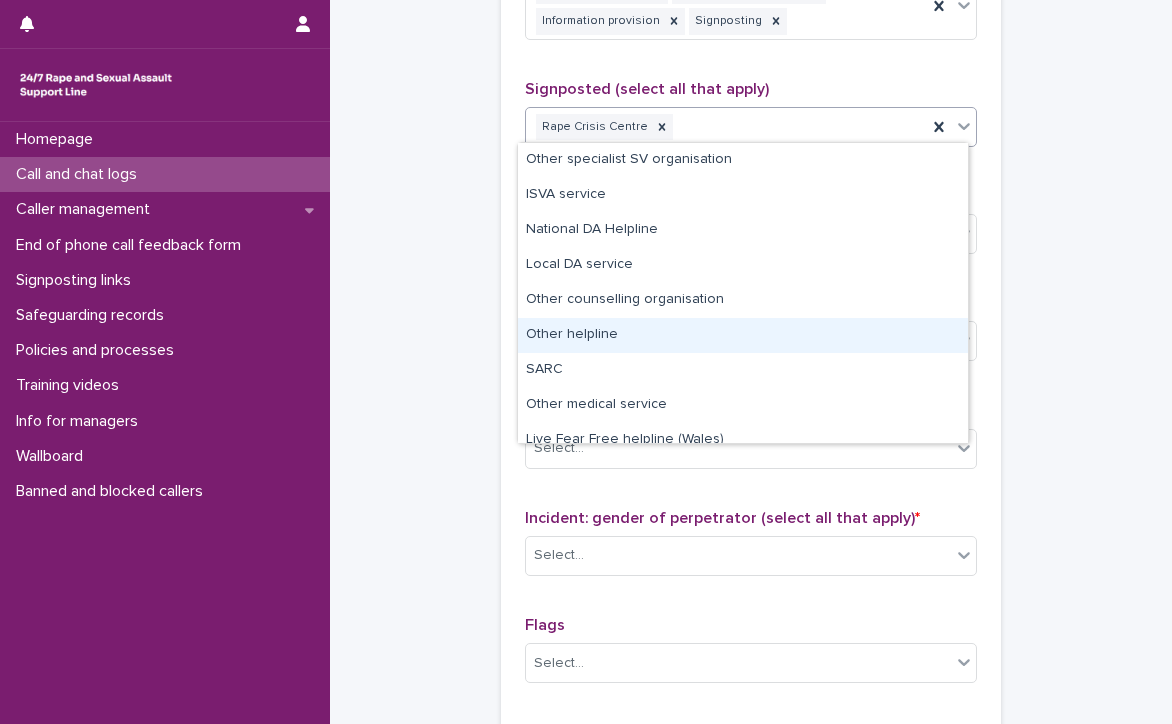 click on "Other helpline" at bounding box center [743, 335] 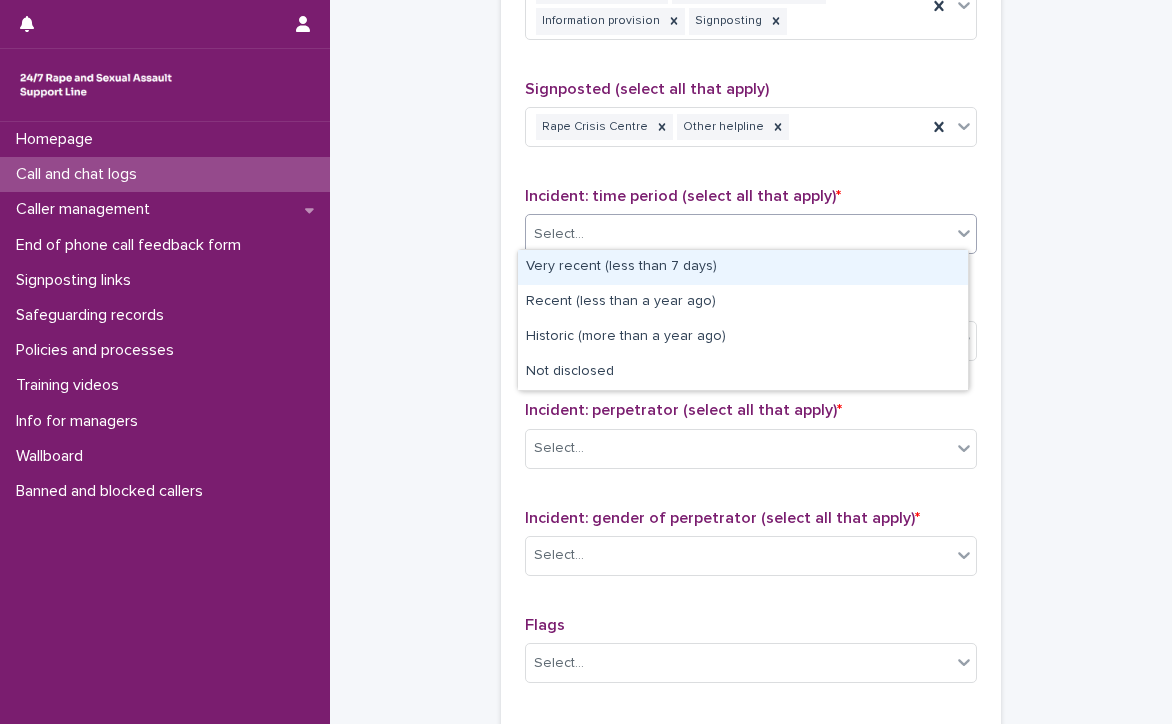 click on "Select..." at bounding box center [738, 234] 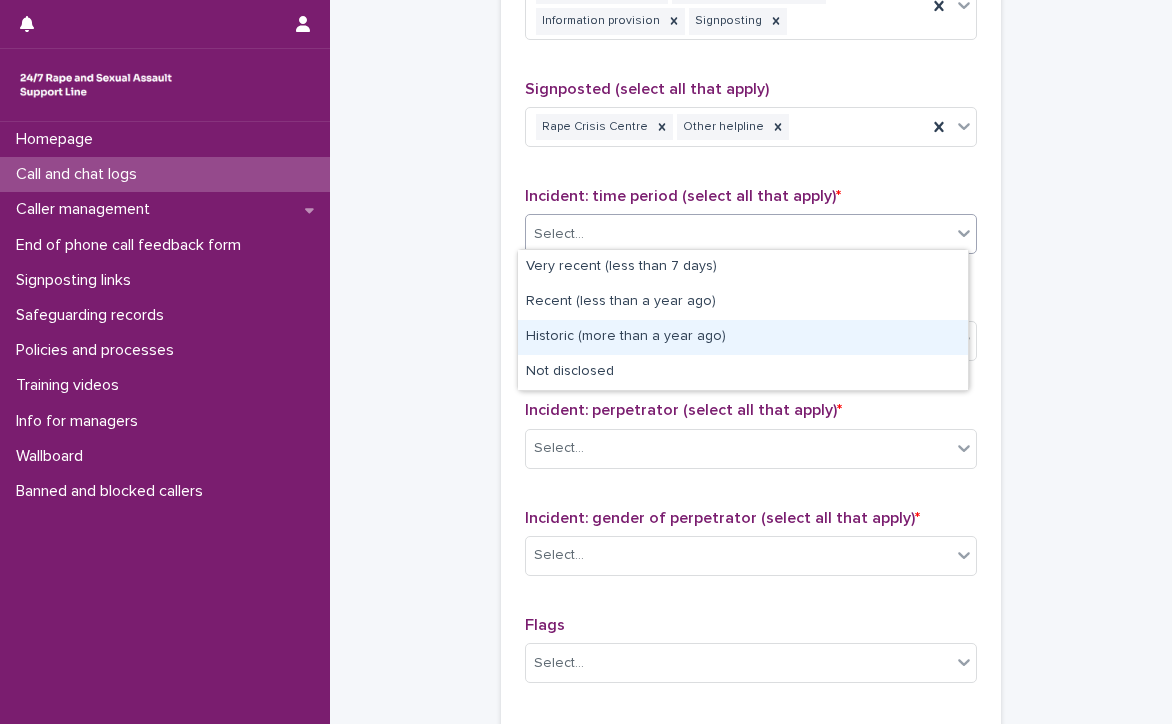 click on "Historic (more than a year ago)" at bounding box center (743, 337) 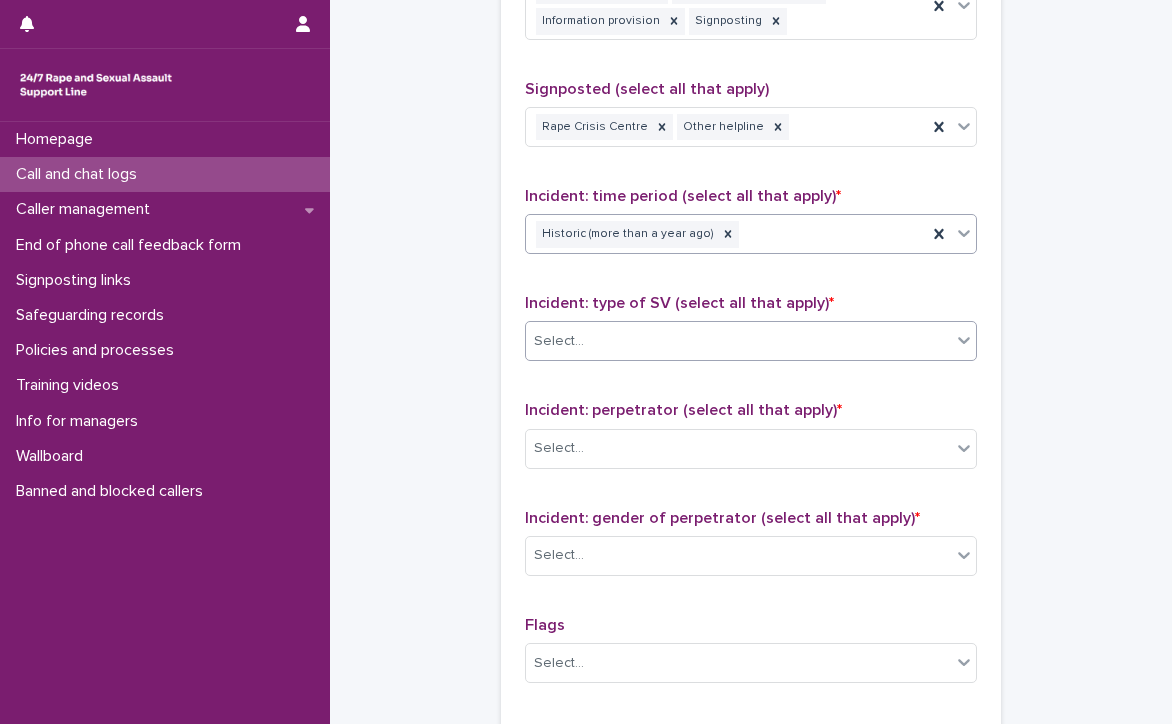 click on "Select..." at bounding box center [738, 341] 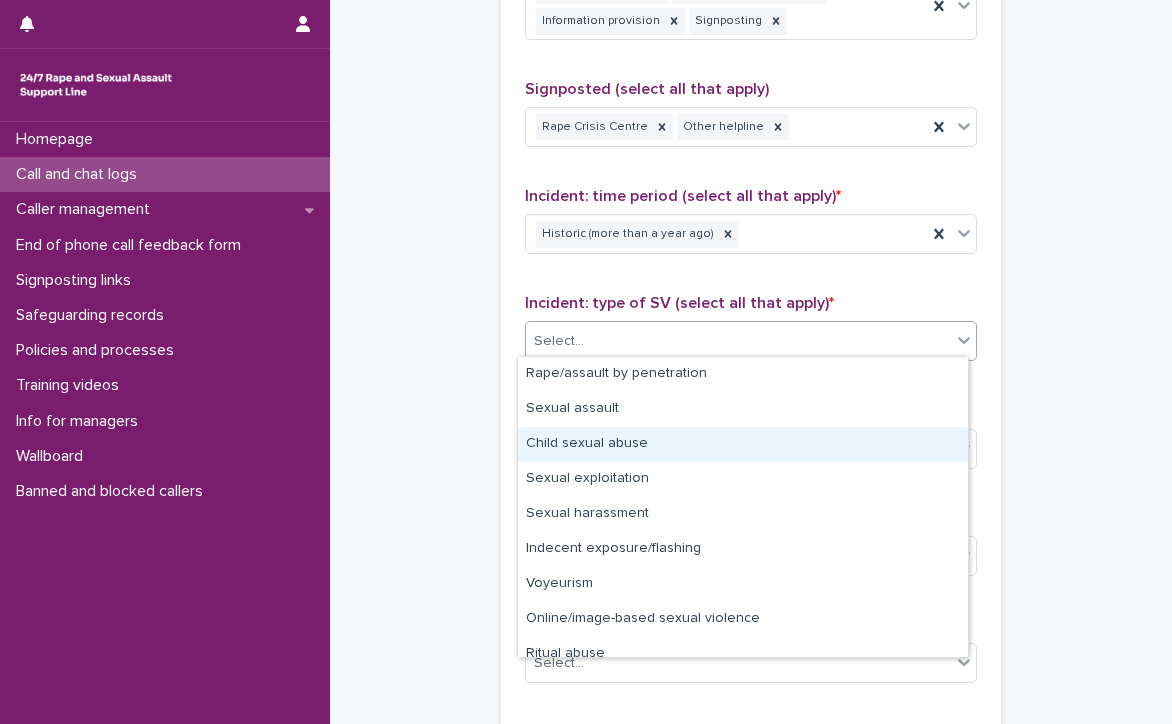 click on "Child sexual abuse" at bounding box center (743, 444) 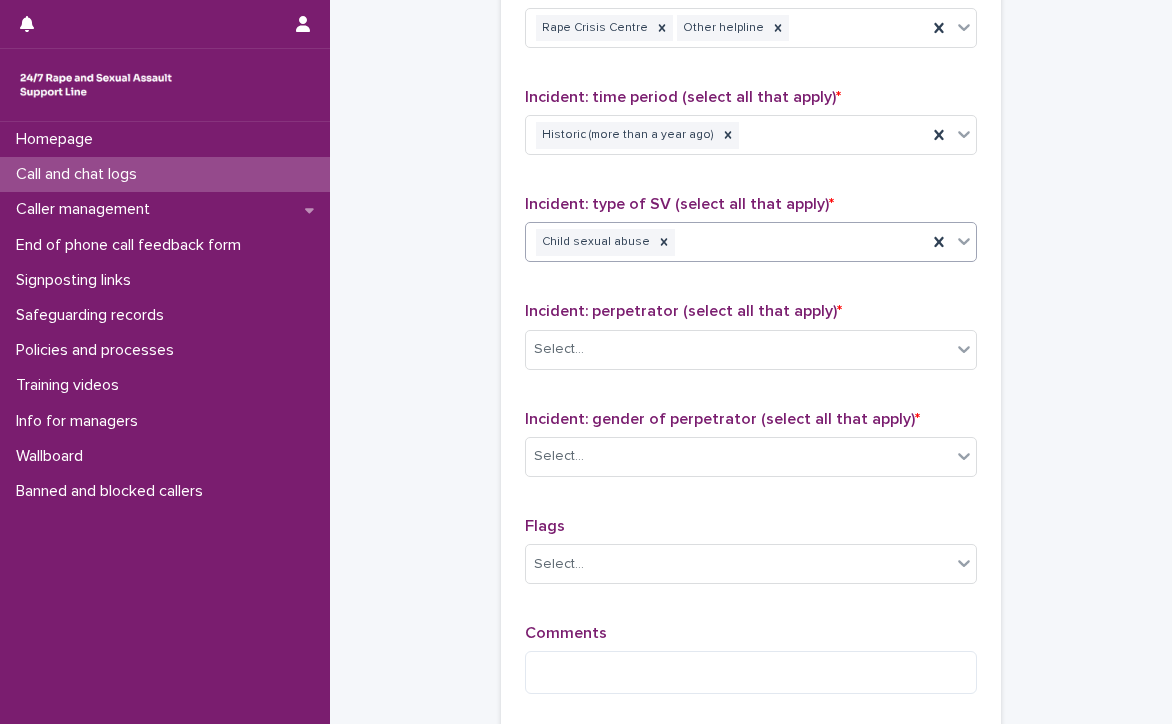 scroll, scrollTop: 1413, scrollLeft: 0, axis: vertical 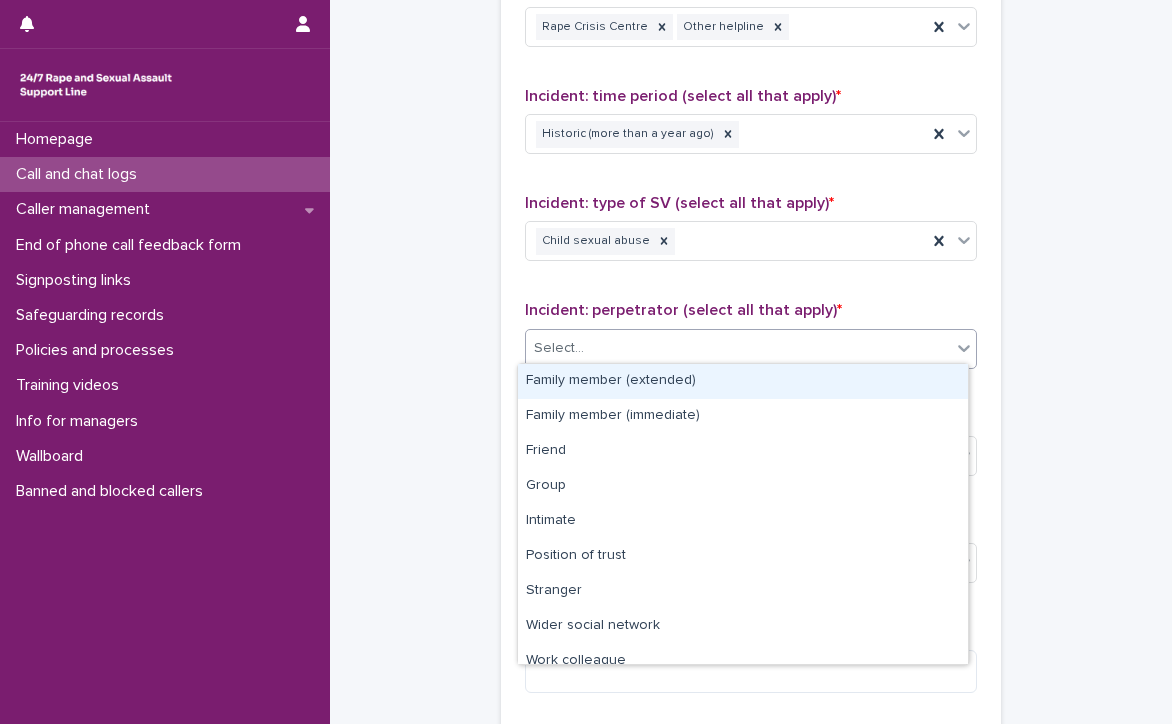 click on "Select..." at bounding box center [738, 348] 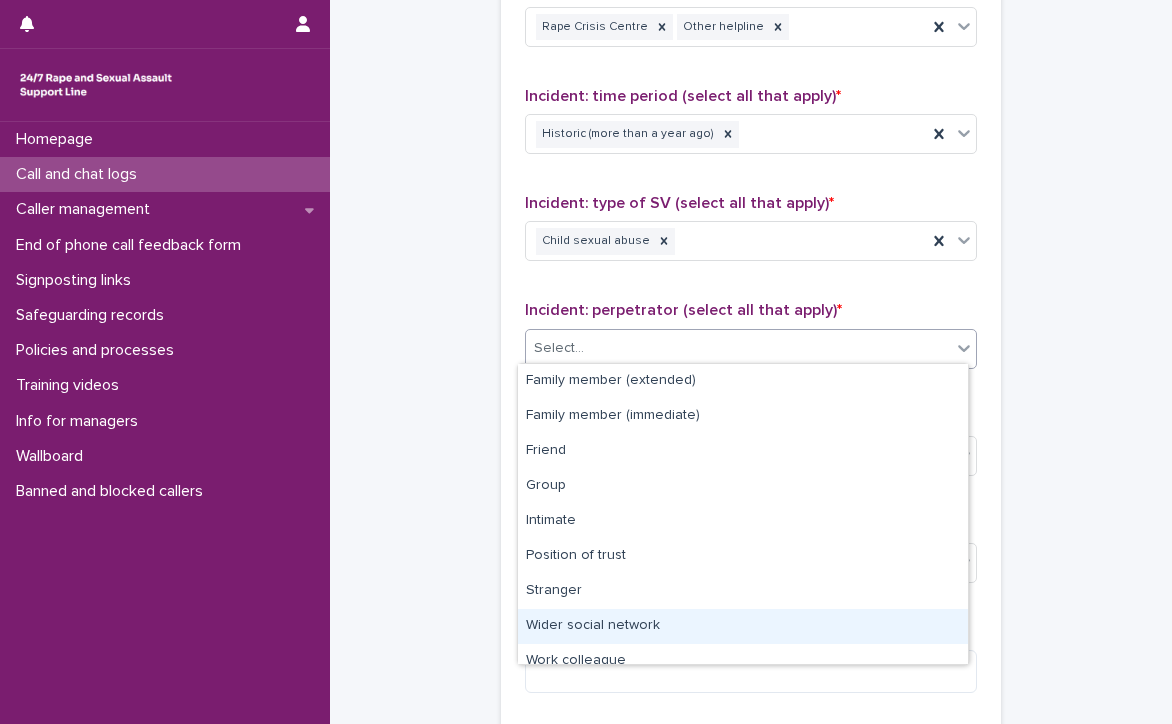 click on "Wider social network" at bounding box center (743, 626) 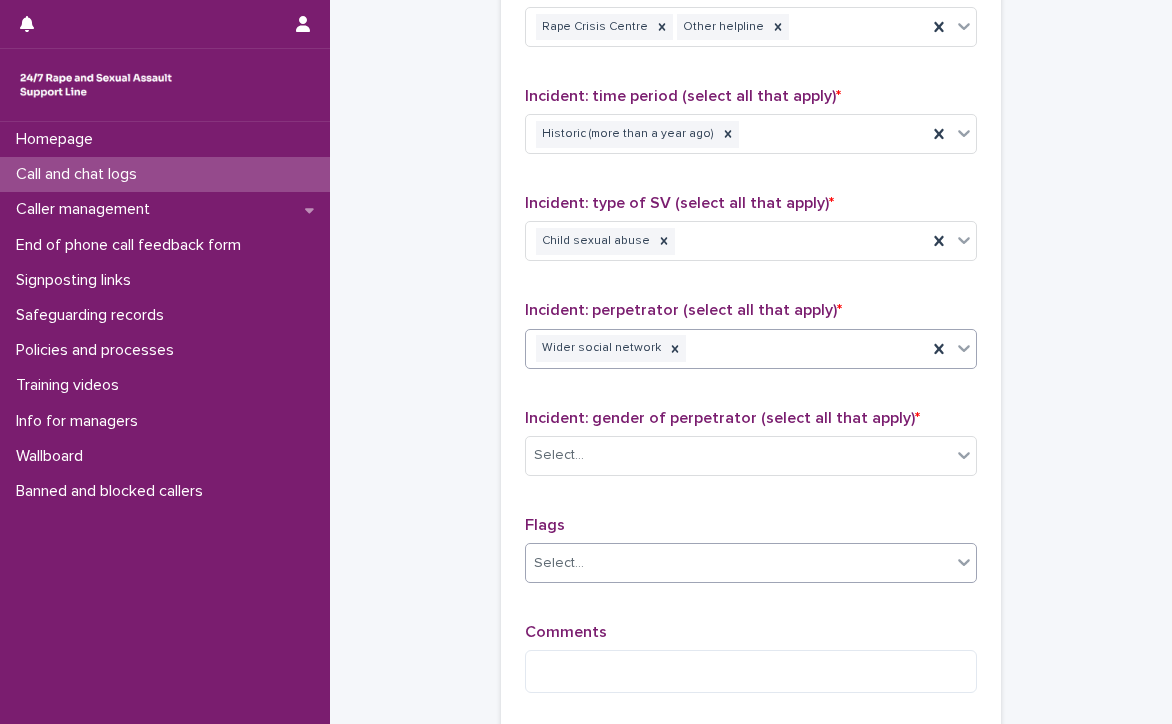 scroll, scrollTop: 1513, scrollLeft: 0, axis: vertical 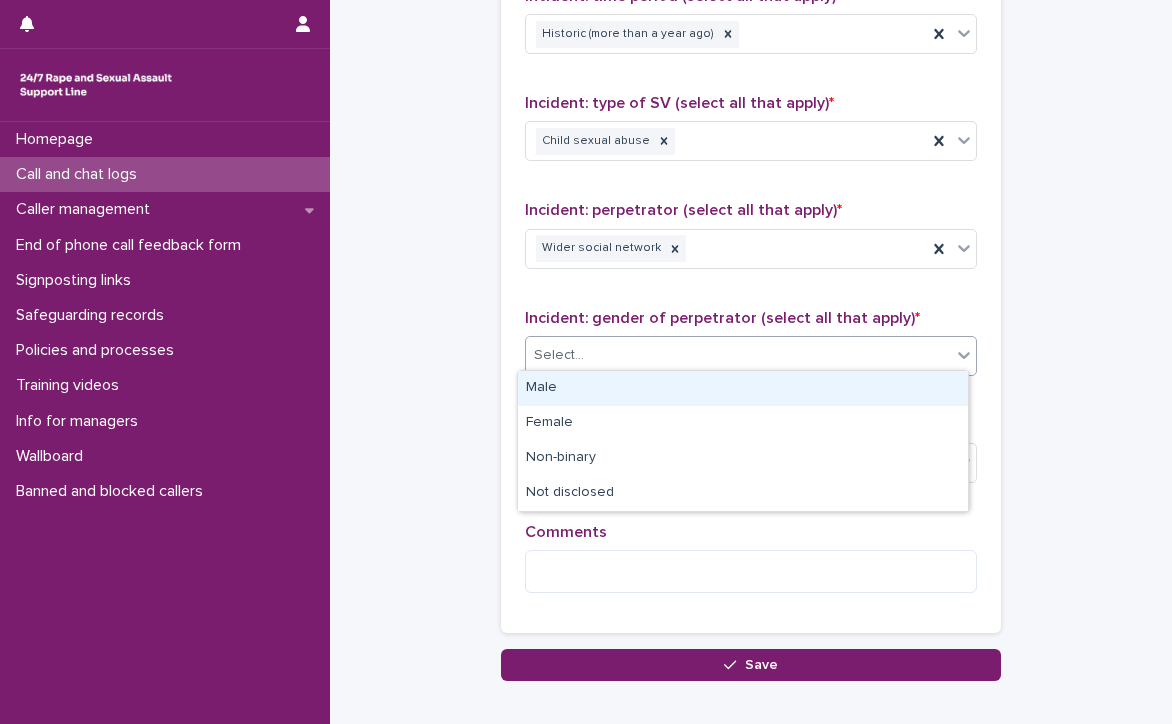 click on "Select..." at bounding box center (559, 355) 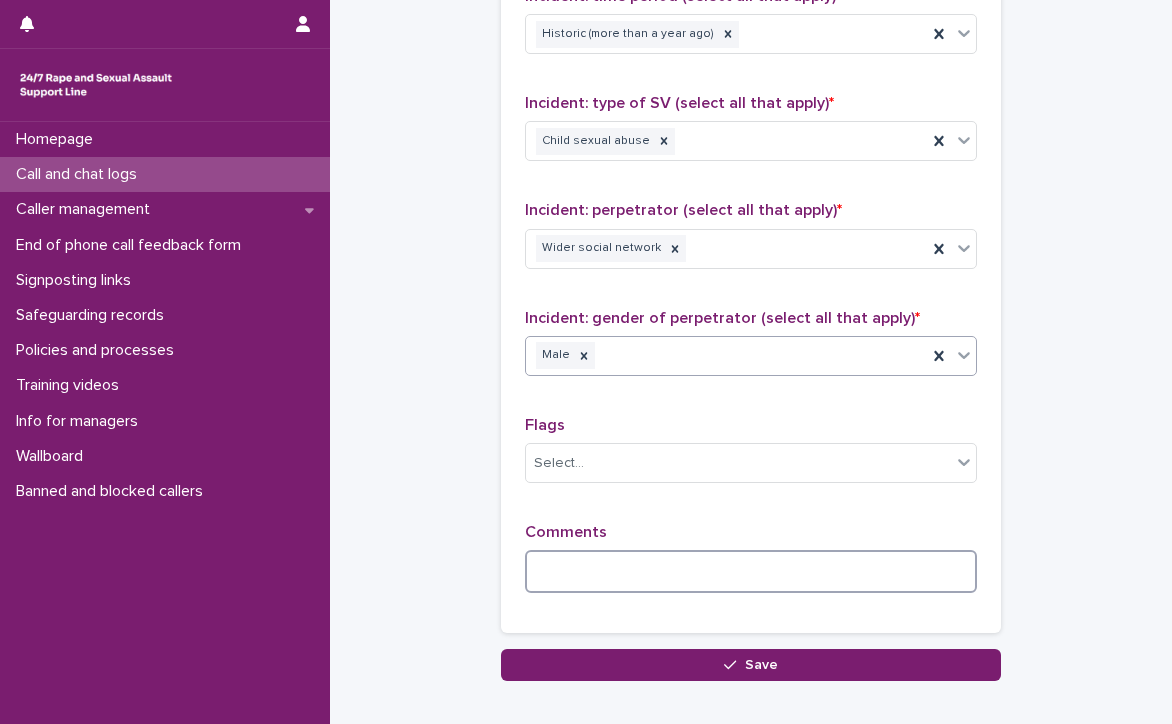 click at bounding box center (751, 571) 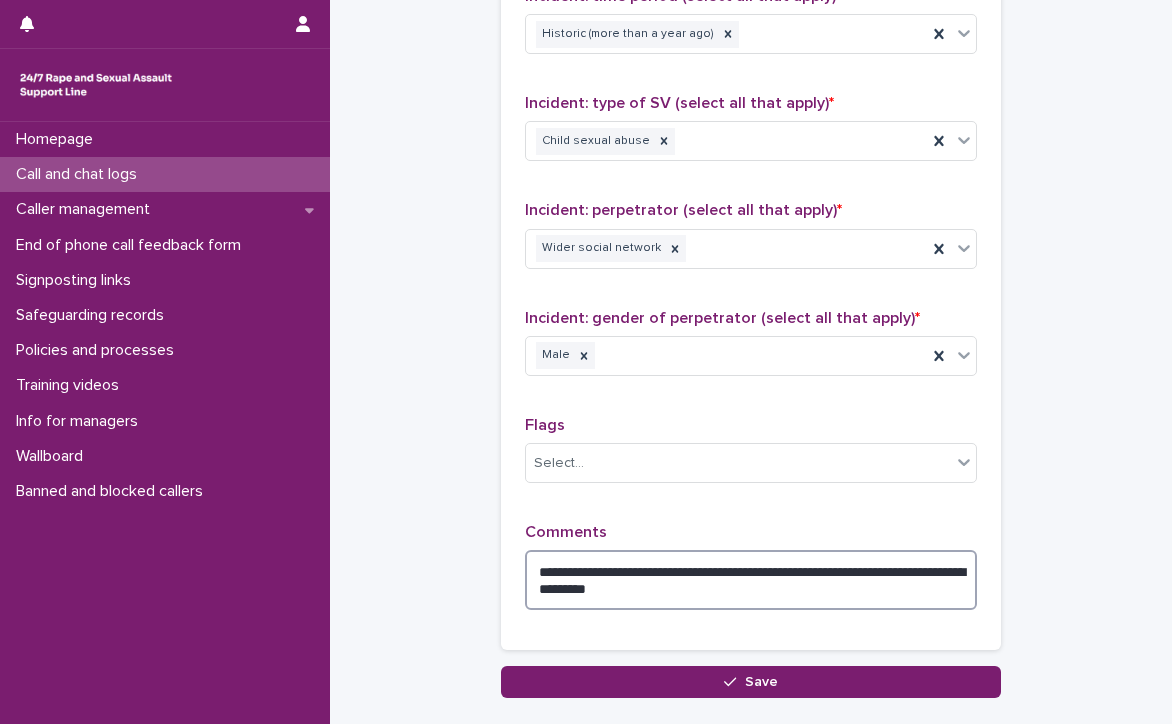 click on "**********" at bounding box center [751, 580] 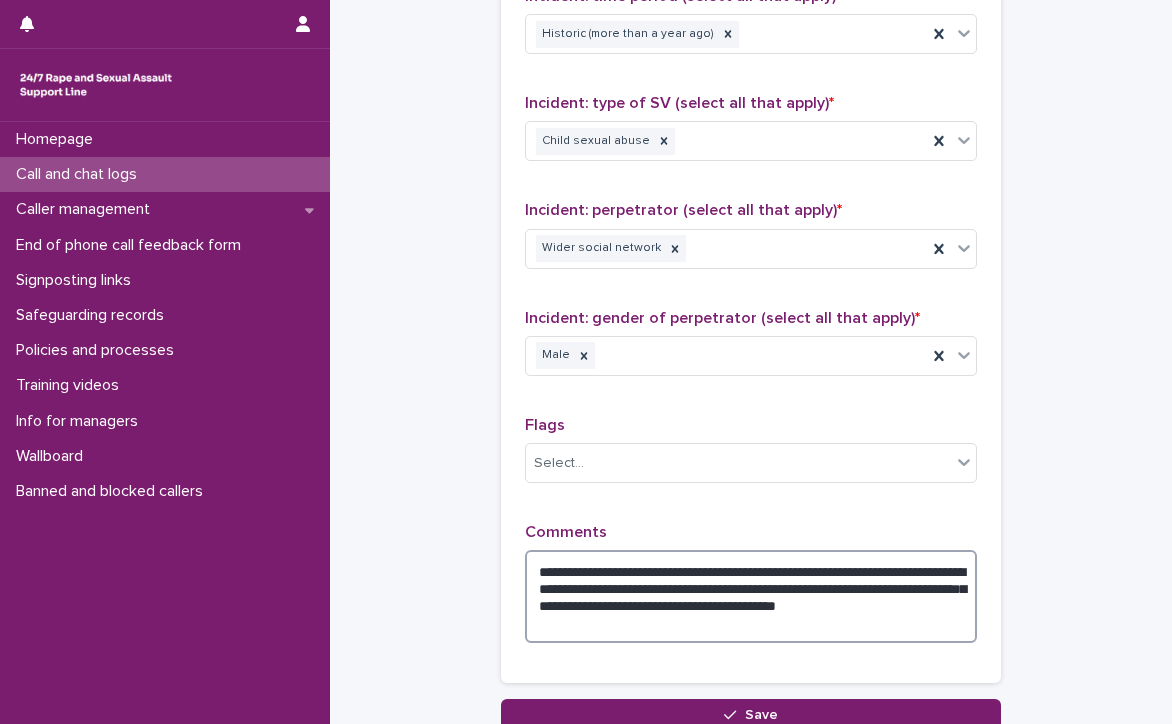 click on "**********" at bounding box center (751, 596) 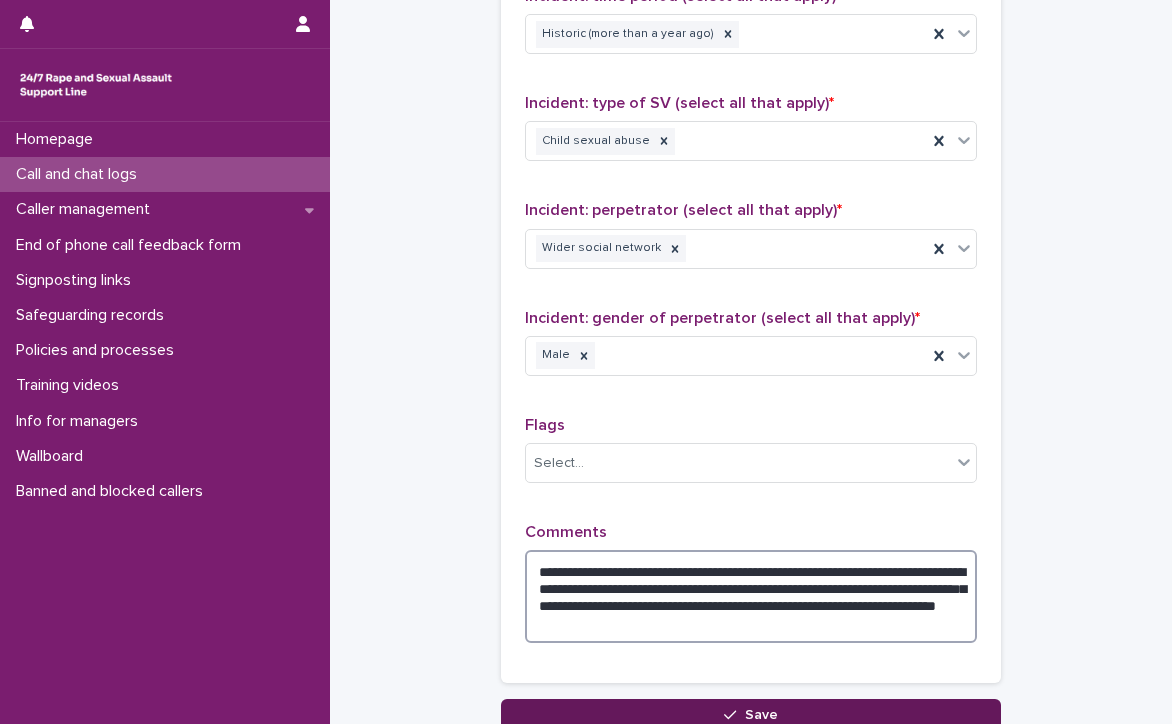 type on "**********" 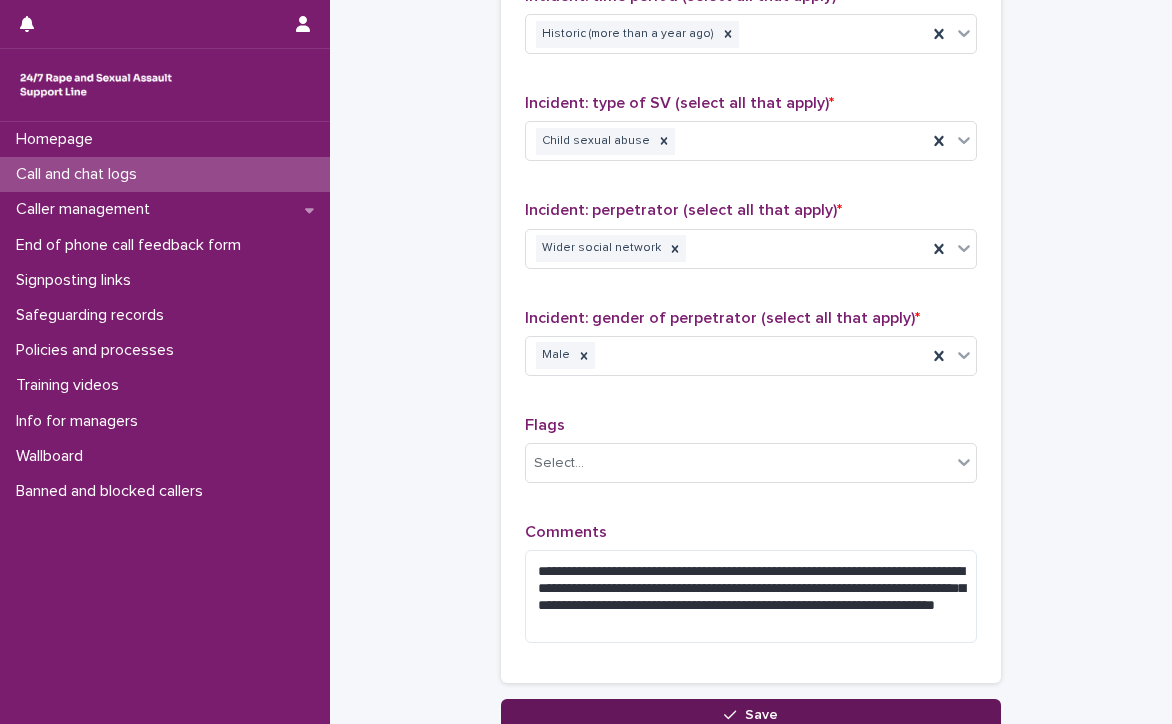 click on "Save" at bounding box center [751, 715] 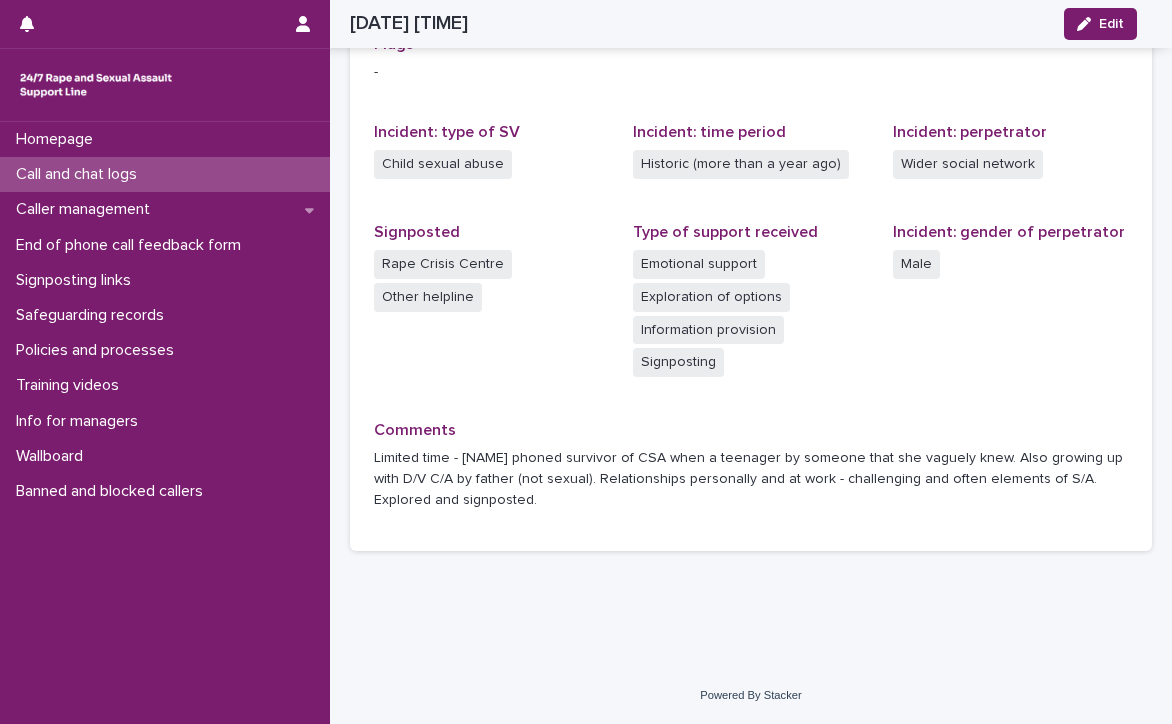 scroll, scrollTop: 497, scrollLeft: 0, axis: vertical 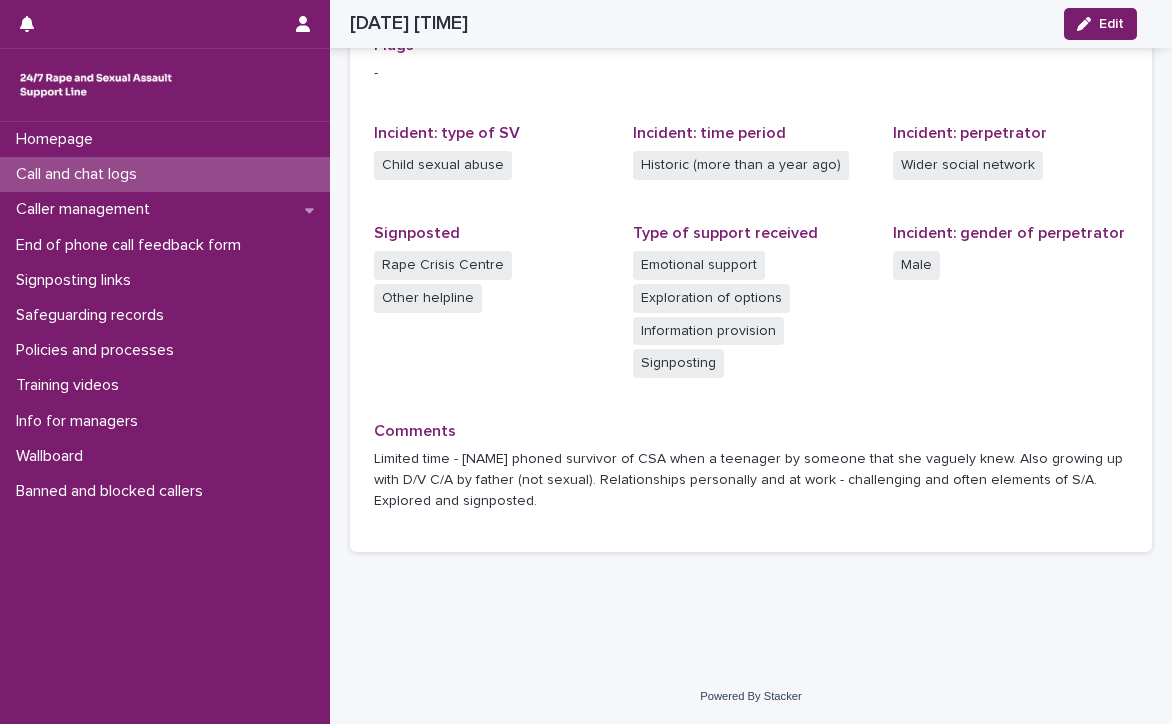 click on "Call and chat logs" at bounding box center [80, 174] 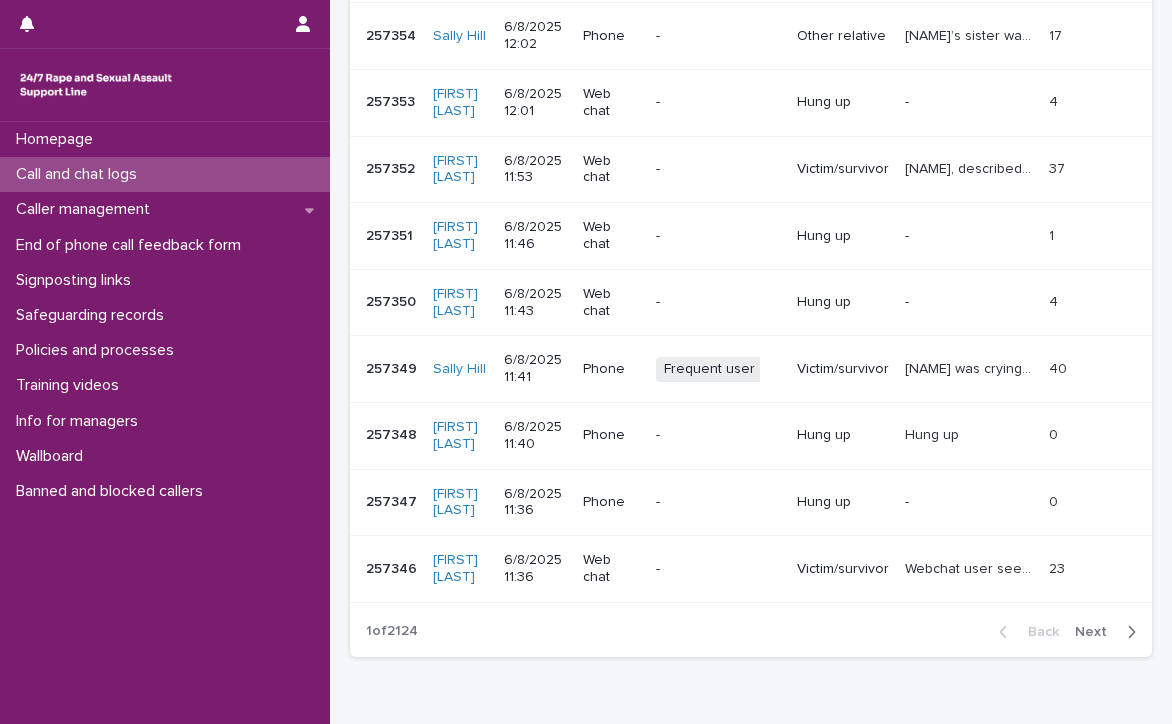 scroll, scrollTop: 0, scrollLeft: 0, axis: both 